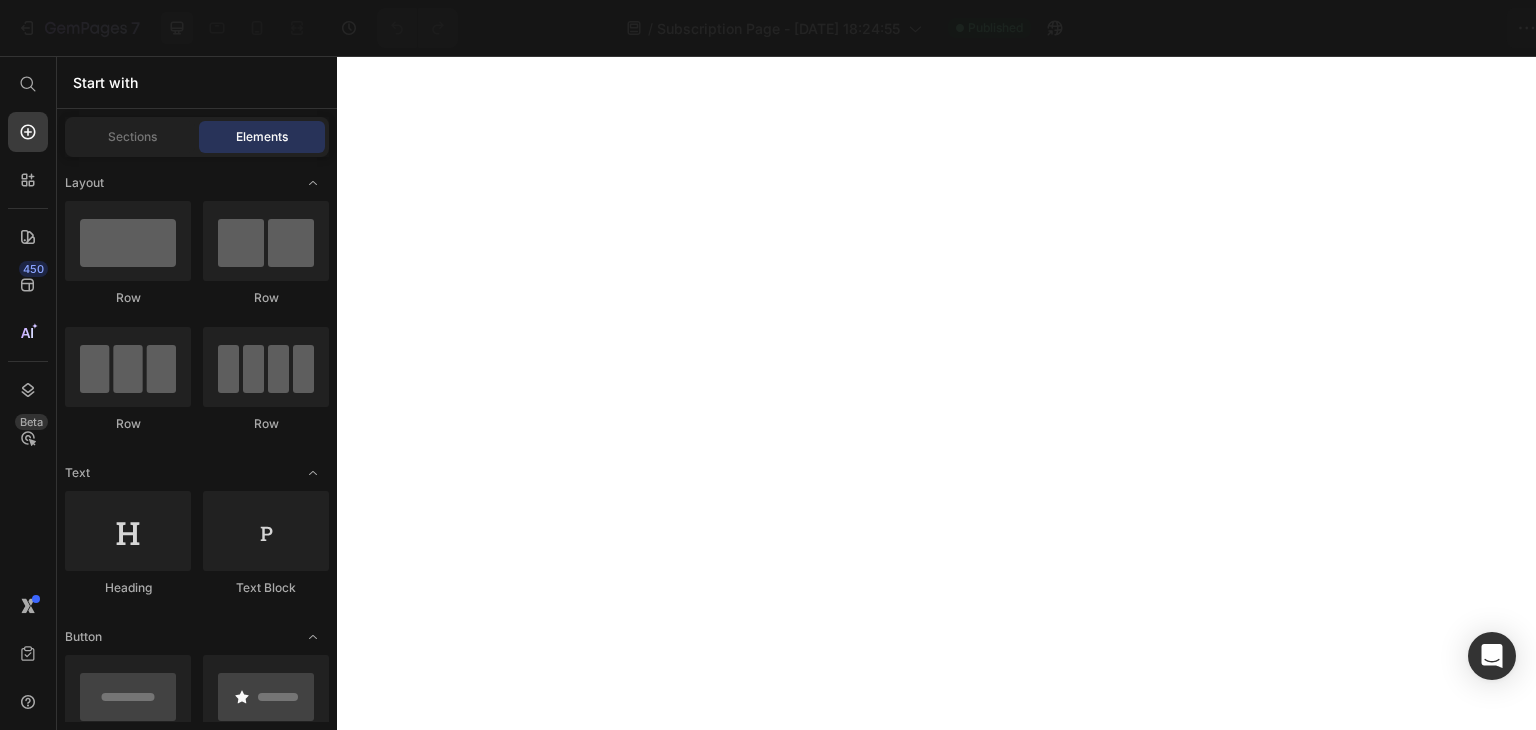 scroll, scrollTop: 0, scrollLeft: 0, axis: both 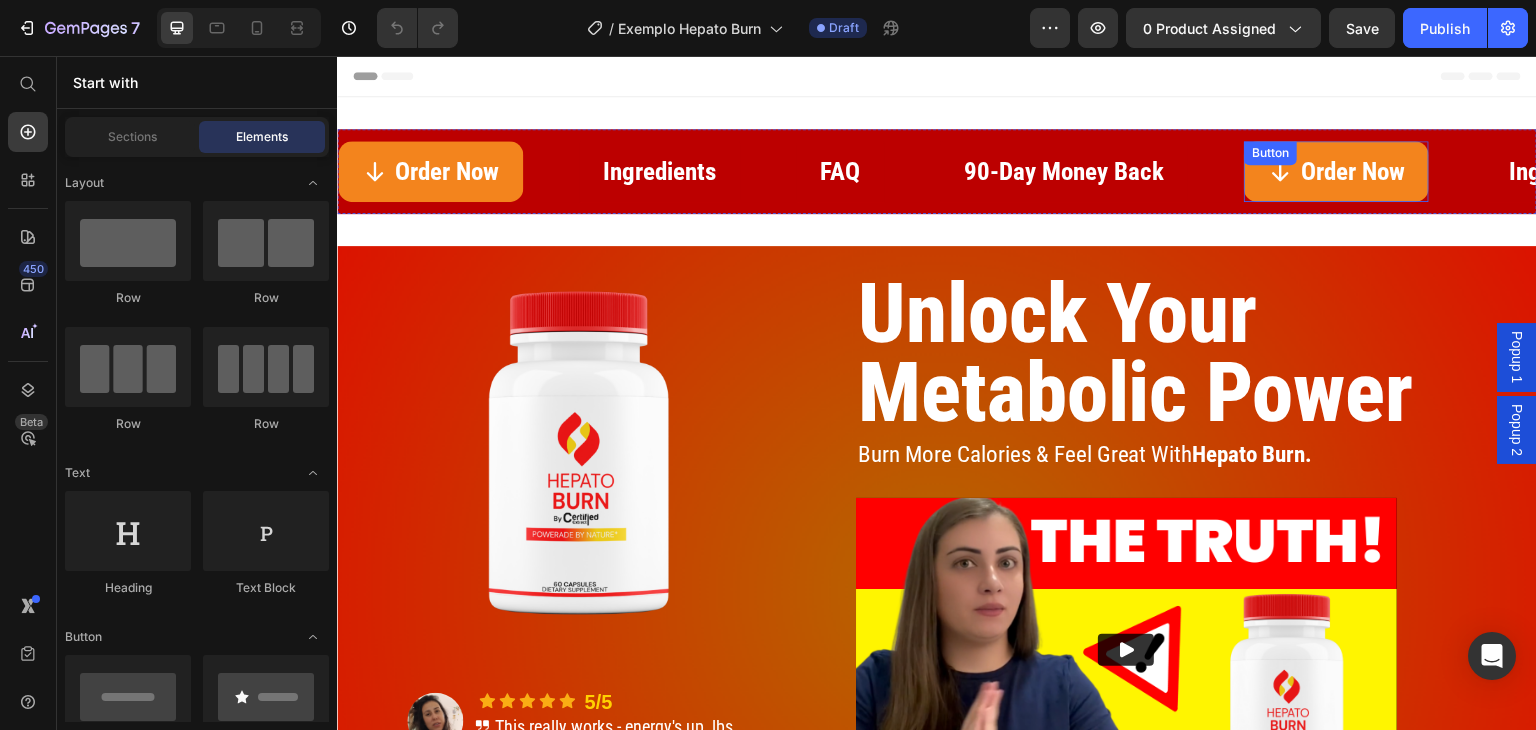 click on "Order Now" at bounding box center [1336, 171] 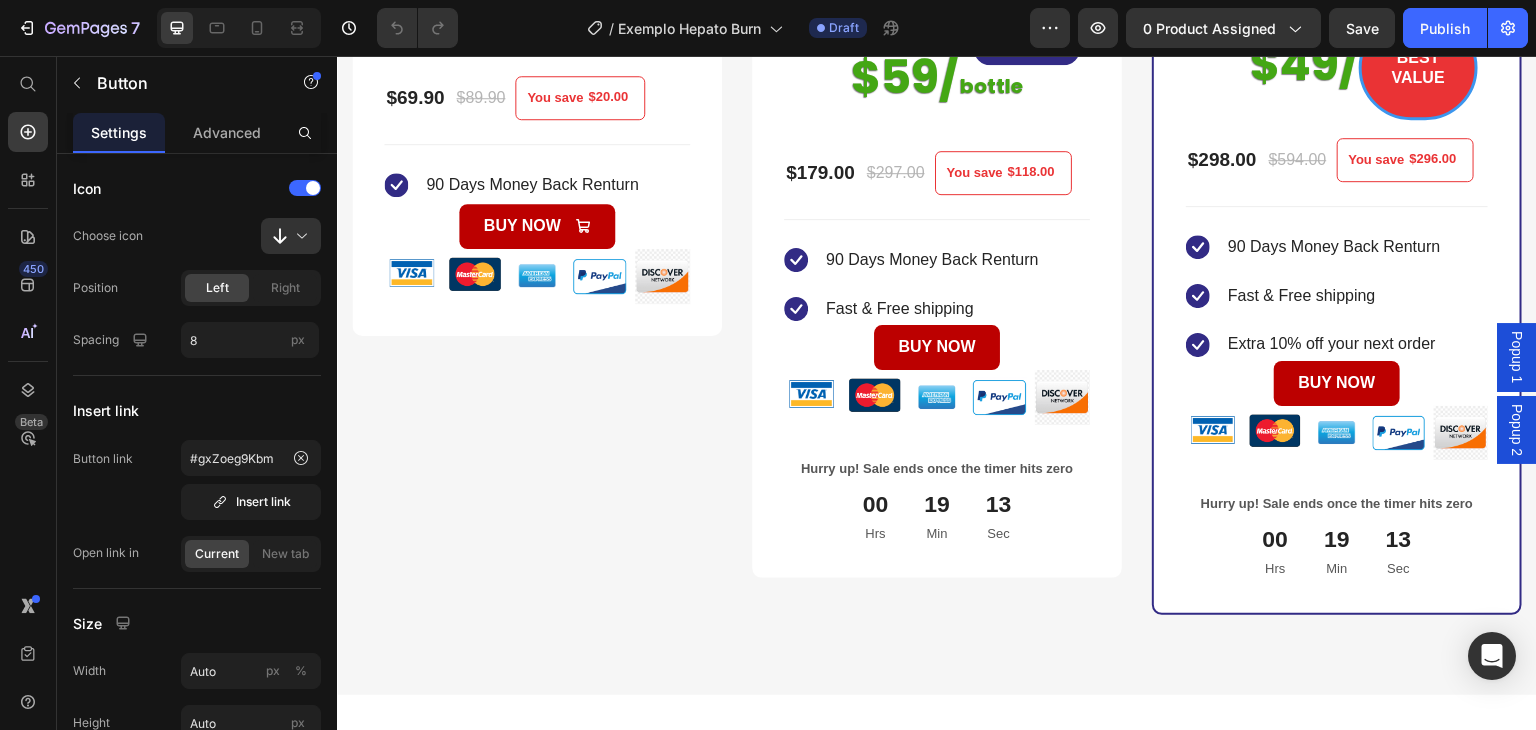 scroll, scrollTop: 1989, scrollLeft: 0, axis: vertical 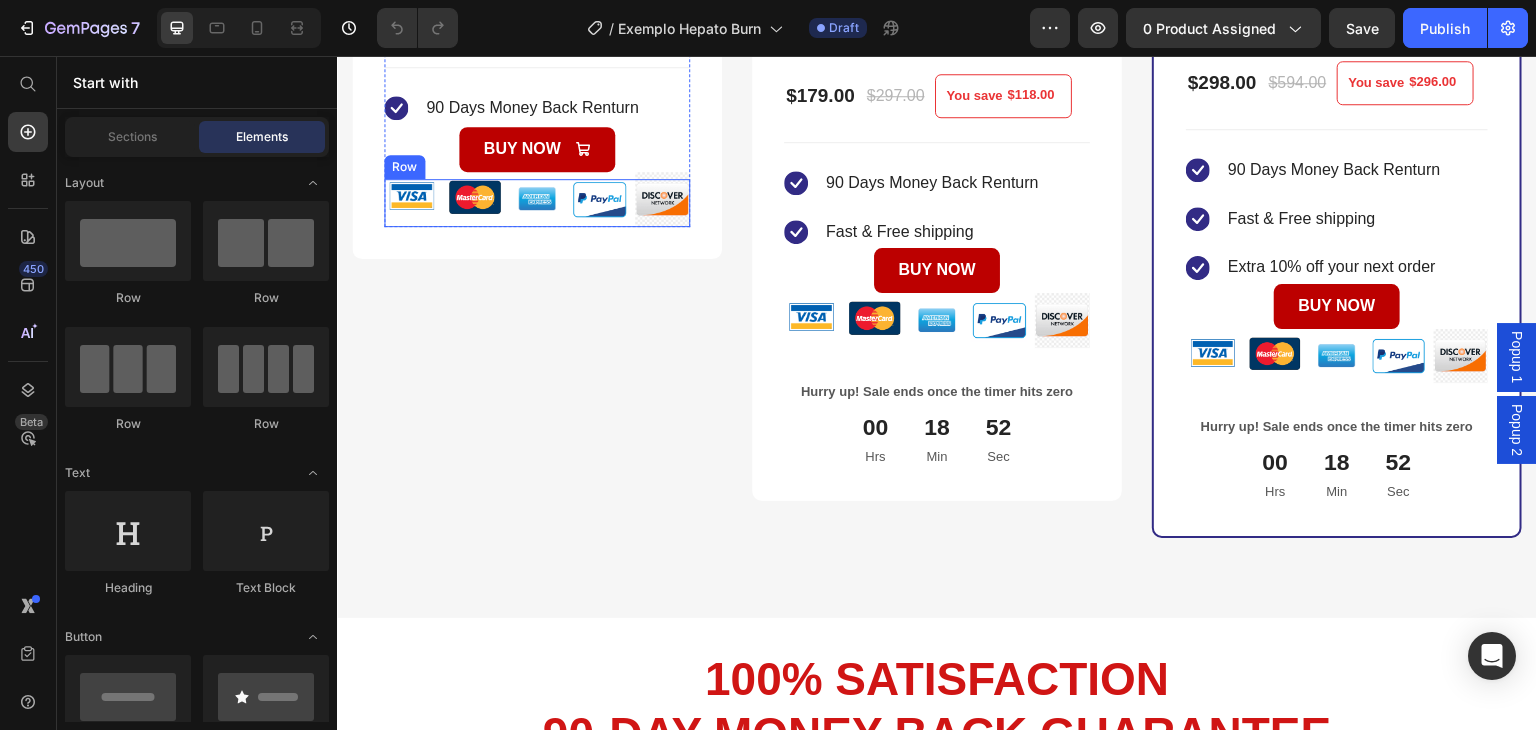 click on "Image" at bounding box center [599, 203] 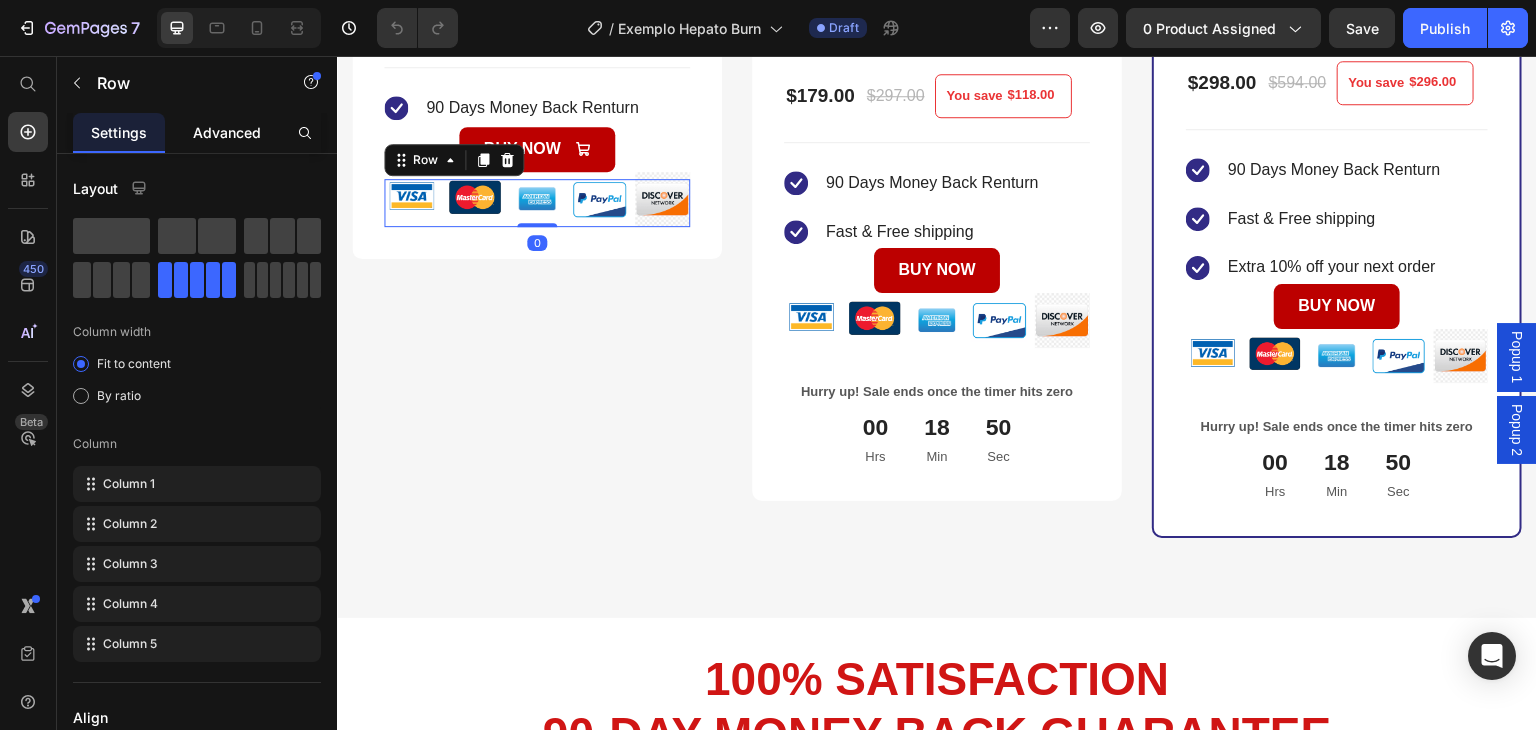 click on "Advanced" 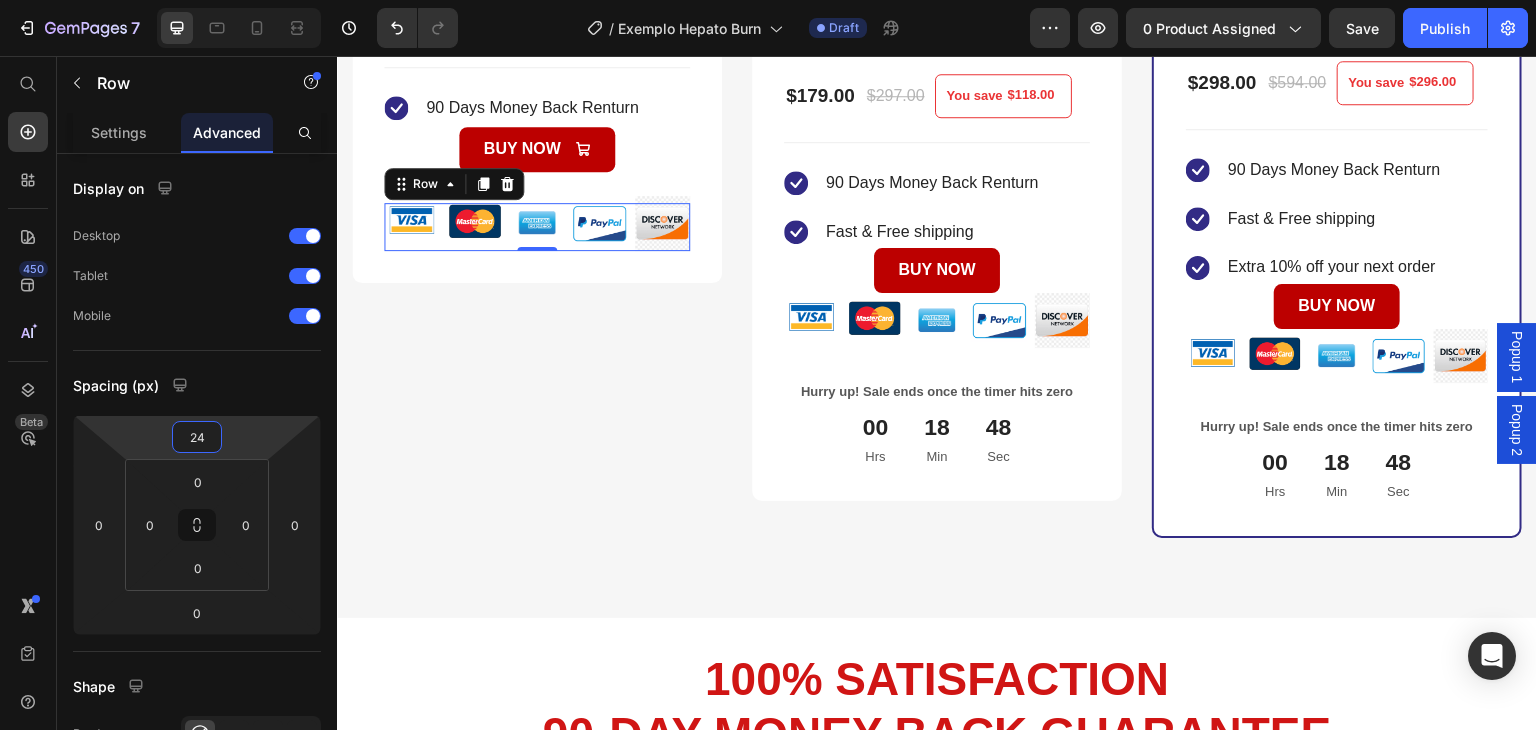 type on "26" 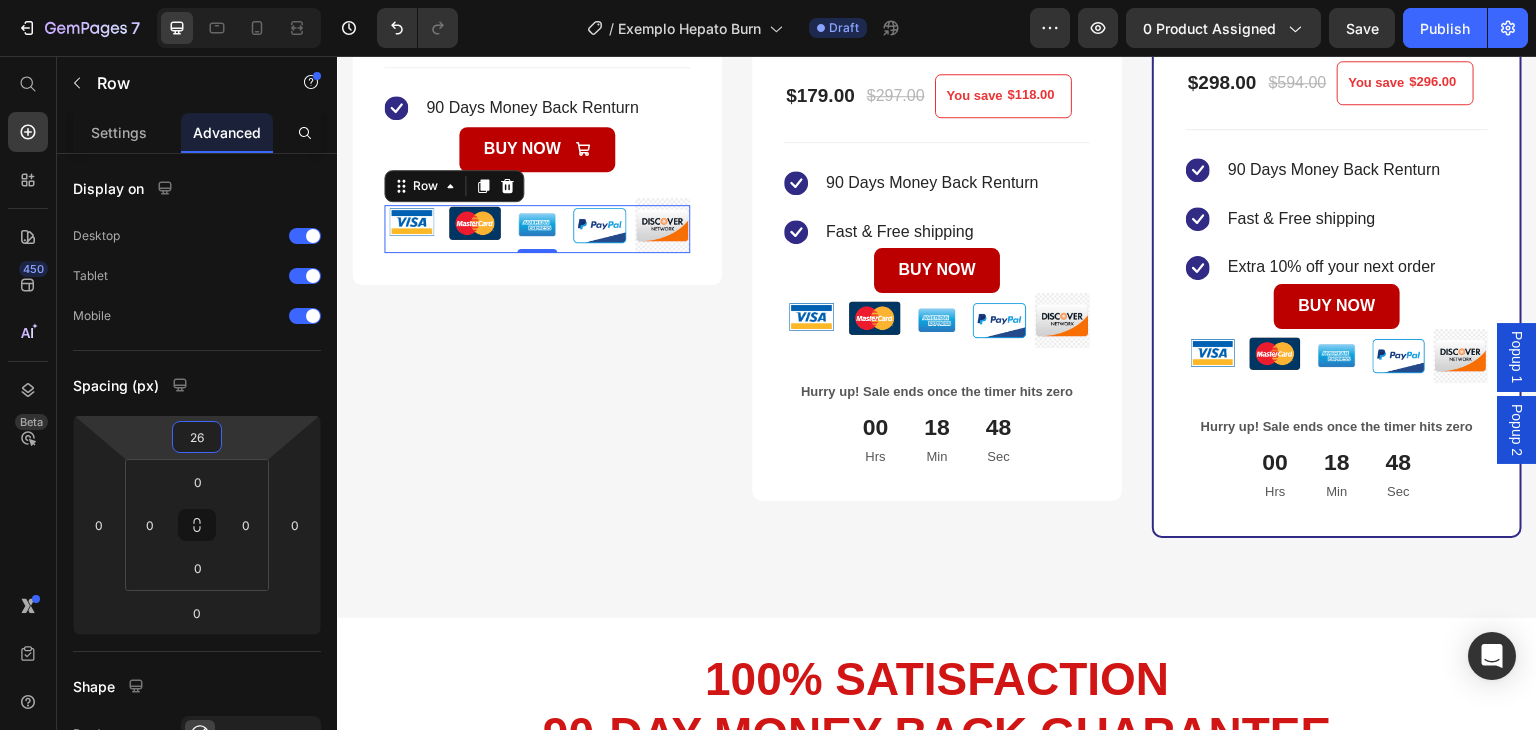drag, startPoint x: 228, startPoint y: 430, endPoint x: 228, endPoint y: 417, distance: 13 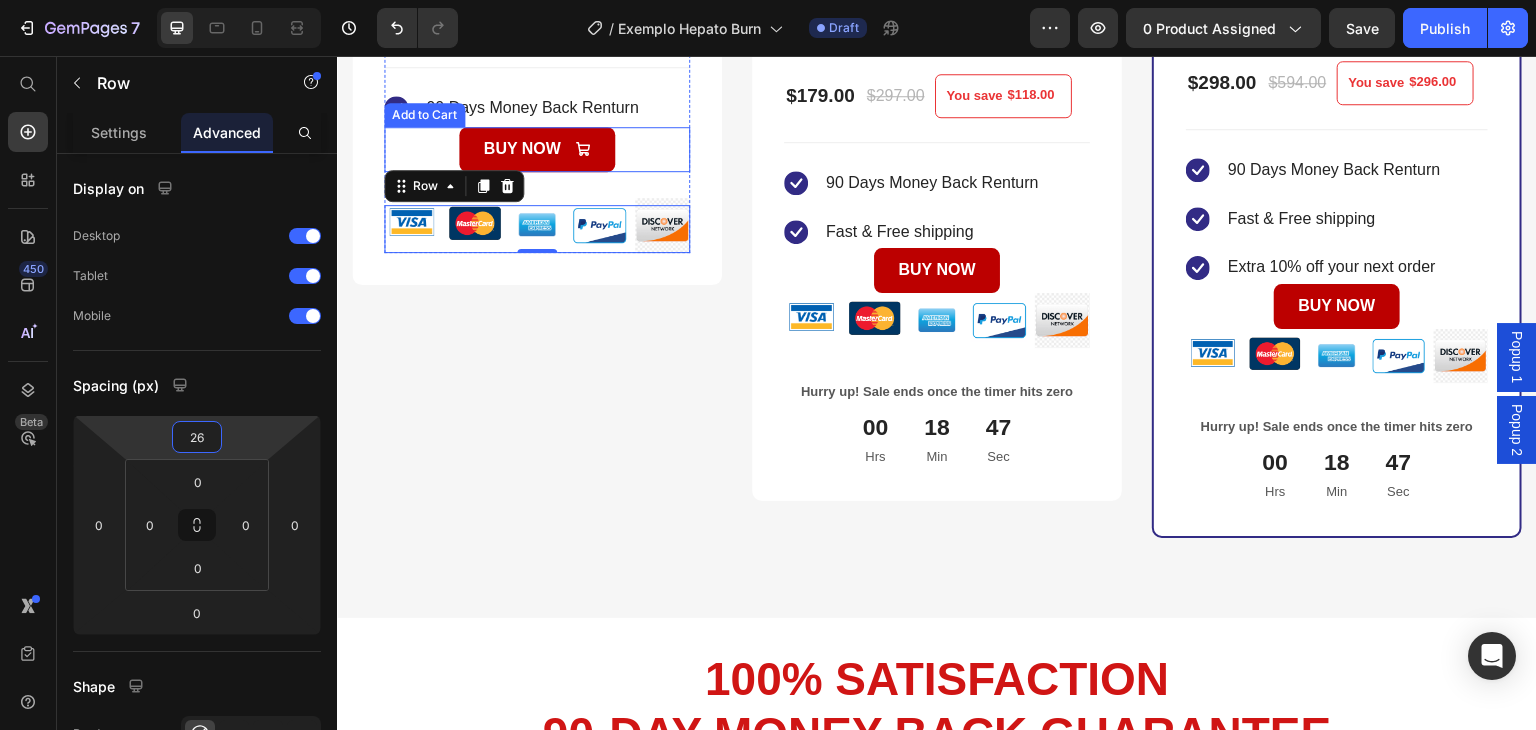 click on "BUY NOW Add to Cart" at bounding box center [537, 149] 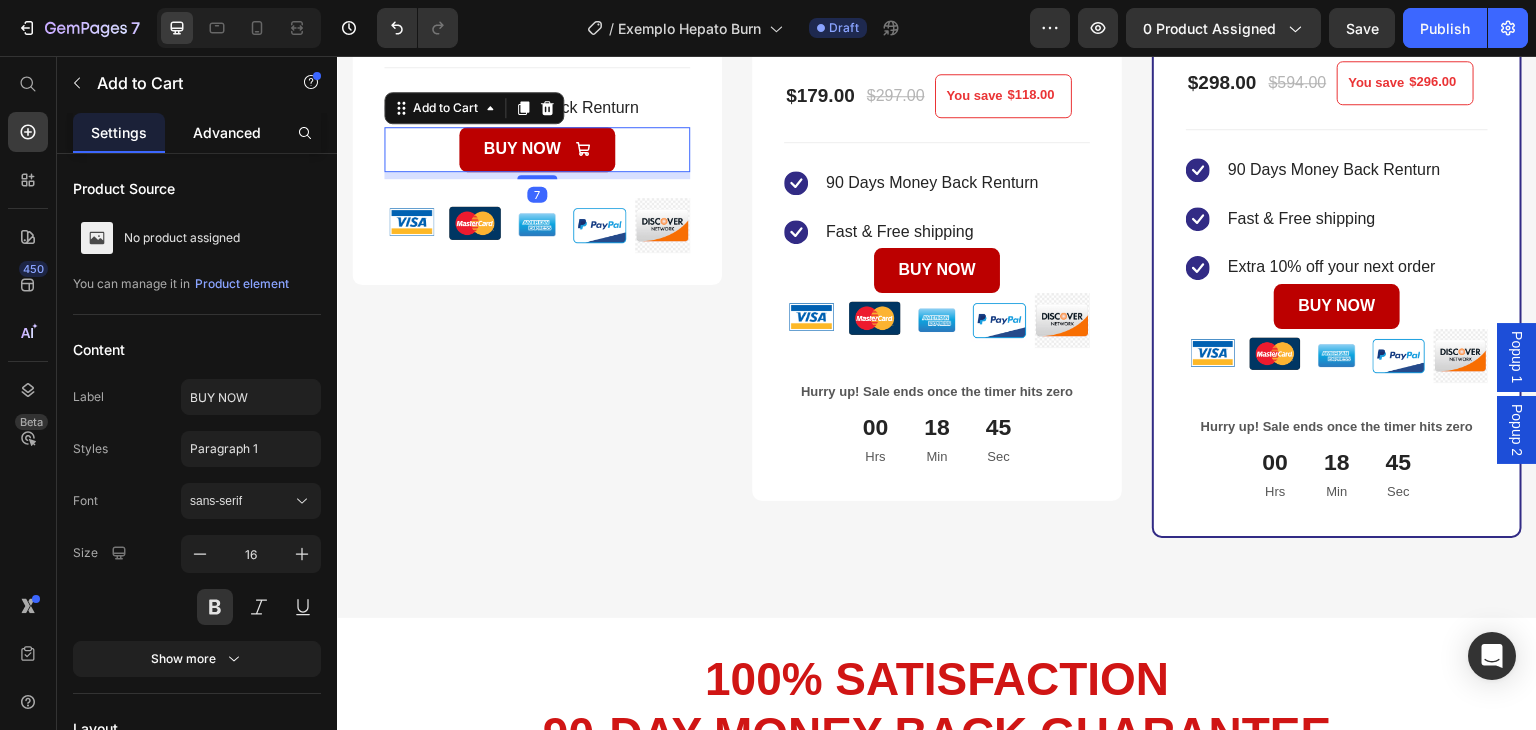 click on "Advanced" at bounding box center (227, 132) 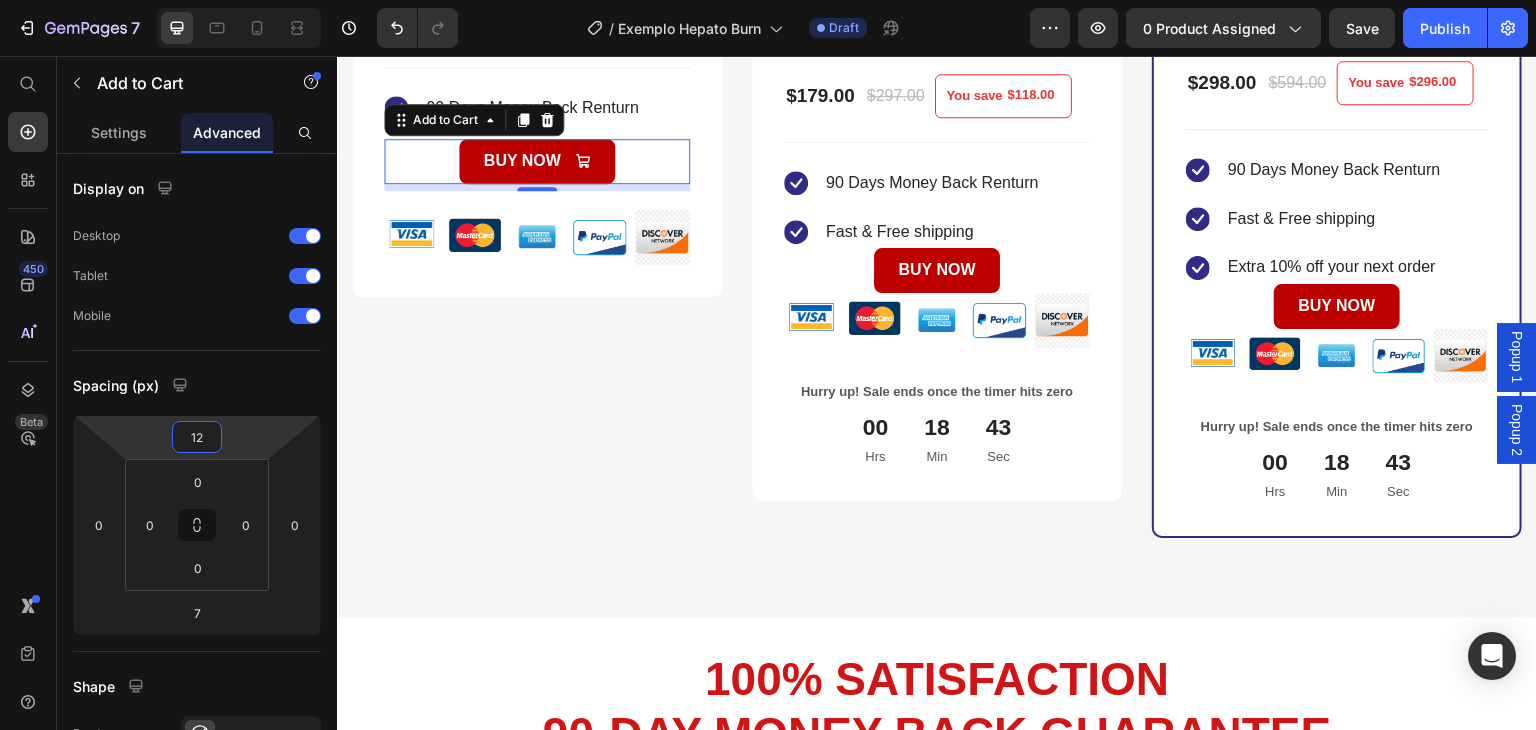 type on "14" 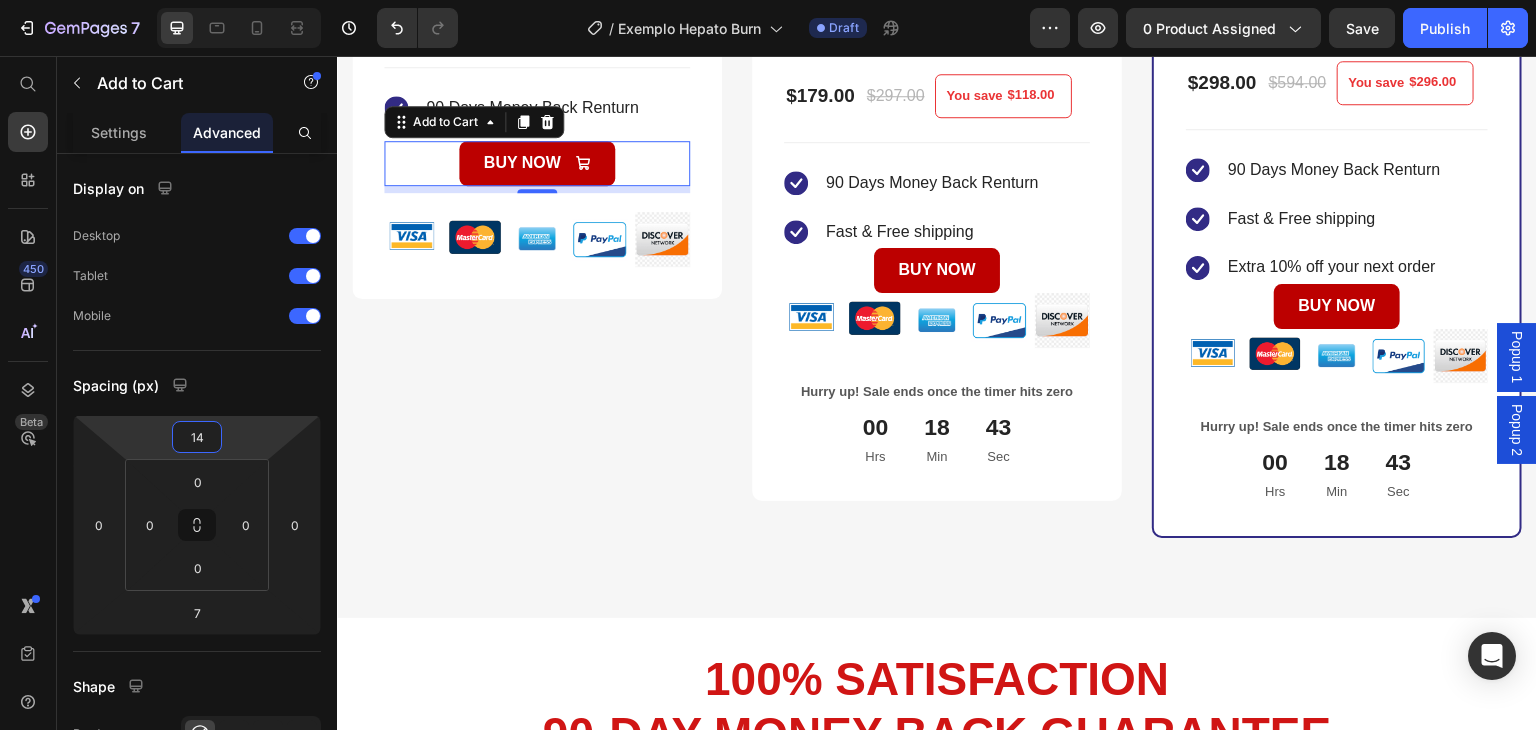 click on "7  Version history  /  Exemplo Hepato Burn Draft Preview 0 product assigned  Save   Publish  450 Beta Start with Sections Elements Hero Section Product Detail Brands Trusted Badges Guarantee Product Breakdown How to use Testimonials Compare Bundle FAQs Social Proof Brand Story Product List Collection Blog List Contact Sticky Add to Cart Custom Footer Browse Library 450 Layout
Row
Row
Row
Row Text
Heading
Text Block Button
Button
Button
Sticky Back to top Media" at bounding box center (768, 0) 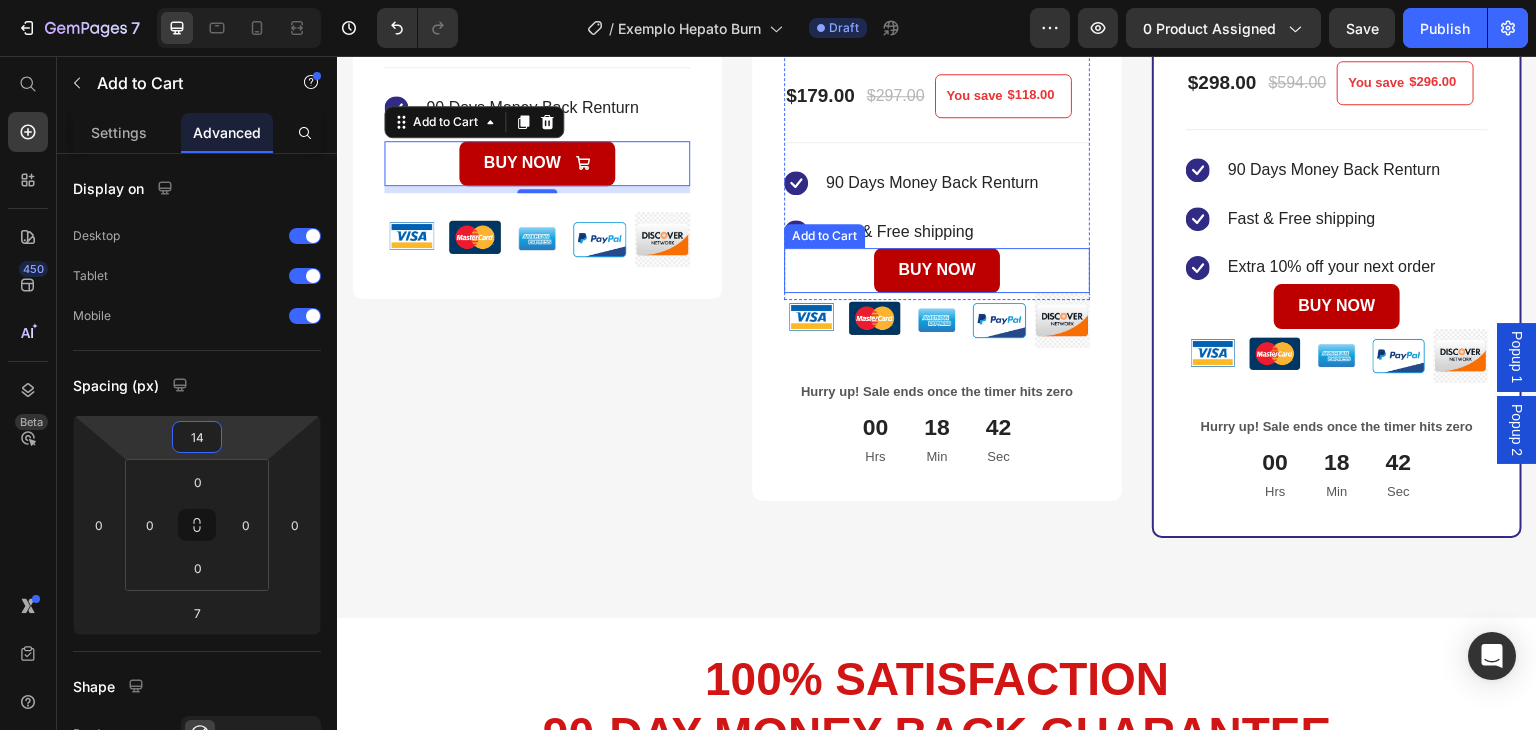 click on "BUY NOW Add to Cart" at bounding box center (937, 270) 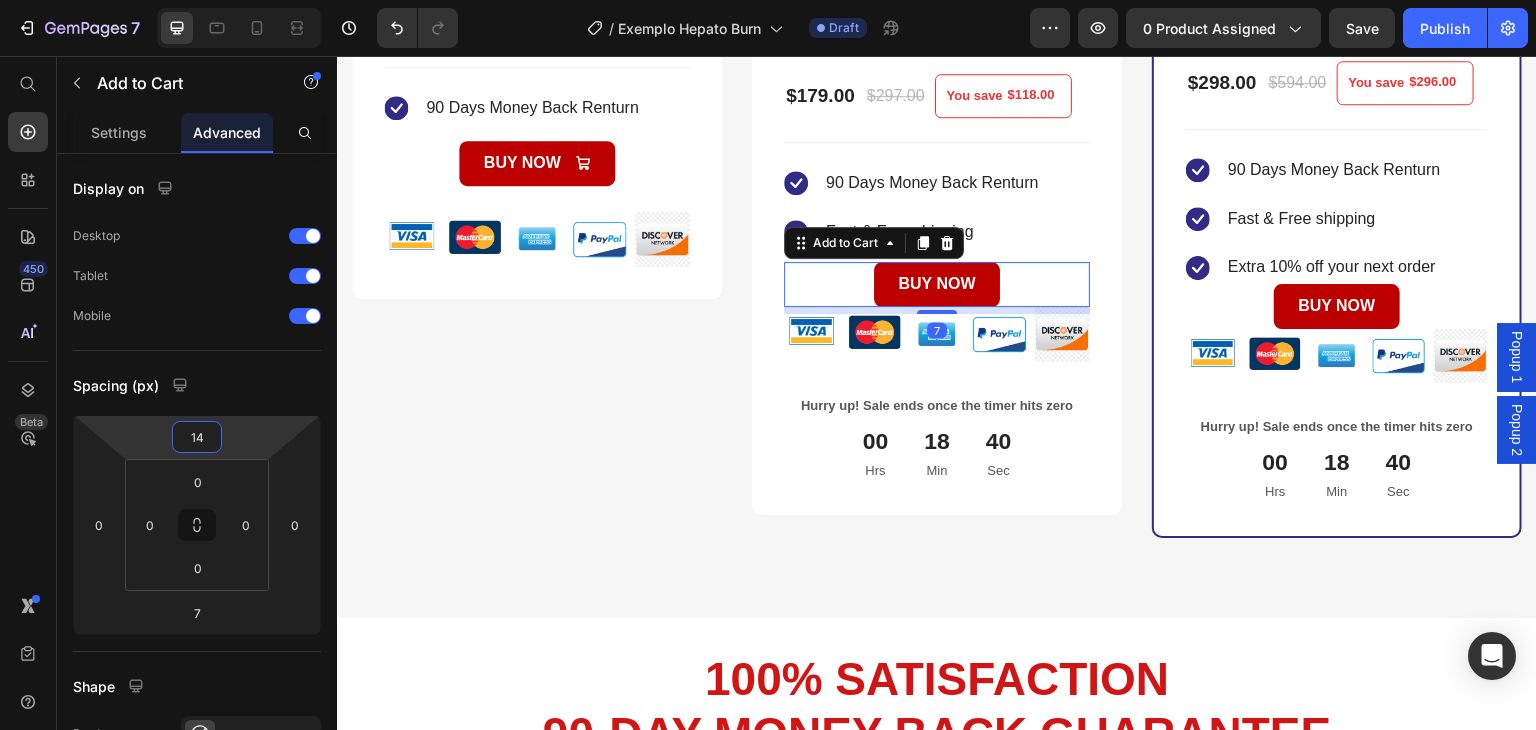 type on "16" 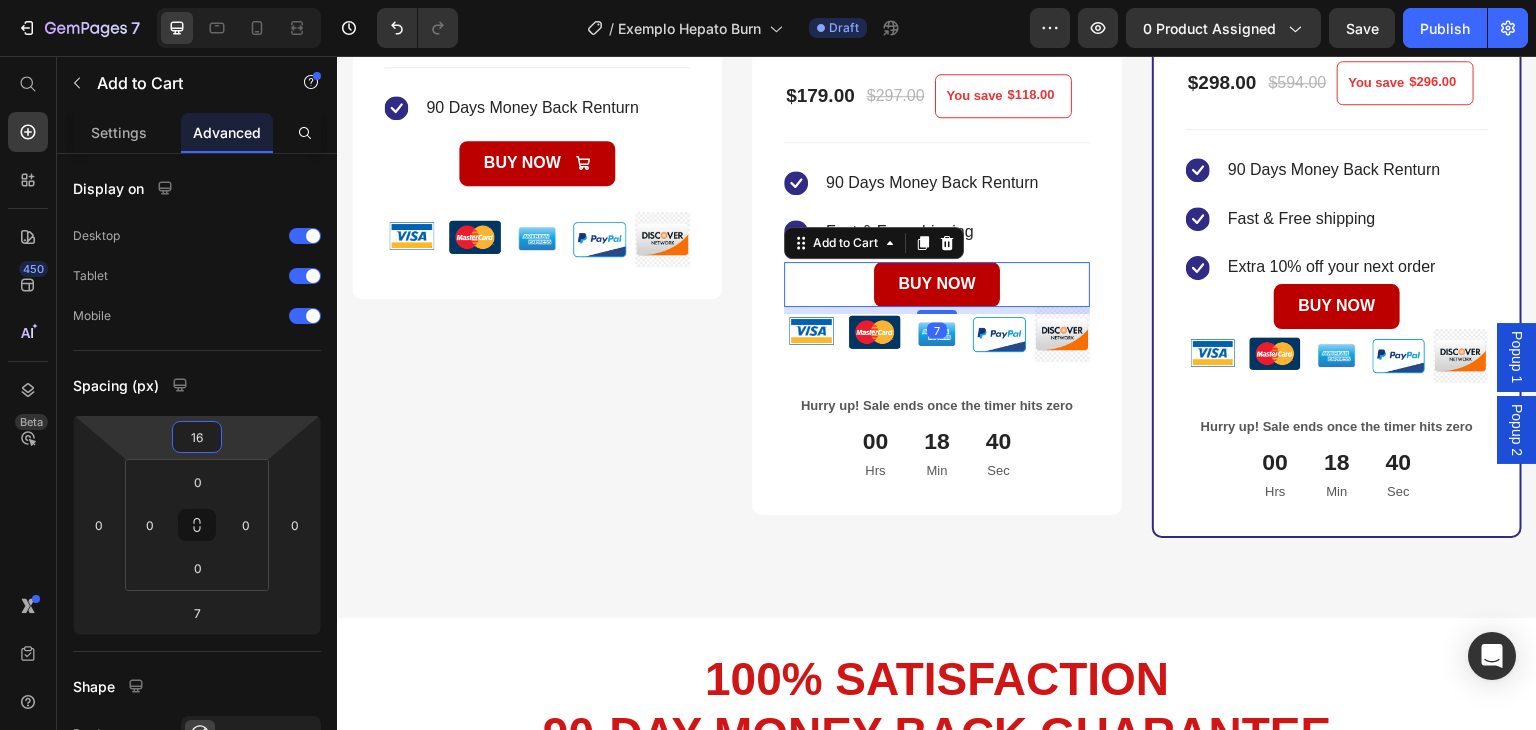 click on "7  Version history  /  Exemplo Hepato Burn Draft Preview 0 product assigned  Save   Publish  450 Beta Start with Sections Elements Hero Section Product Detail Brands Trusted Badges Guarantee Product Breakdown How to use Testimonials Compare Bundle FAQs Social Proof Brand Story Product List Collection Blog List Contact Sticky Add to Cart Custom Footer Browse Library 450 Layout
Row
Row
Row
Row Text
Heading
Text Block Button
Button
Button
Sticky Back to top Media" at bounding box center (768, 0) 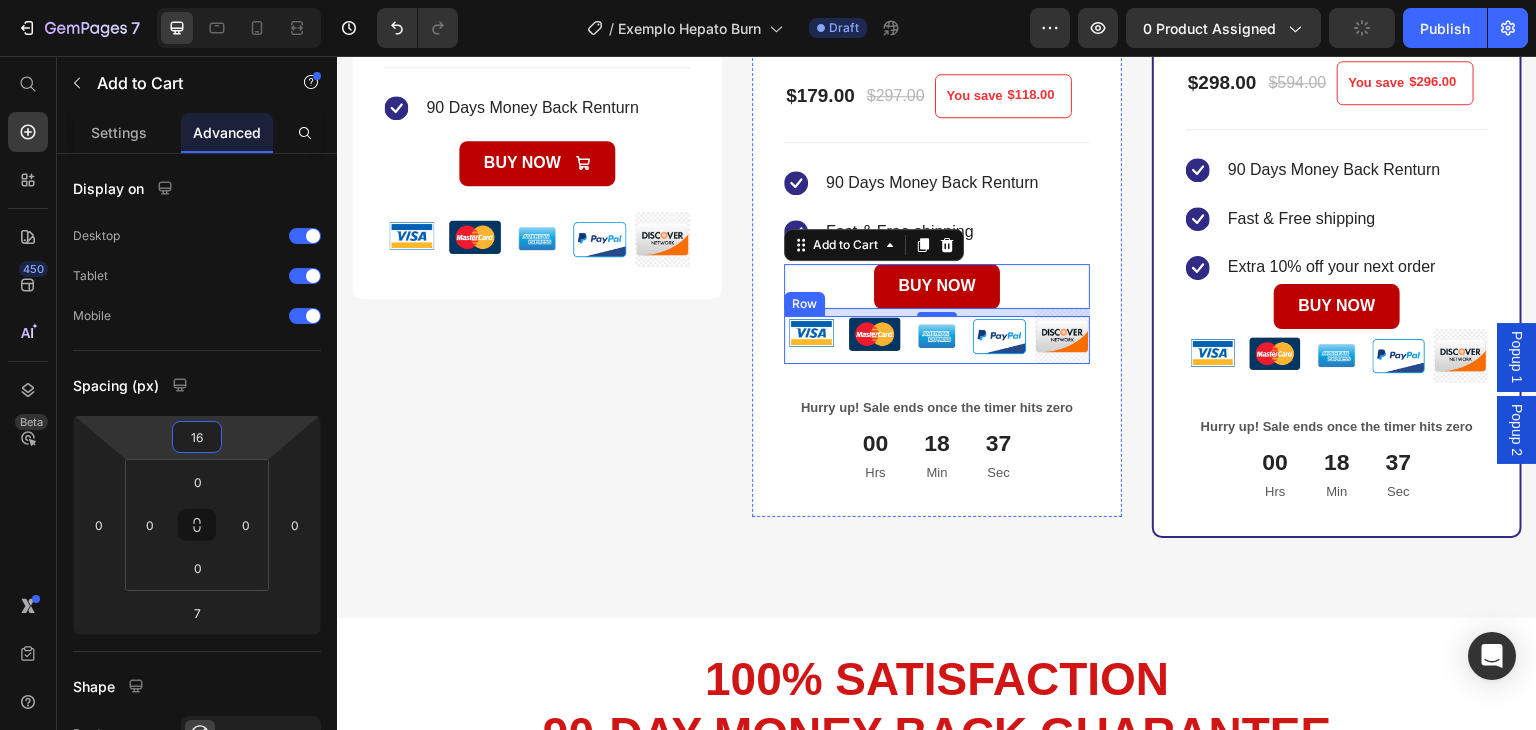 click on "Image" at bounding box center (937, 340) 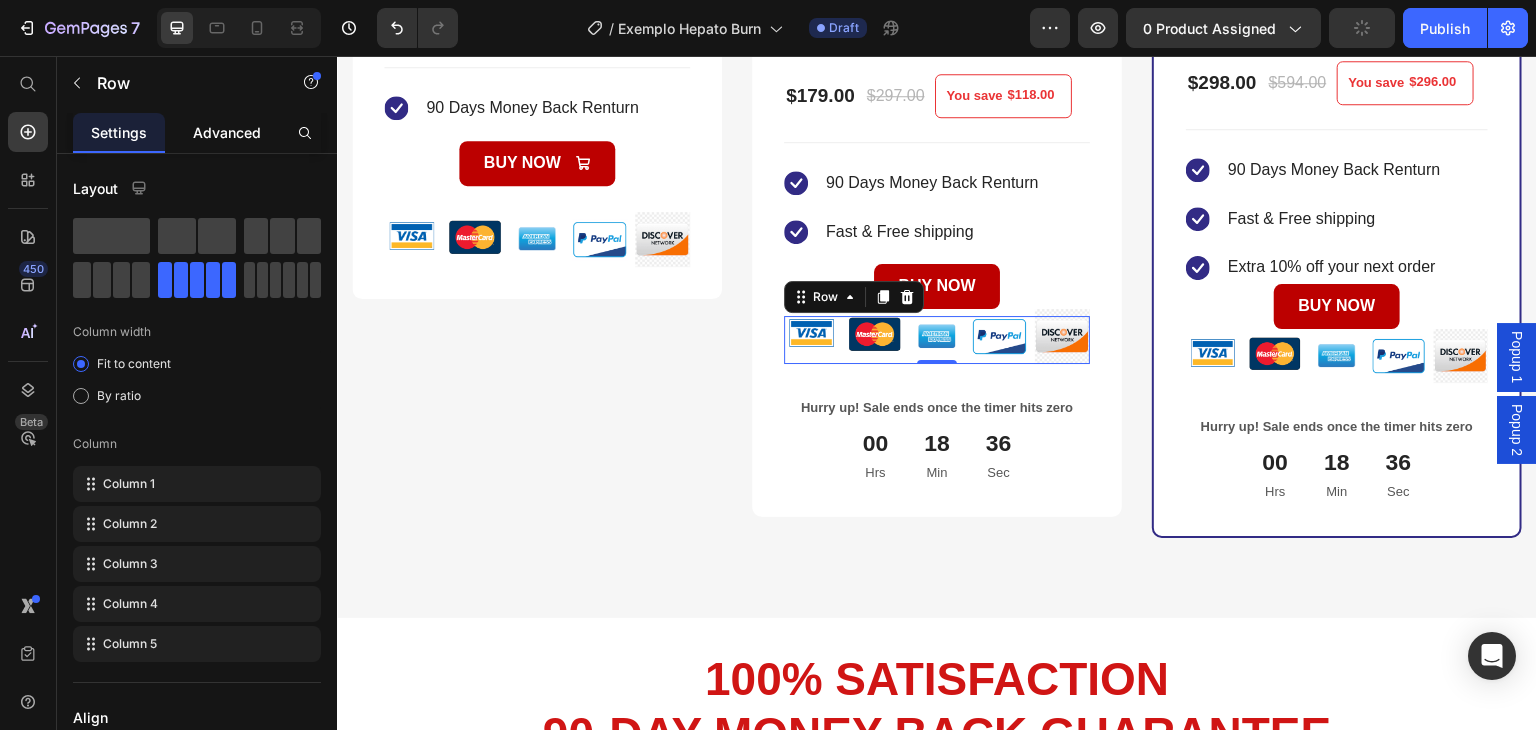 click on "Advanced" 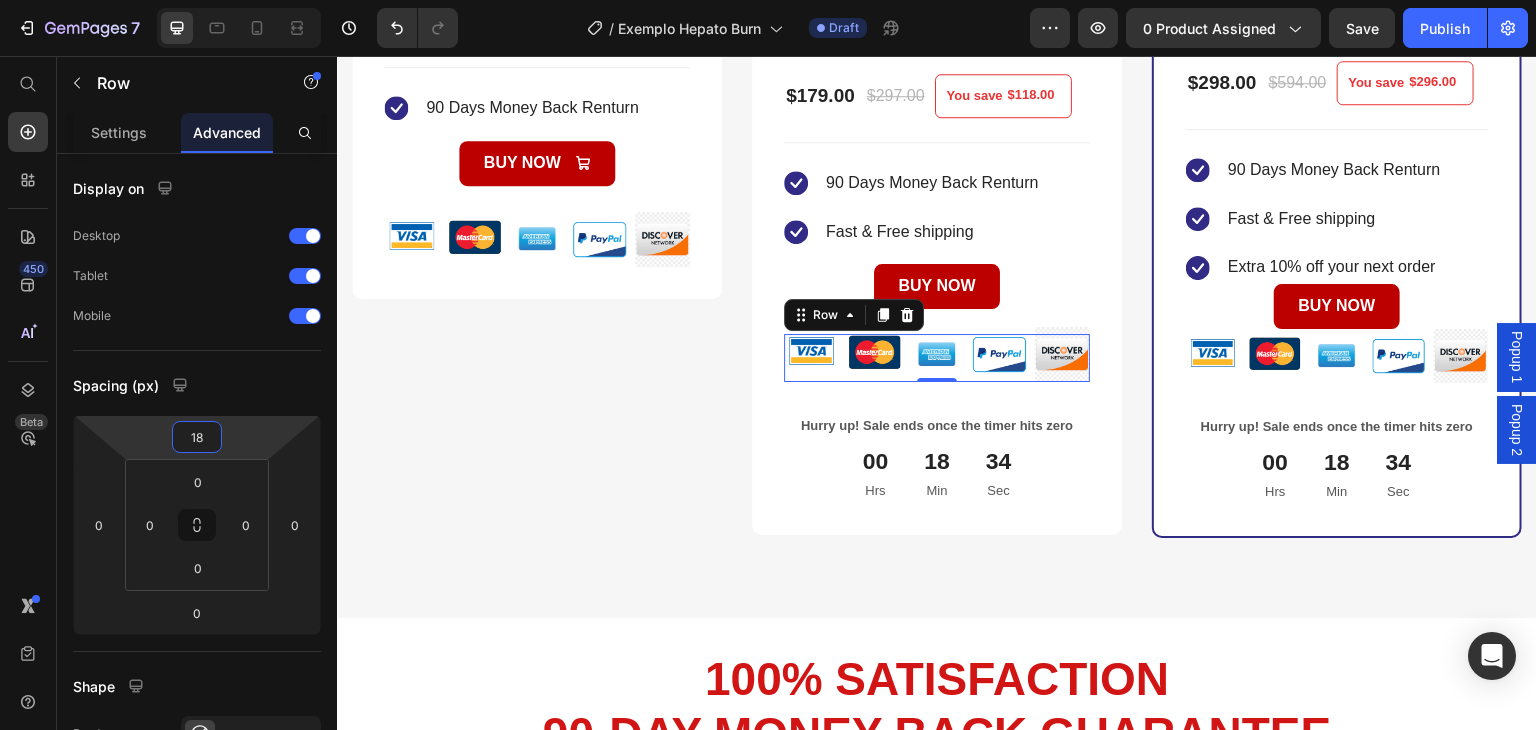 type on "20" 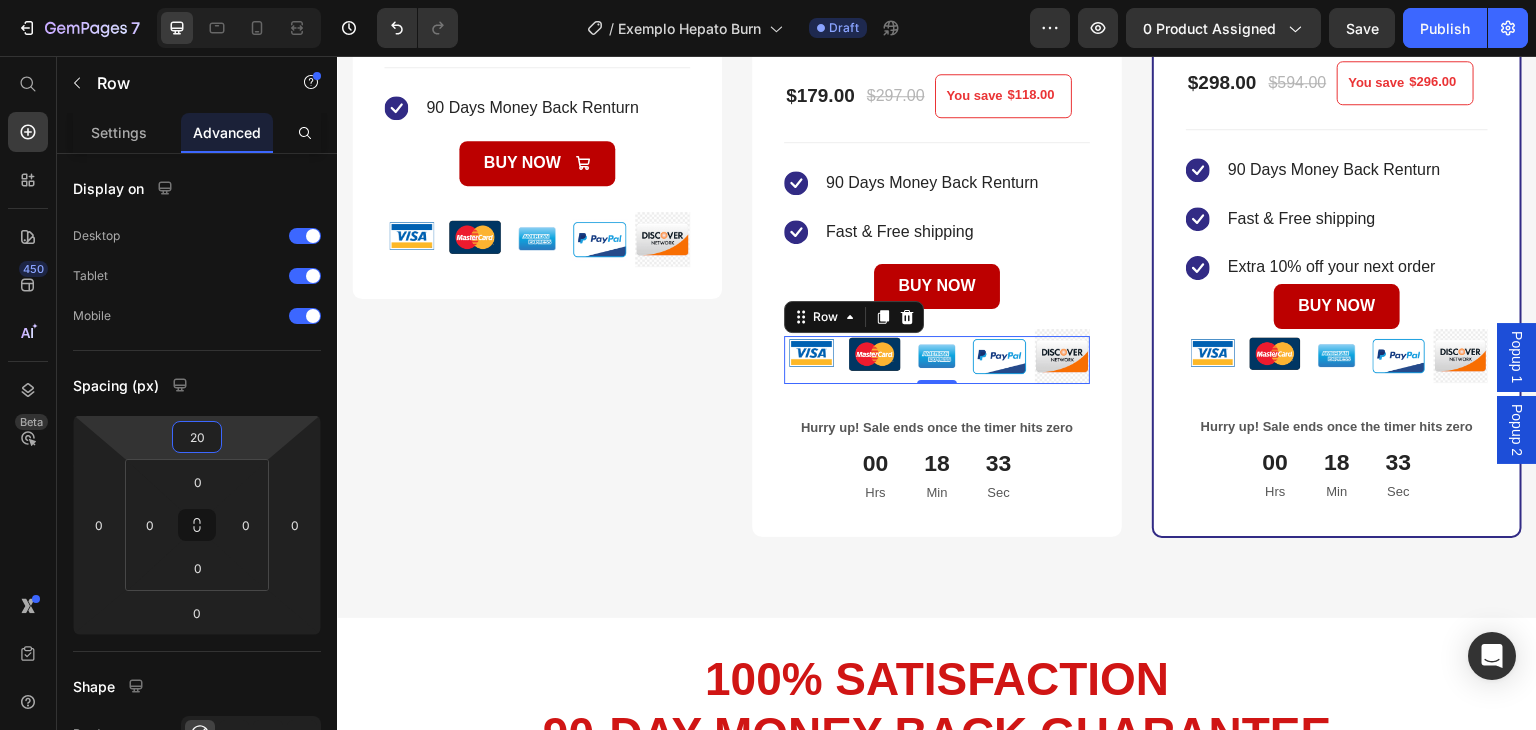 drag, startPoint x: 251, startPoint y: 428, endPoint x: 247, endPoint y: 418, distance: 10.770329 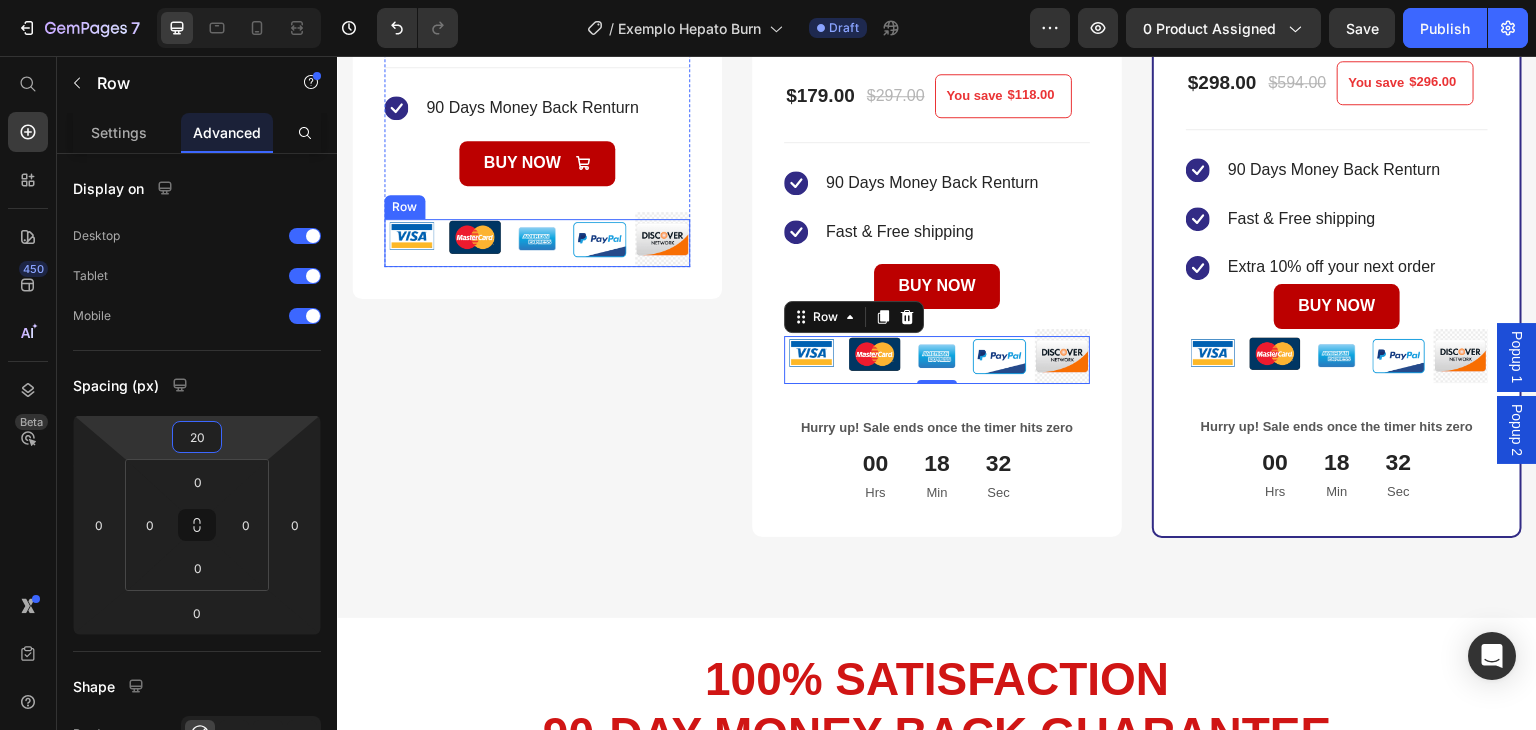 click on "Image" at bounding box center [474, 243] 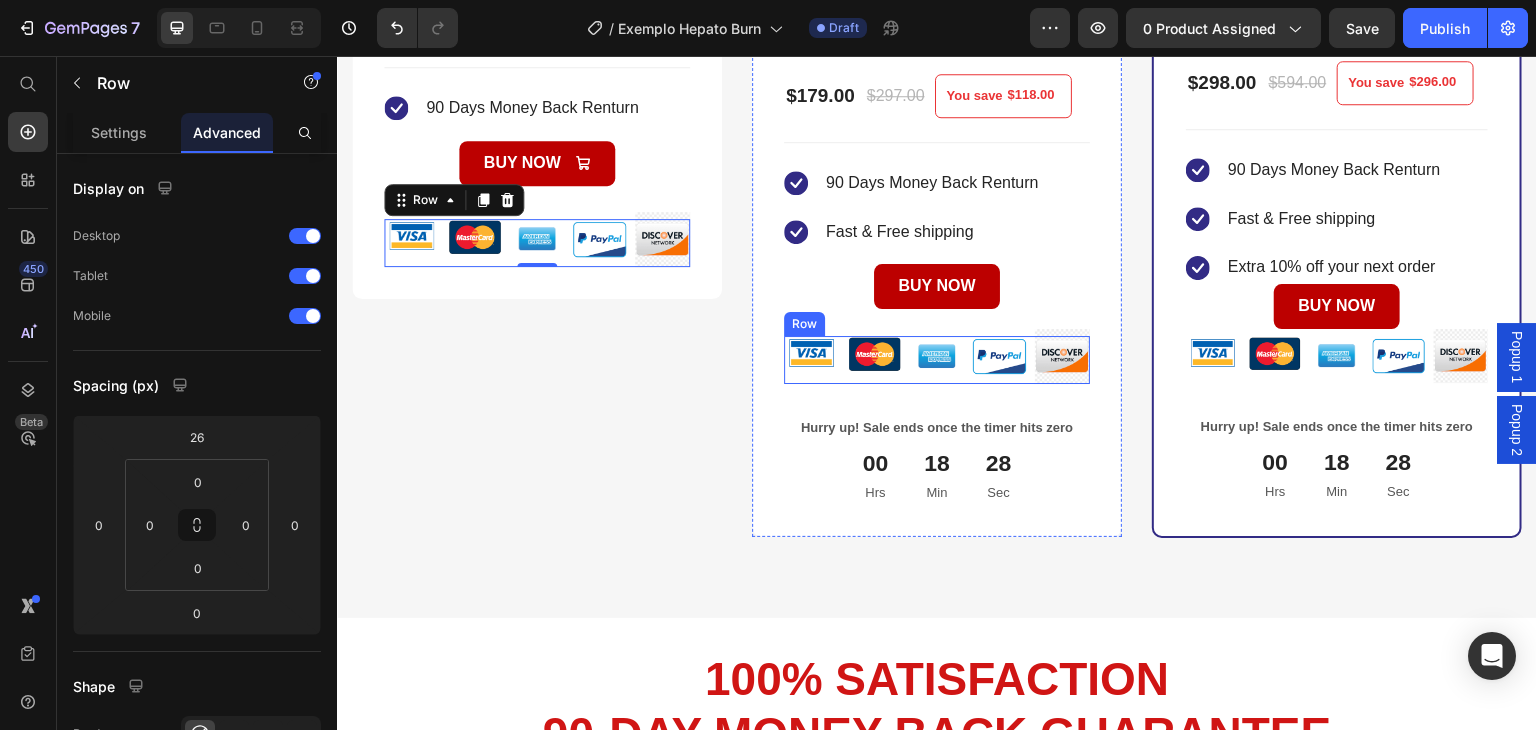 click on "Image" at bounding box center (937, 360) 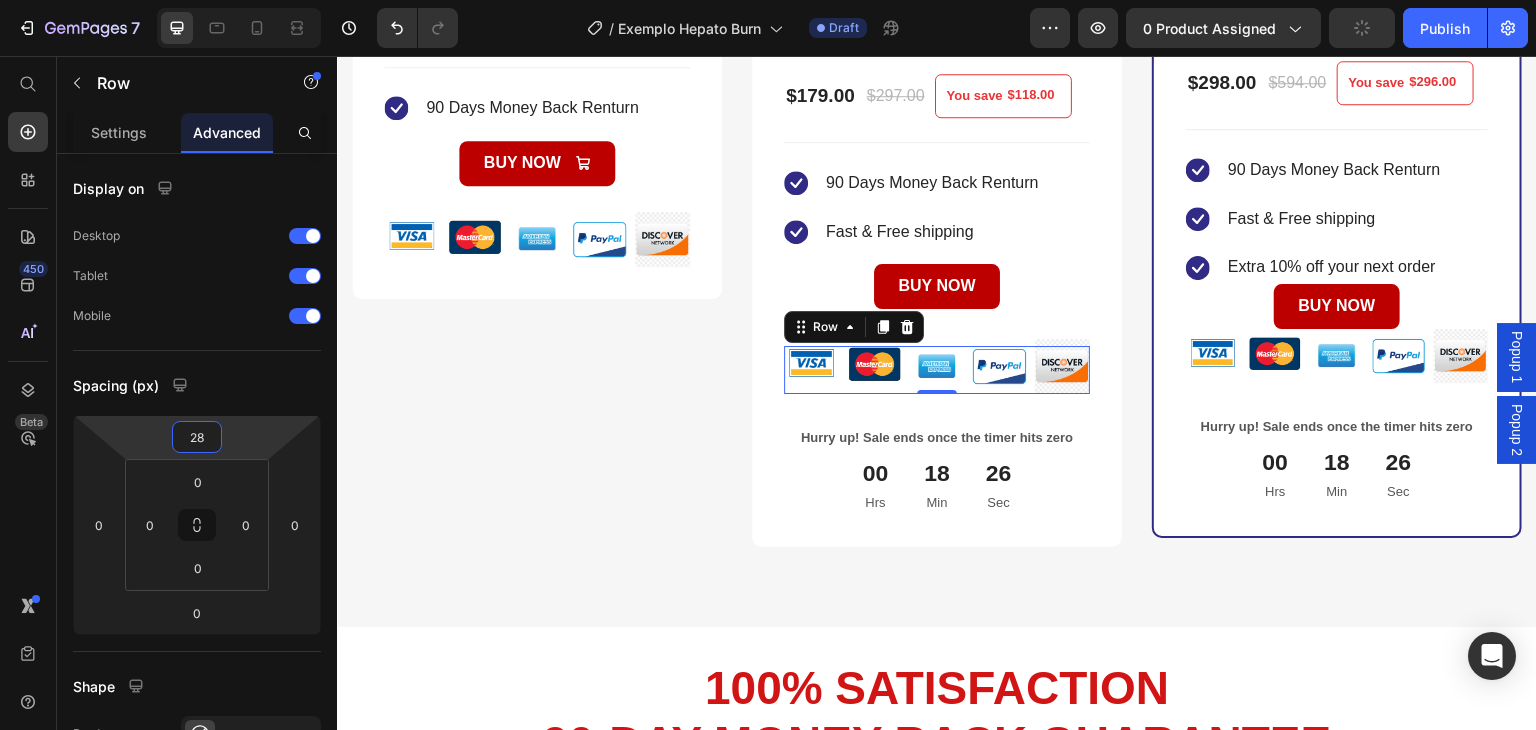 type on "26" 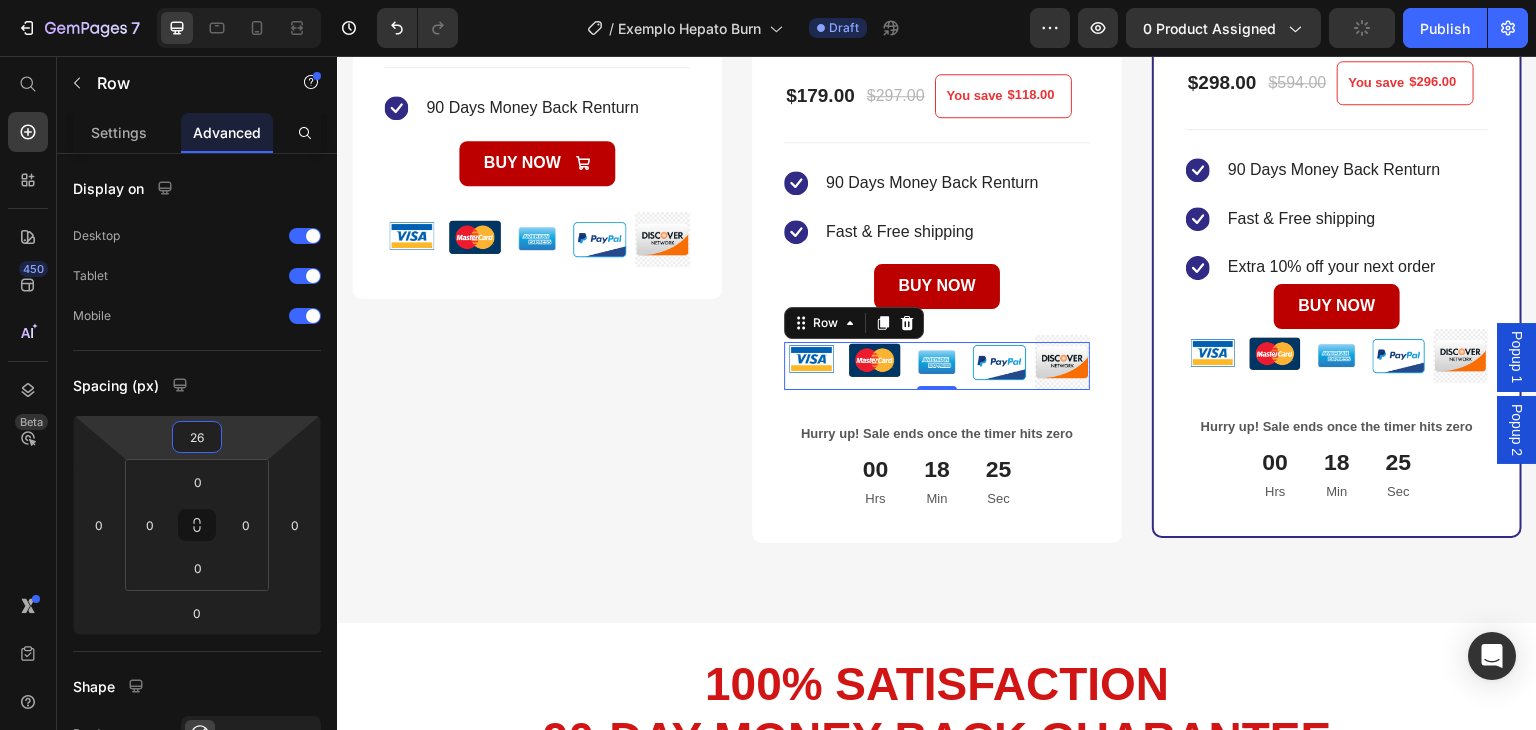 click on "7  Version history  /  Exemplo Hepato Burn Draft Preview 0 product assigned  Publish  450 Beta Start with Sections Elements Hero Section Product Detail Brands Trusted Badges Guarantee Product Breakdown How to use Testimonials Compare Bundle FAQs Social Proof Brand Story Product List Collection Blog List Contact Sticky Add to Cart Custom Footer Browse Library 450 Layout
Row
Row
Row
Row Text
Heading
Text Block Button
Button
Button
Sticky Back to top Media
Image Image" at bounding box center (768, 0) 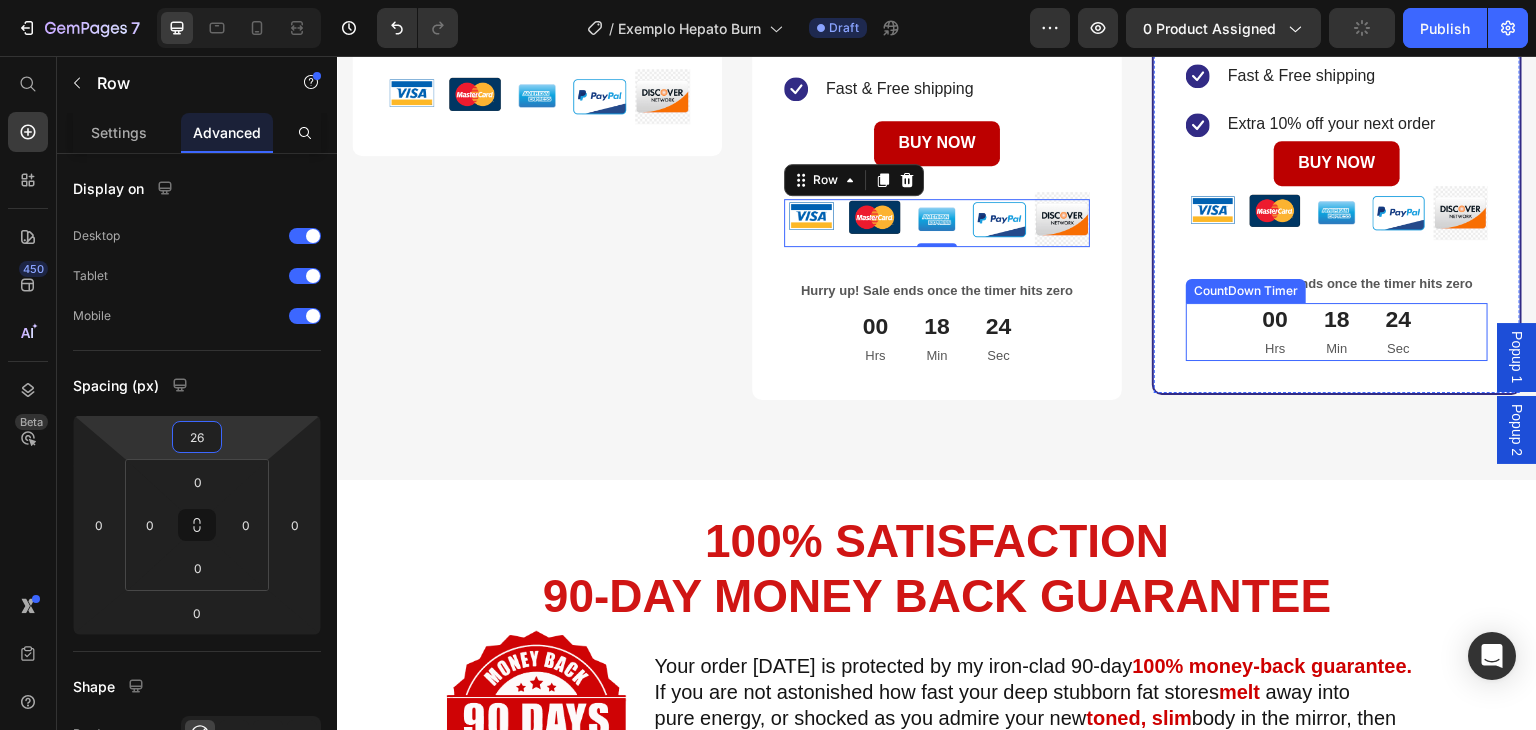 scroll, scrollTop: 1677, scrollLeft: 0, axis: vertical 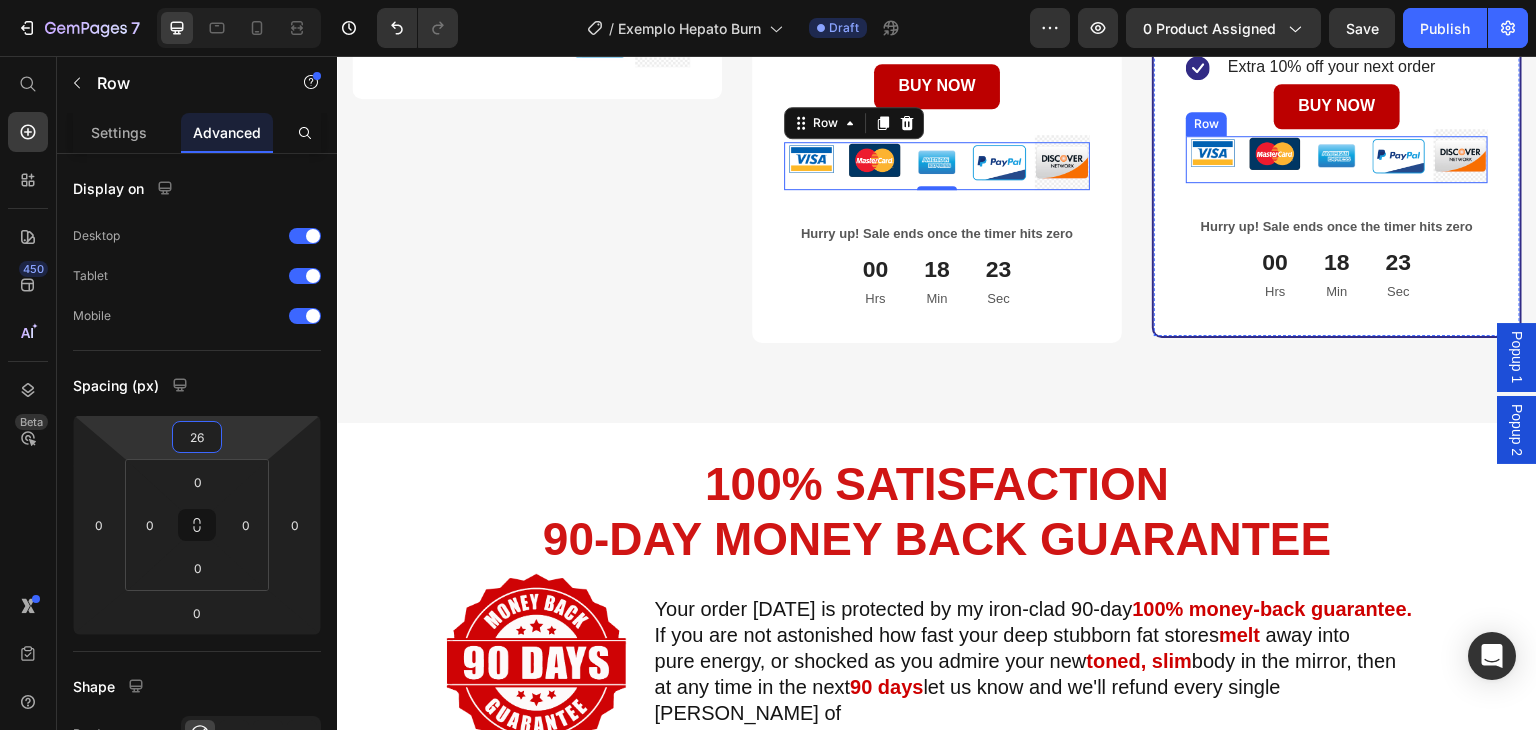 click on "Image" at bounding box center (1399, 159) 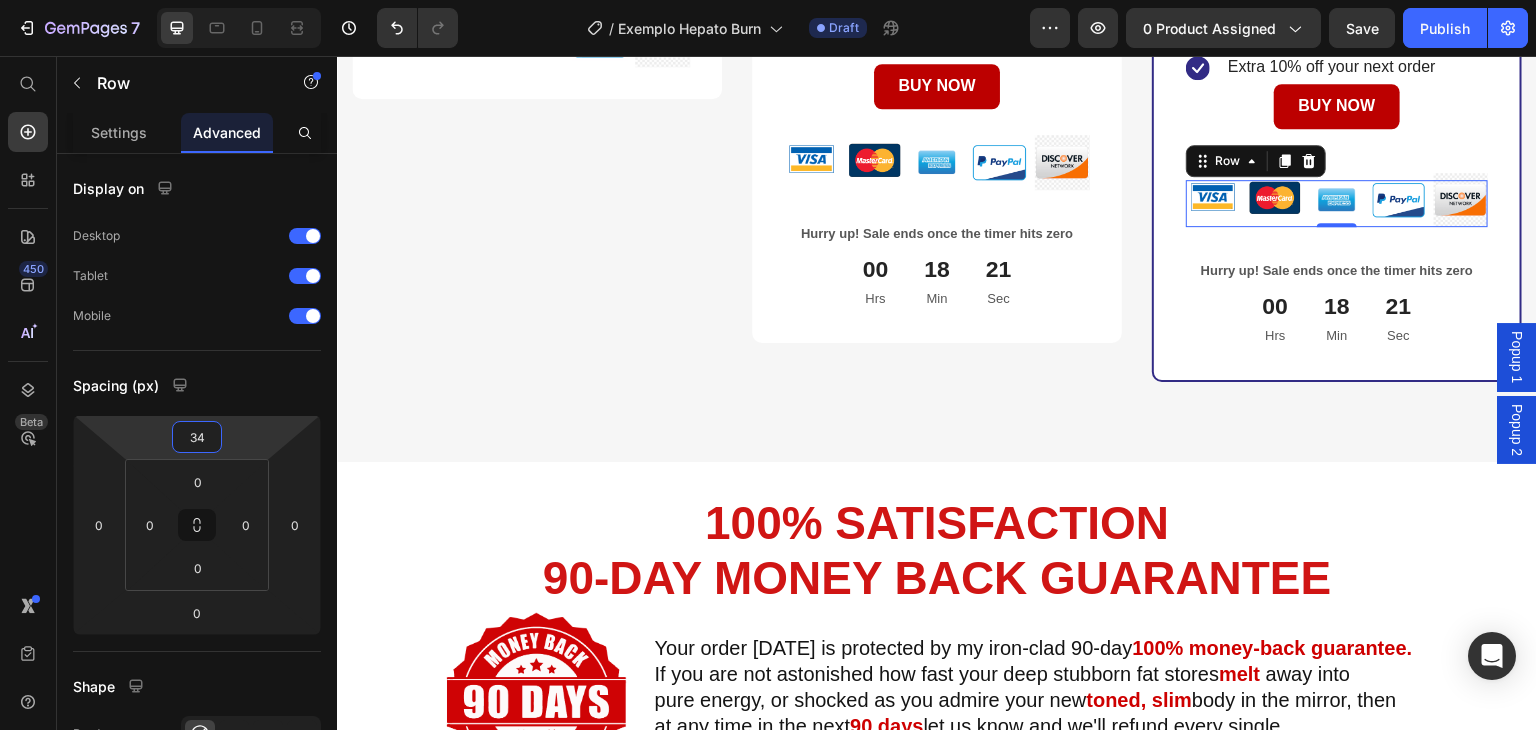 type on "26" 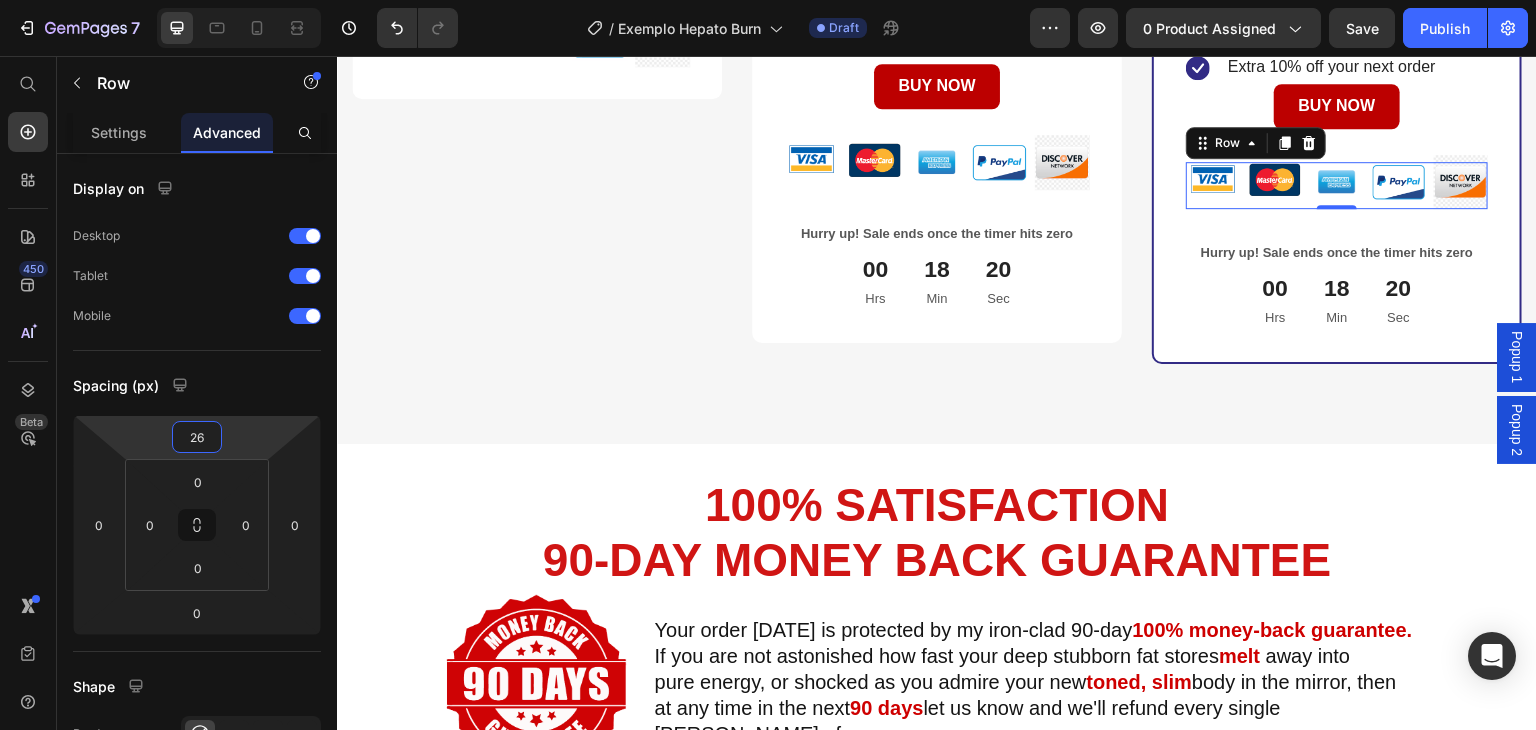 click on "7  Version history  /  Exemplo Hepato Burn Draft Preview 0 product assigned  Save   Publish  450 Beta Start with Sections Elements Hero Section Product Detail Brands Trusted Badges Guarantee Product Breakdown How to use Testimonials Compare Bundle FAQs Social Proof Brand Story Product List Collection Blog List Contact Sticky Add to Cart Custom Footer Browse Library 450 Layout
Row
Row
Row
Row Text
Heading
Text Block Button
Button
Button
Sticky Back to top Media" at bounding box center (768, 0) 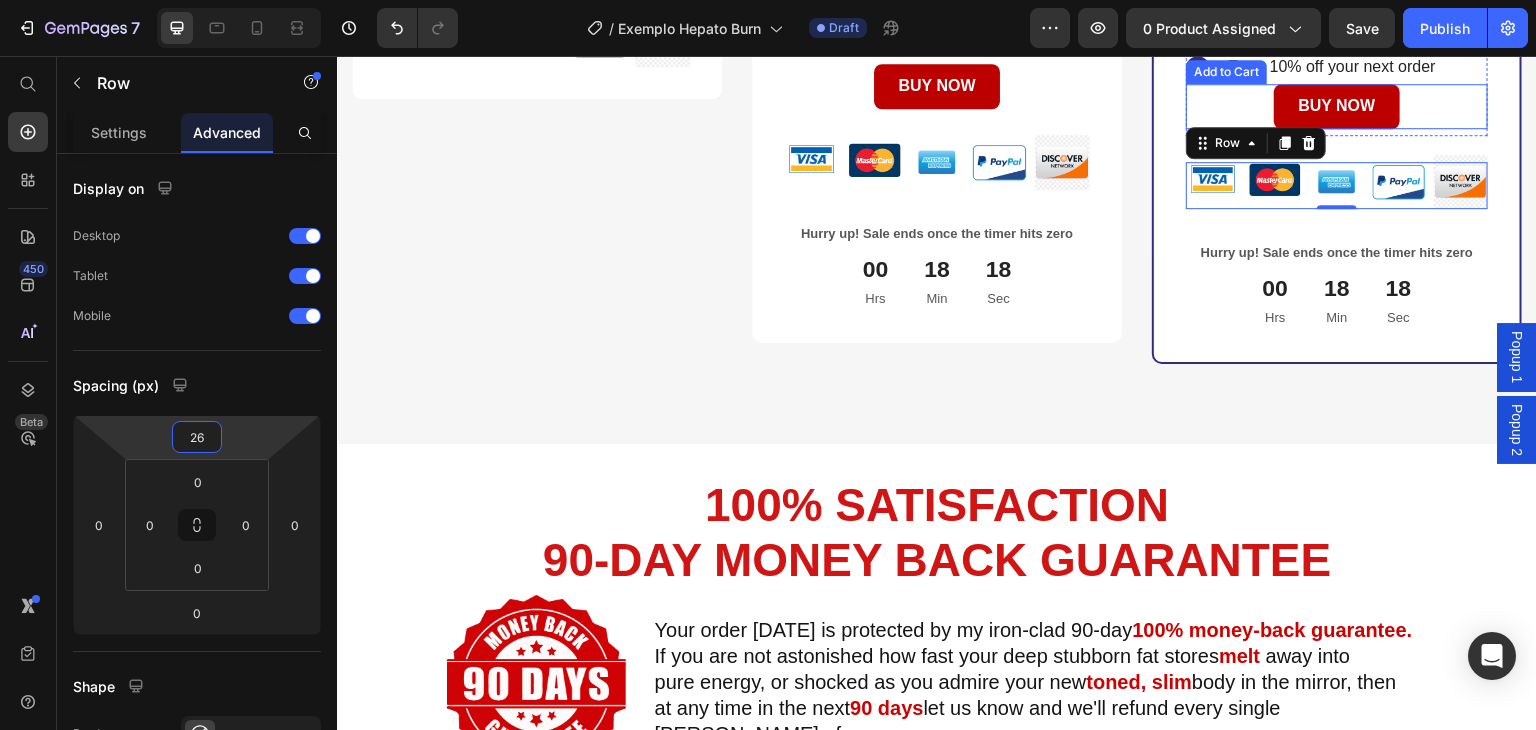 click on "BUY NOW Add to Cart" at bounding box center [1337, 106] 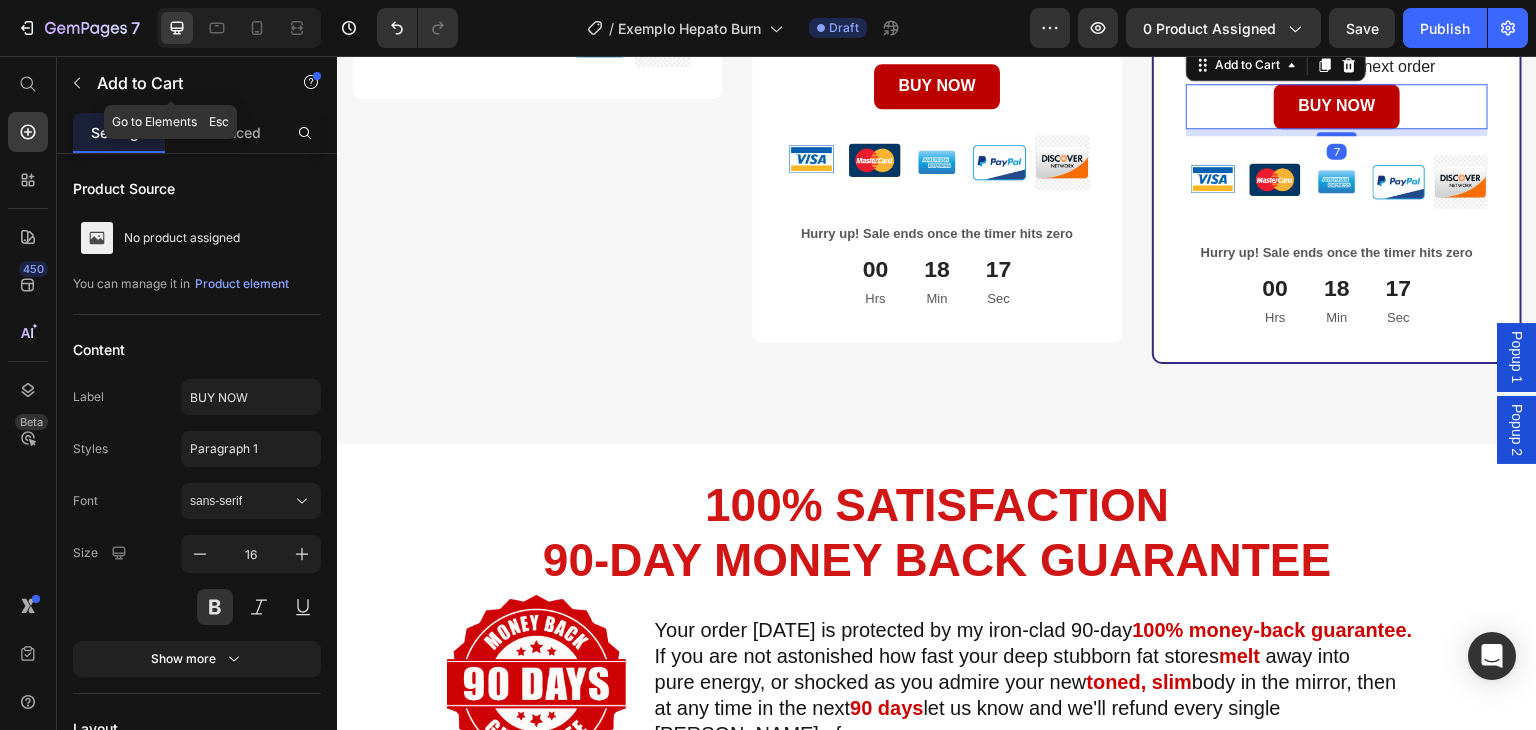 click on "Add to Cart" at bounding box center [171, 83] 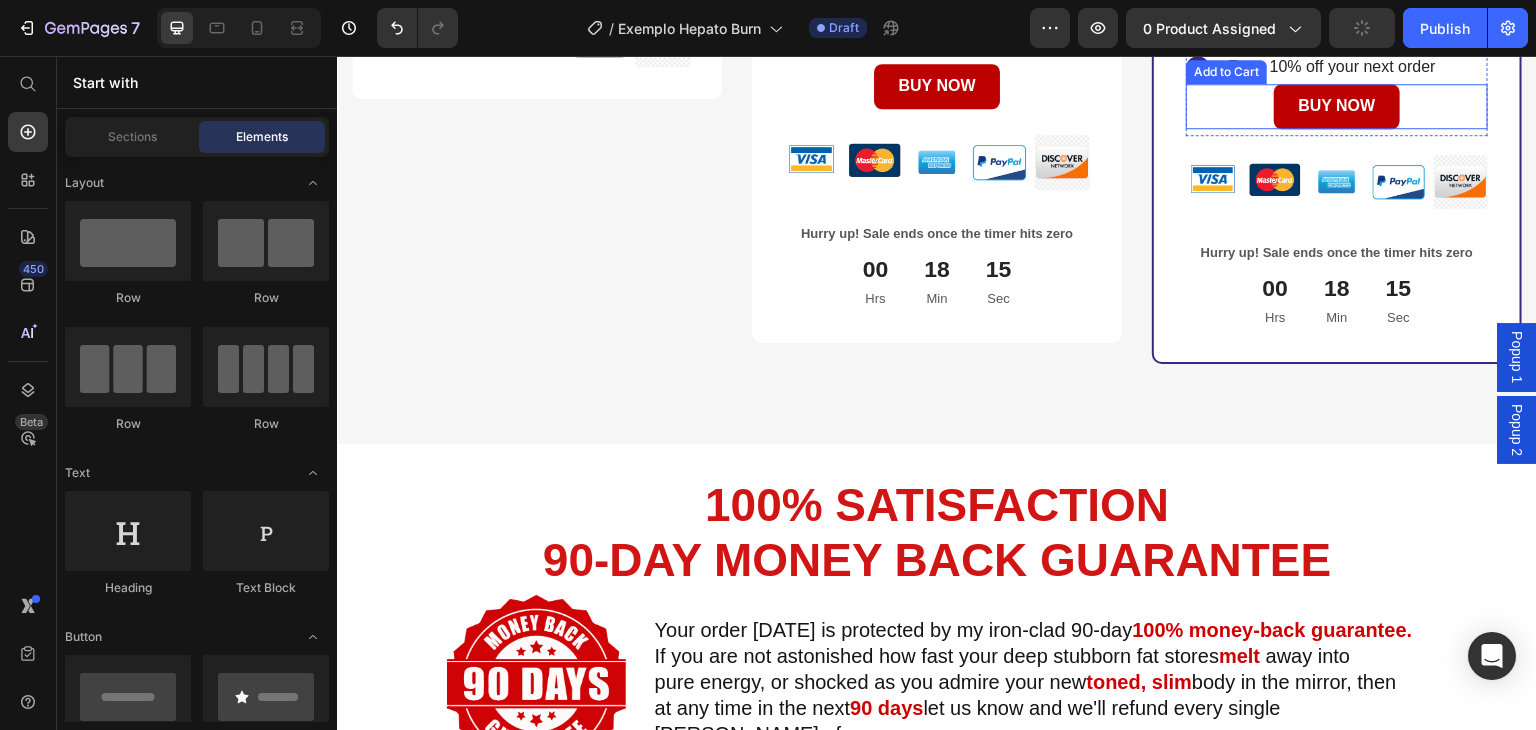 click on "BUY NOW" at bounding box center [1336, 106] 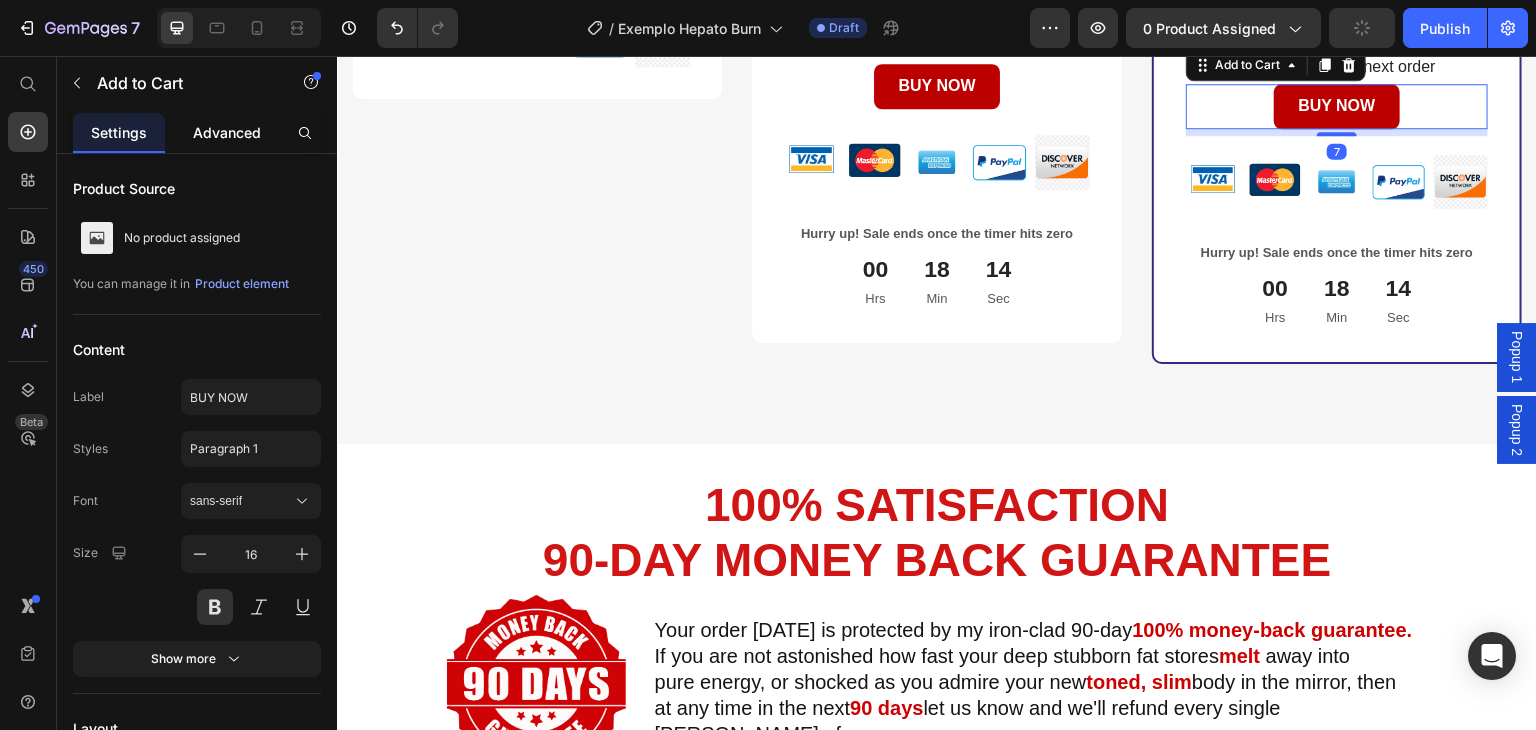click on "Advanced" at bounding box center (227, 132) 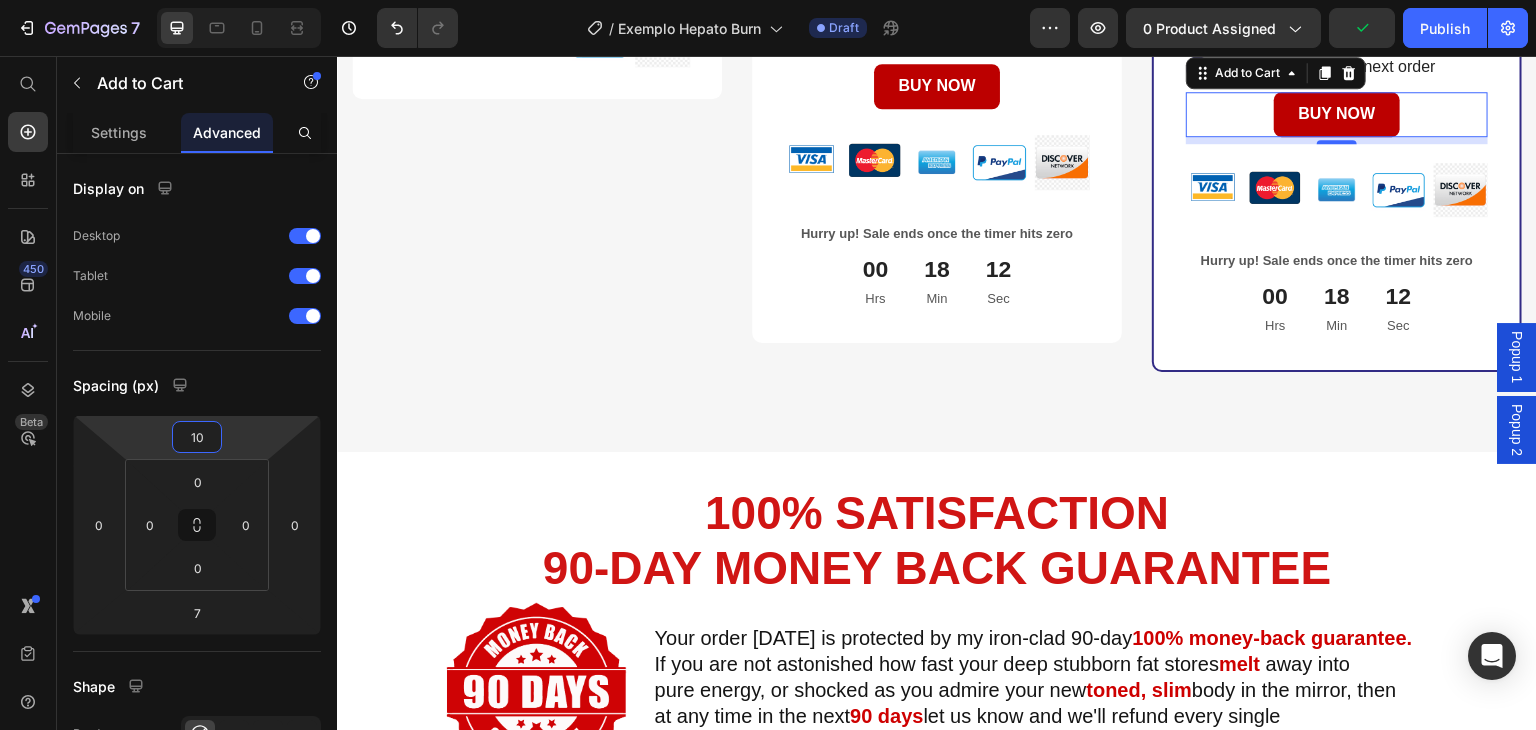 type on "12" 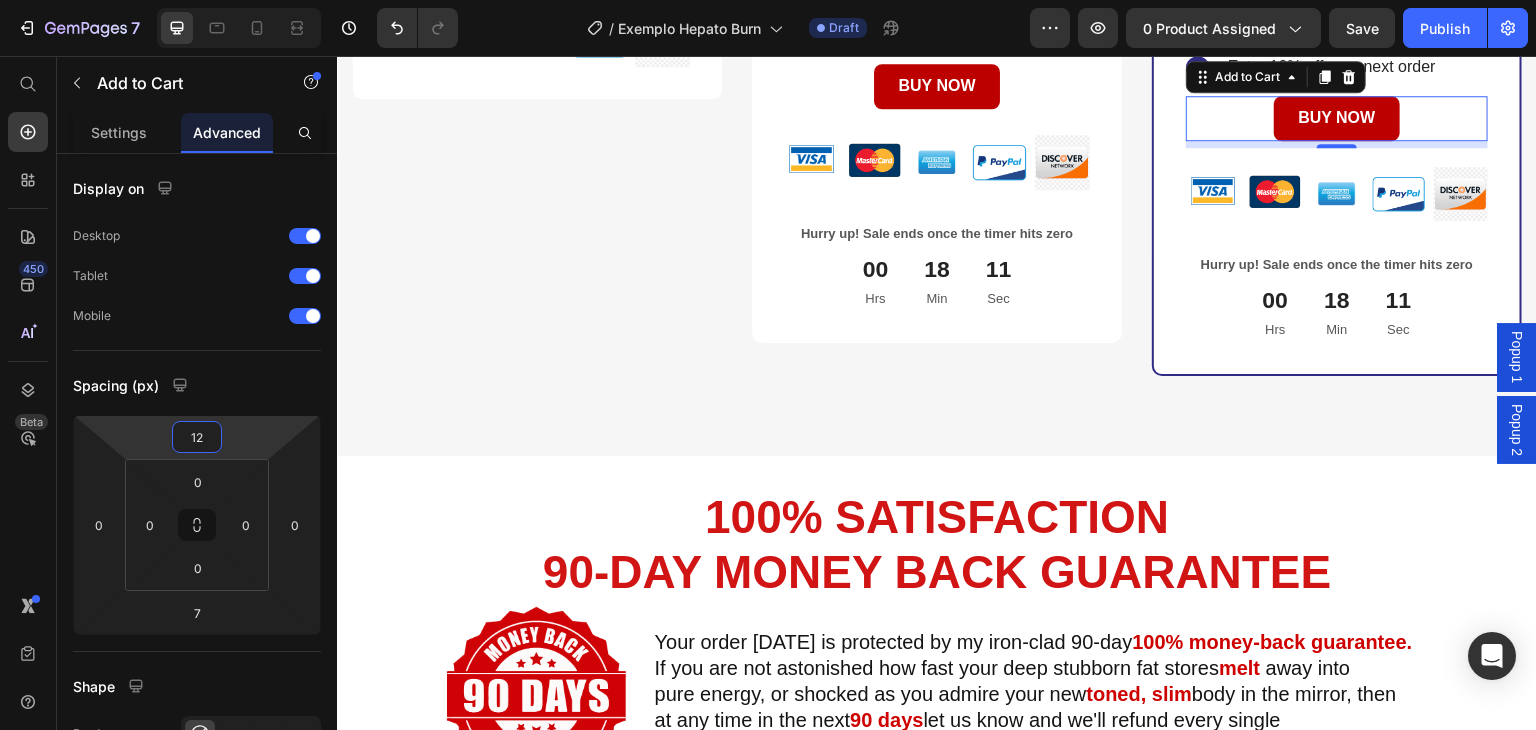click on "7  Version history  /  Exemplo Hepato Burn Draft Preview 0 product assigned  Save   Publish  450 Beta Start with Sections Elements Hero Section Product Detail Brands Trusted Badges Guarantee Product Breakdown How to use Testimonials Compare Bundle FAQs Social Proof Brand Story Product List Collection Blog List Contact Sticky Add to Cart Custom Footer Browse Library 450 Layout
Row
Row
Row
Row Text
Heading
Text Block Button
Button
Button
Sticky Back to top Media" at bounding box center [768, 0] 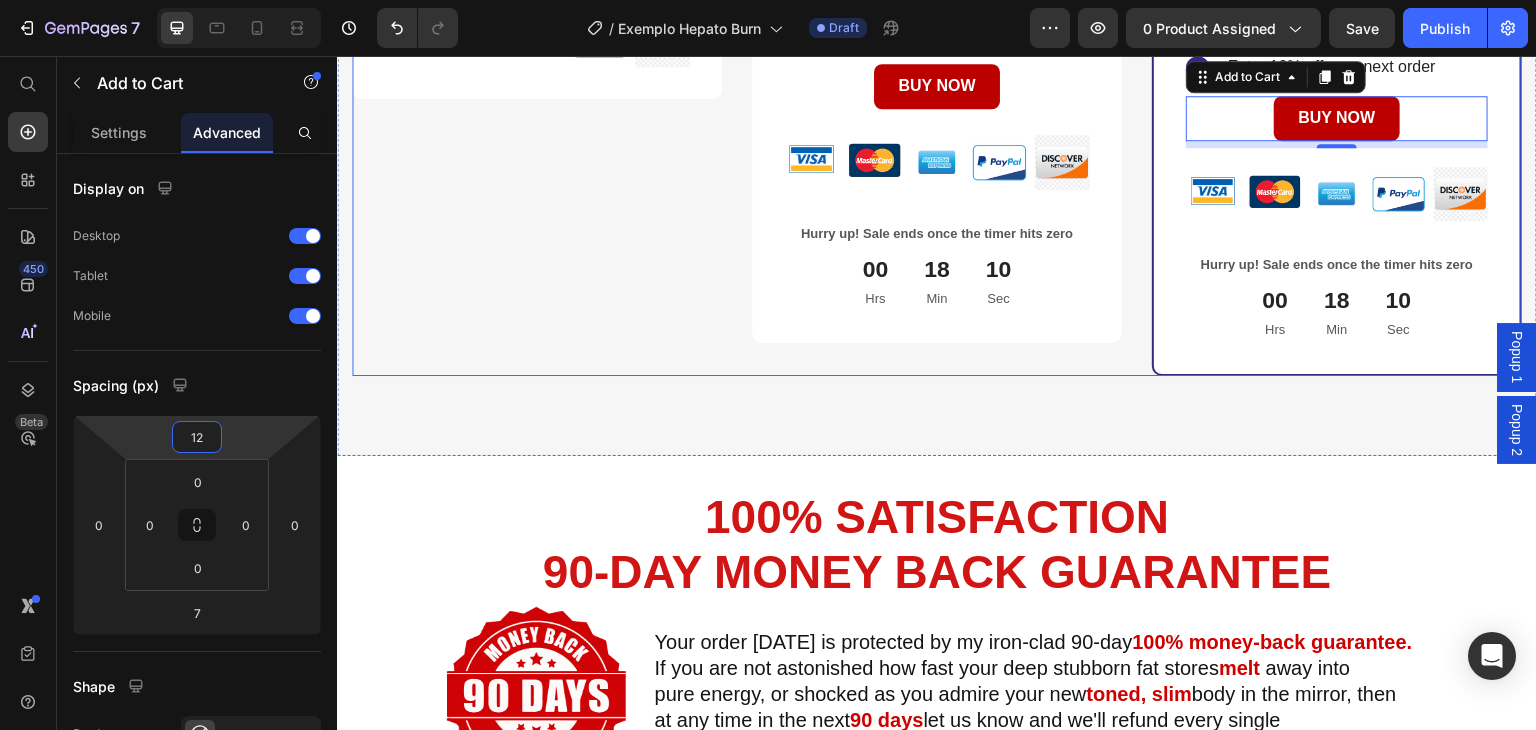 click on "1 BOTTLE (P) Title                Title Line 30 Day Supply Heading Image $69/ bottle Heading $69.90 (P) Price $89.90 (P) Price You save $20.00 (P) Tag Row You saved $20.00 (P) Tag
Icon 90 Days Money Back Renturn Text block Icon List
BUY NOW Add to Cart Image Image Image Image Image Row Product Row Row" at bounding box center (537, -21) 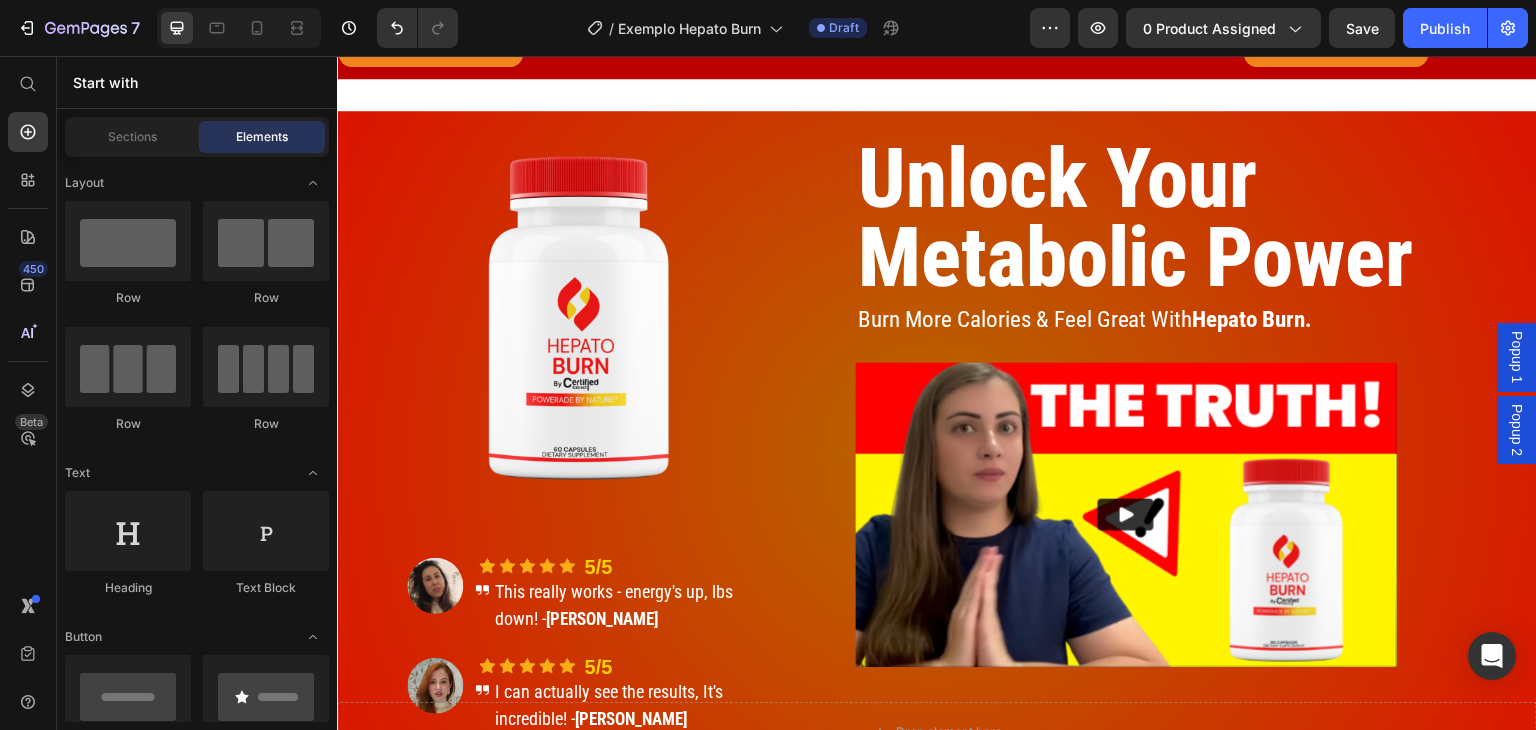 scroll, scrollTop: 0, scrollLeft: 0, axis: both 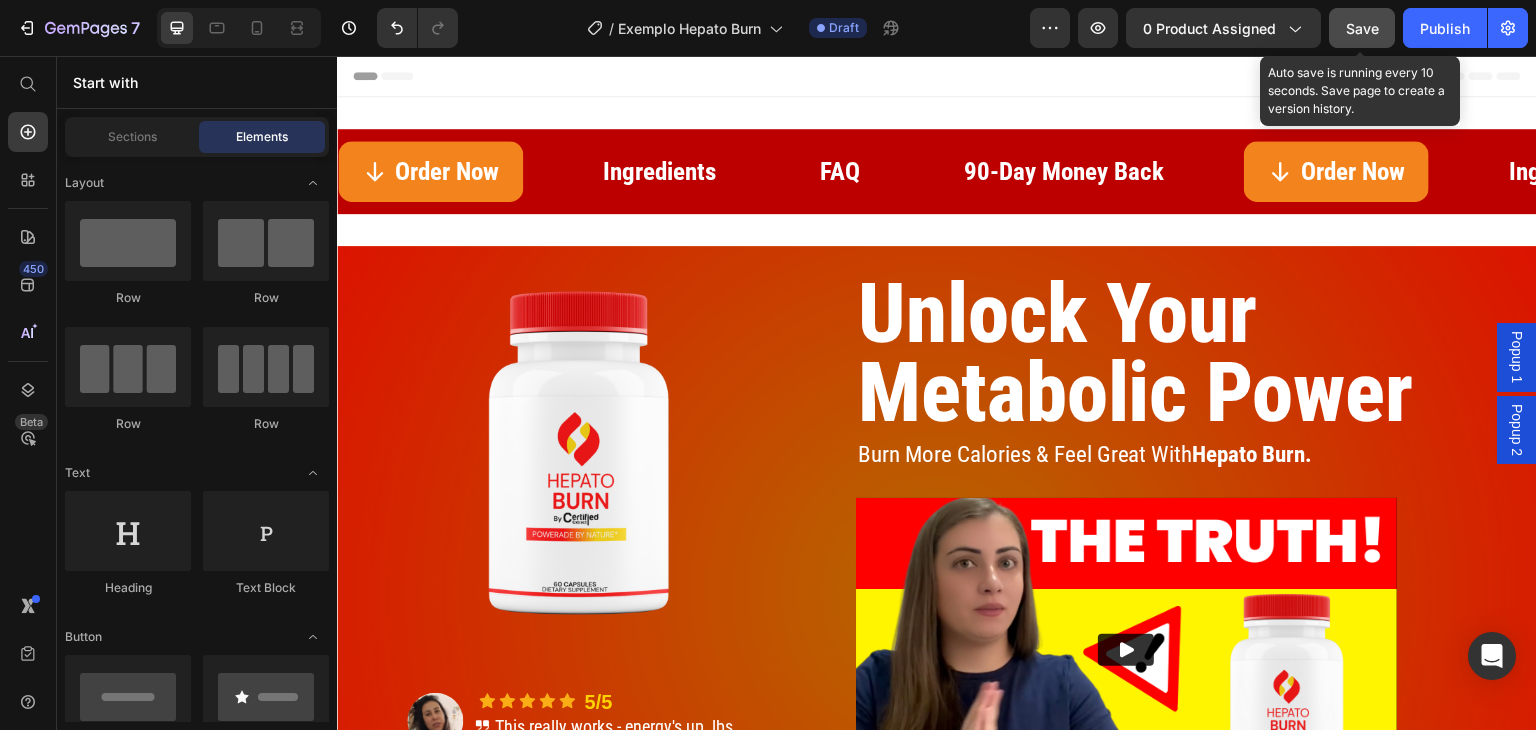 drag, startPoint x: 1354, startPoint y: 29, endPoint x: 910, endPoint y: 88, distance: 447.9029 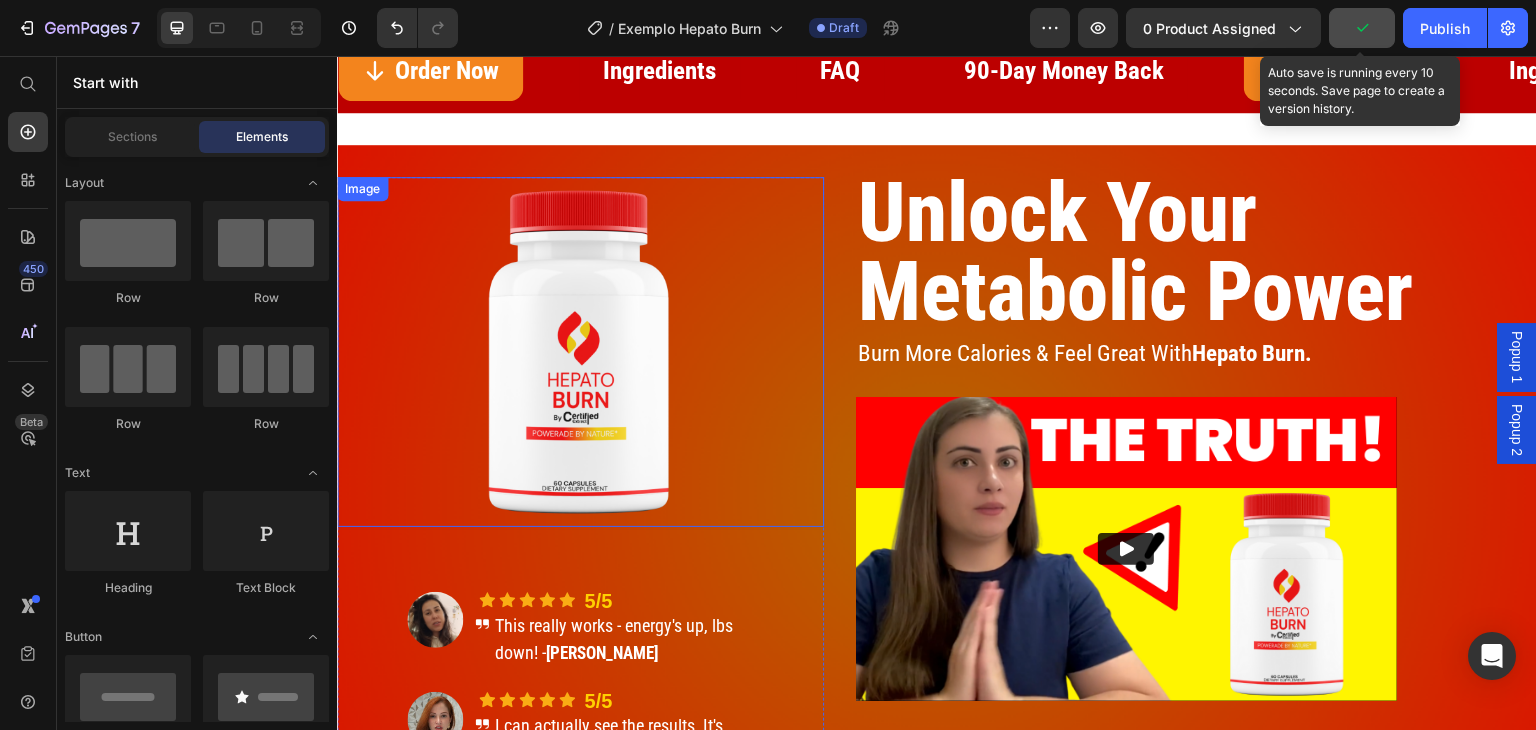scroll, scrollTop: 200, scrollLeft: 0, axis: vertical 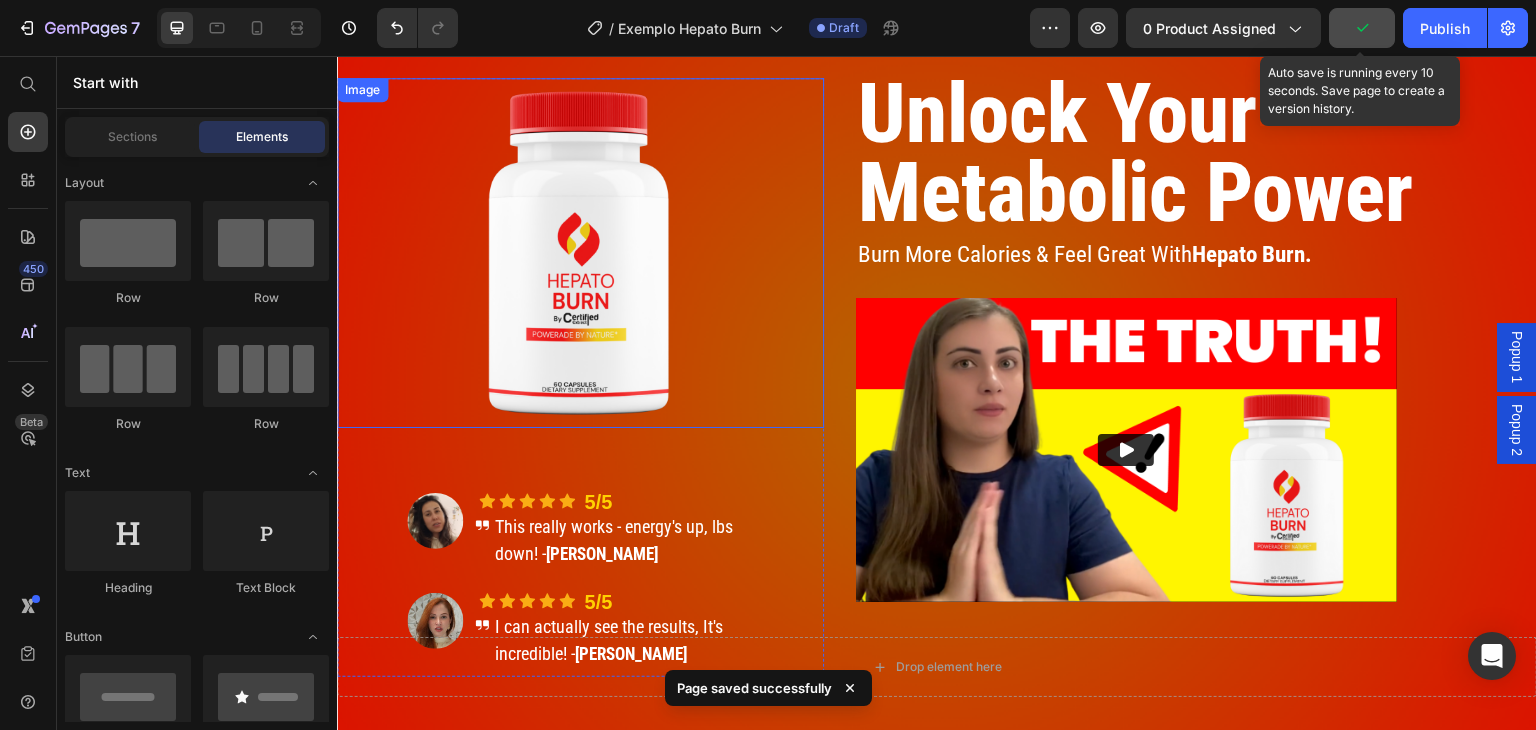click at bounding box center (580, 253) 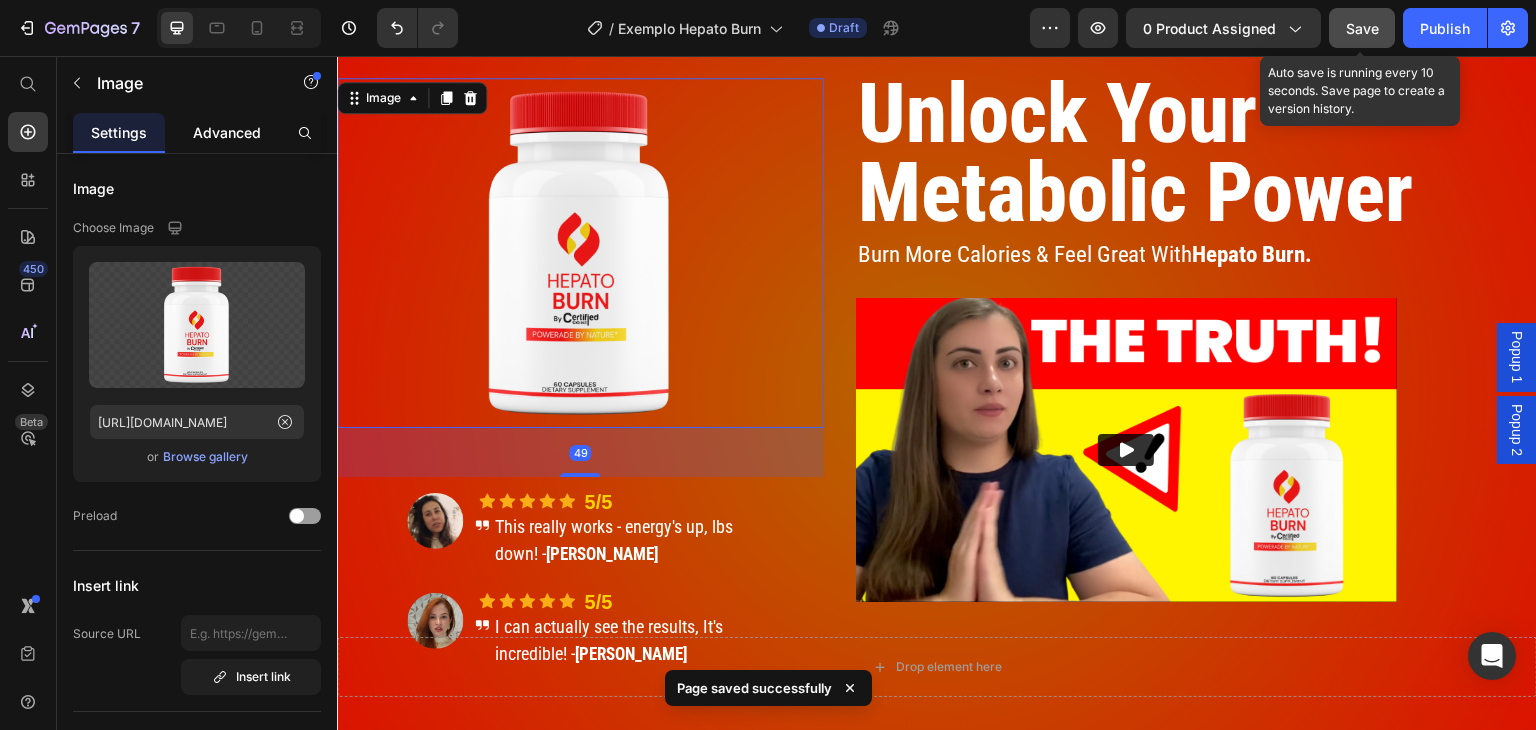 click on "Advanced" 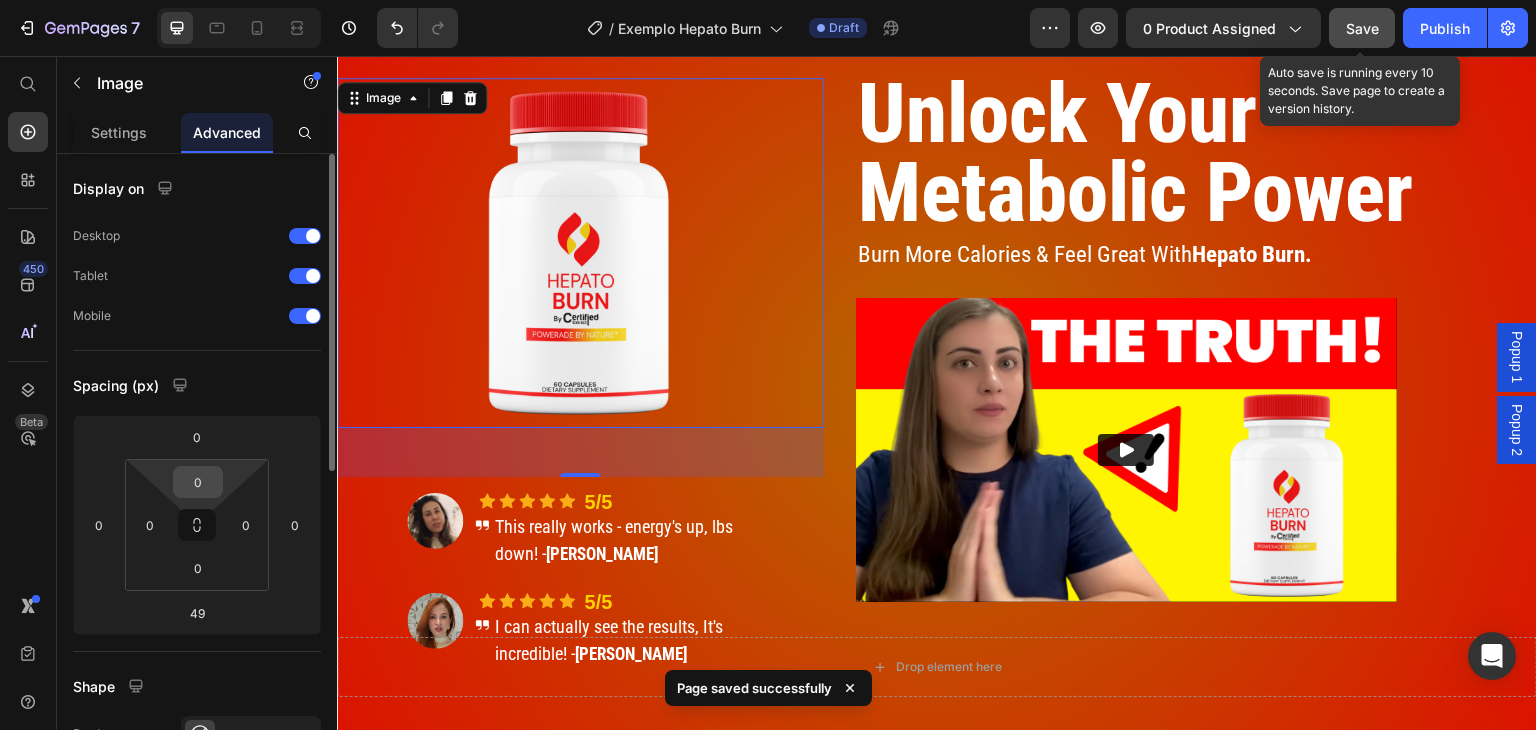 click on "0" at bounding box center [198, 482] 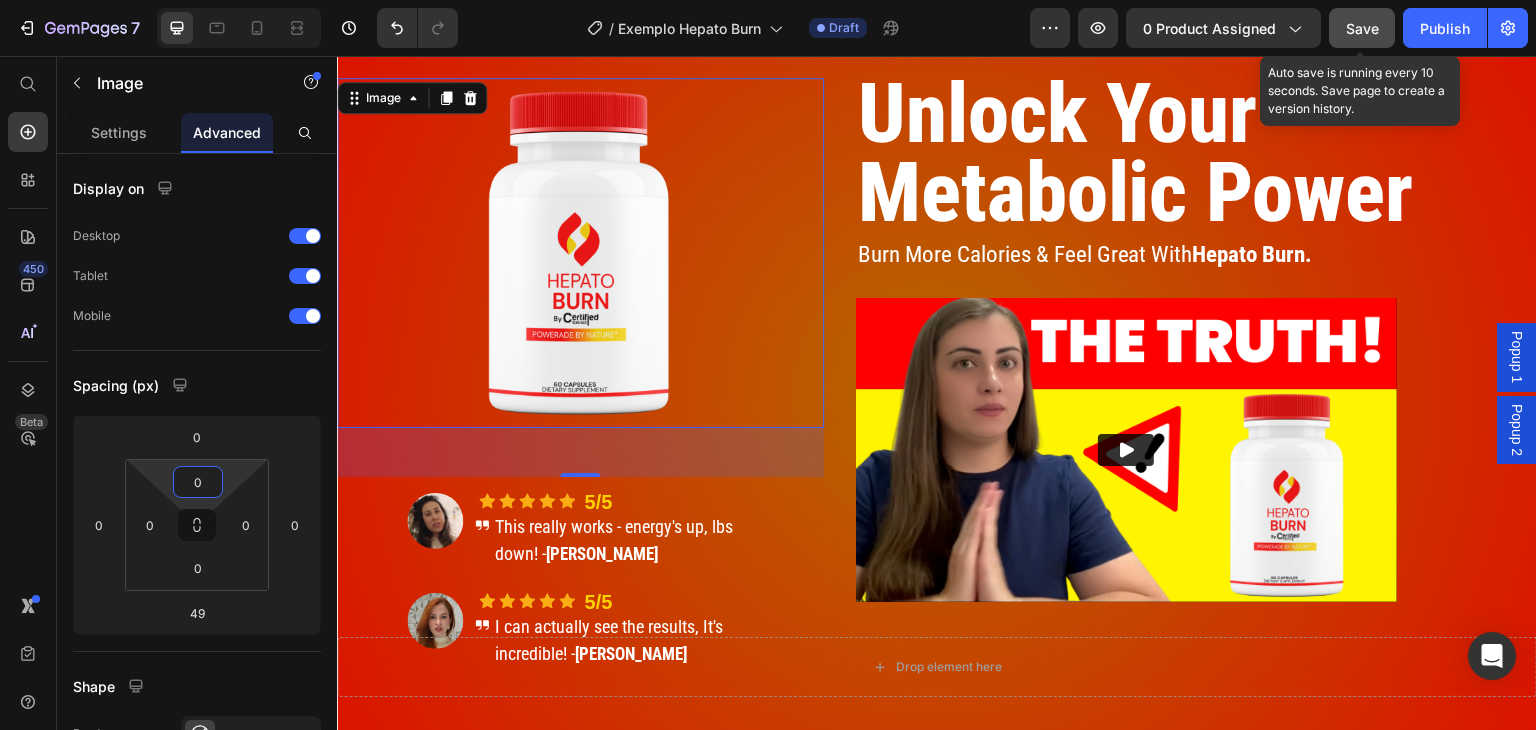 drag, startPoint x: 230, startPoint y: 479, endPoint x: 231, endPoint y: 495, distance: 16.03122 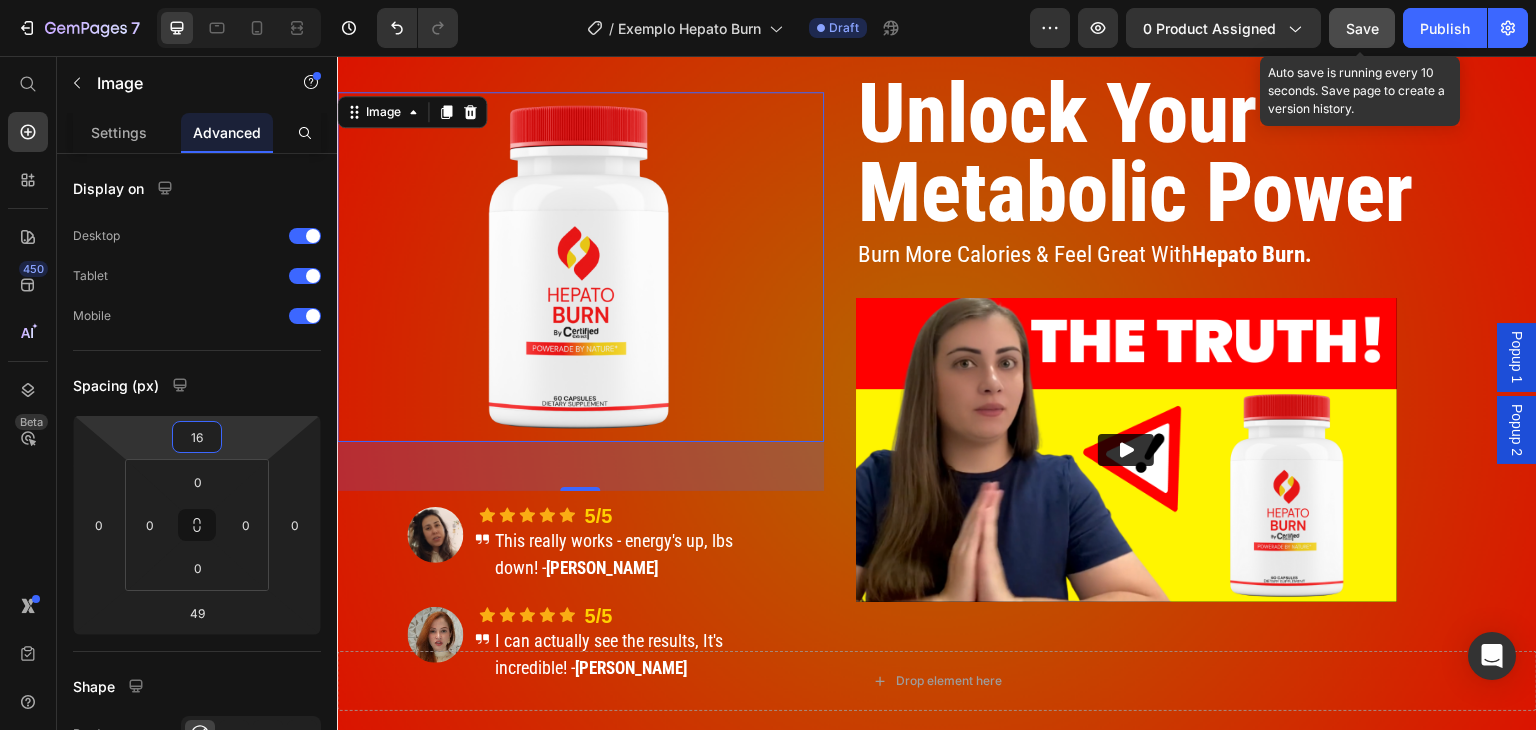 drag, startPoint x: 235, startPoint y: 441, endPoint x: 232, endPoint y: 425, distance: 16.27882 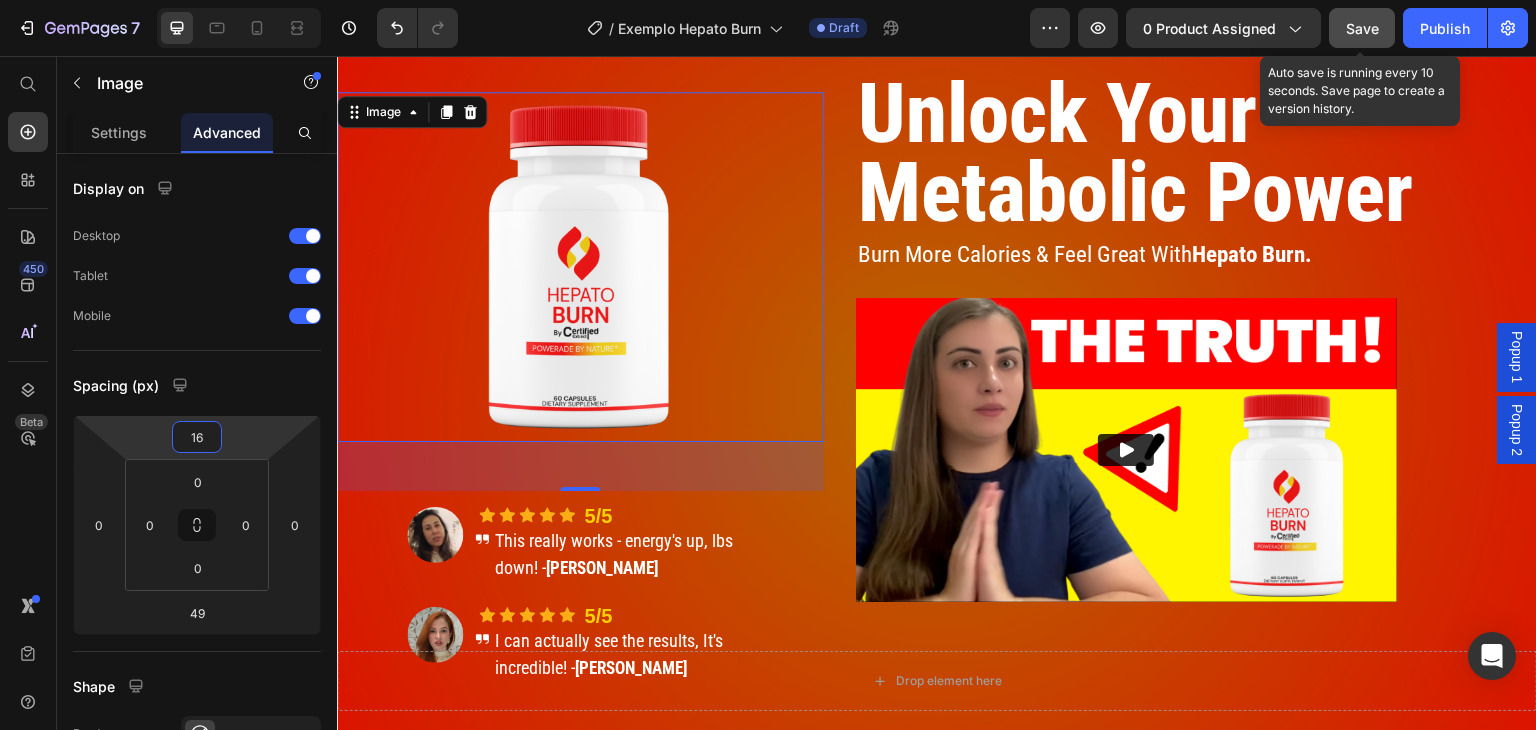 click on "7  Version history  /  Exemplo Hepato Burn Draft Preview 0 product assigned  Save  Auto save is running every 10 seconds. Save page to create a version history.  Publish  450 Beta Start with Sections Elements Hero Section Product Detail Brands Trusted Badges Guarantee Product Breakdown How to use Testimonials Compare Bundle FAQs Social Proof Brand Story Product List Collection Blog List Contact Sticky Add to Cart Custom Footer Browse Library 450 Layout
Row
Row
Row
Row Text
Heading
Text Block Button
Button
Button
Sticky Back to top" at bounding box center (768, 0) 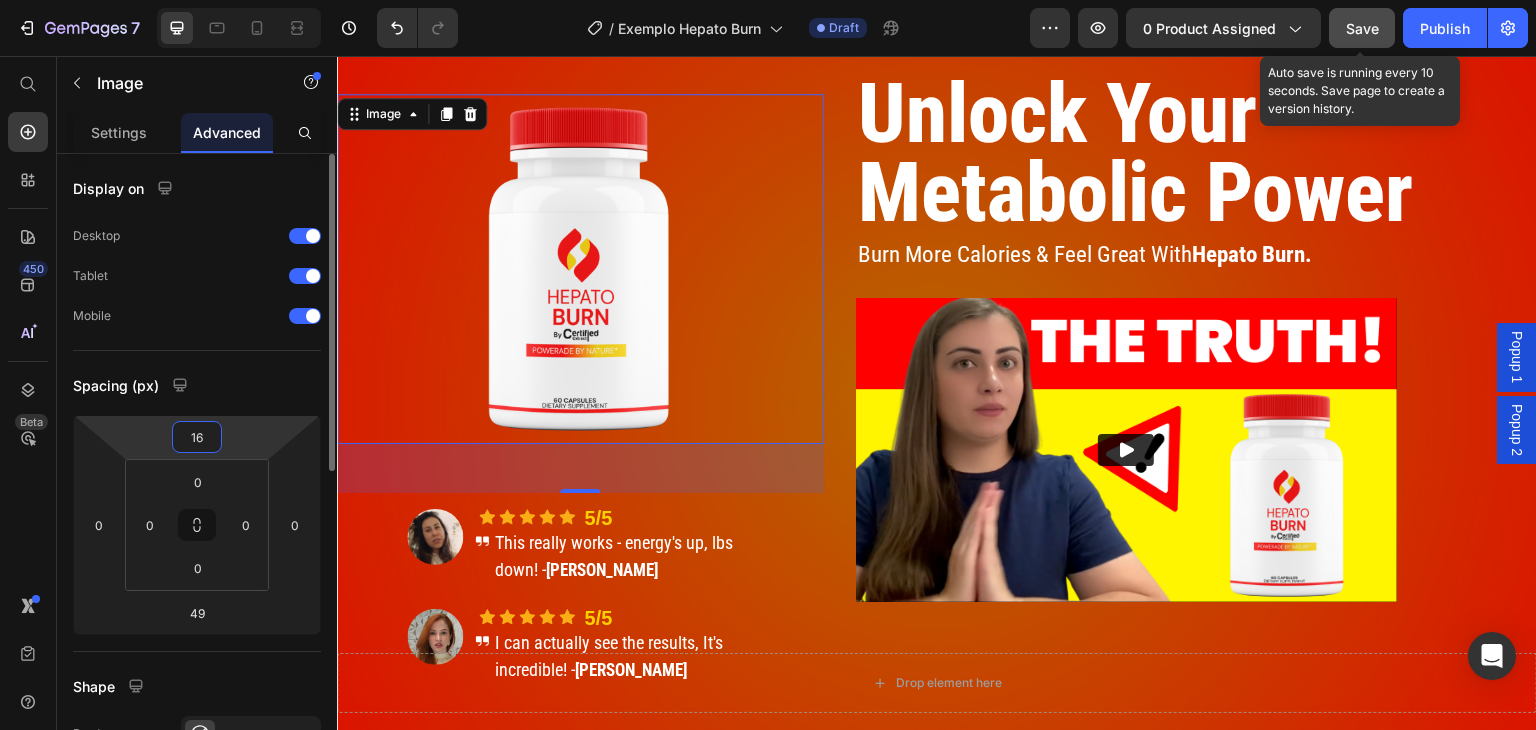 click on "16" at bounding box center [197, 437] 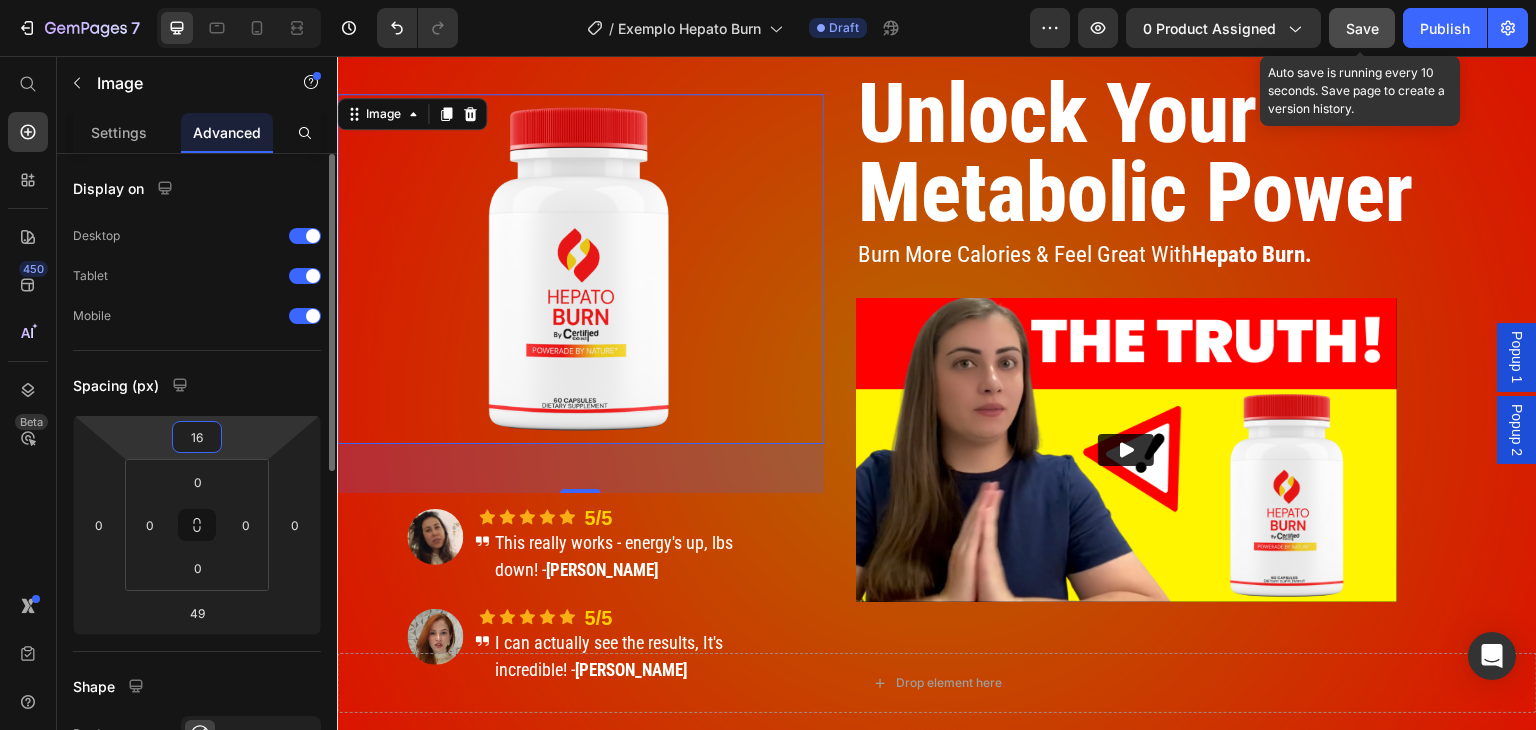 click on "16" at bounding box center [197, 437] 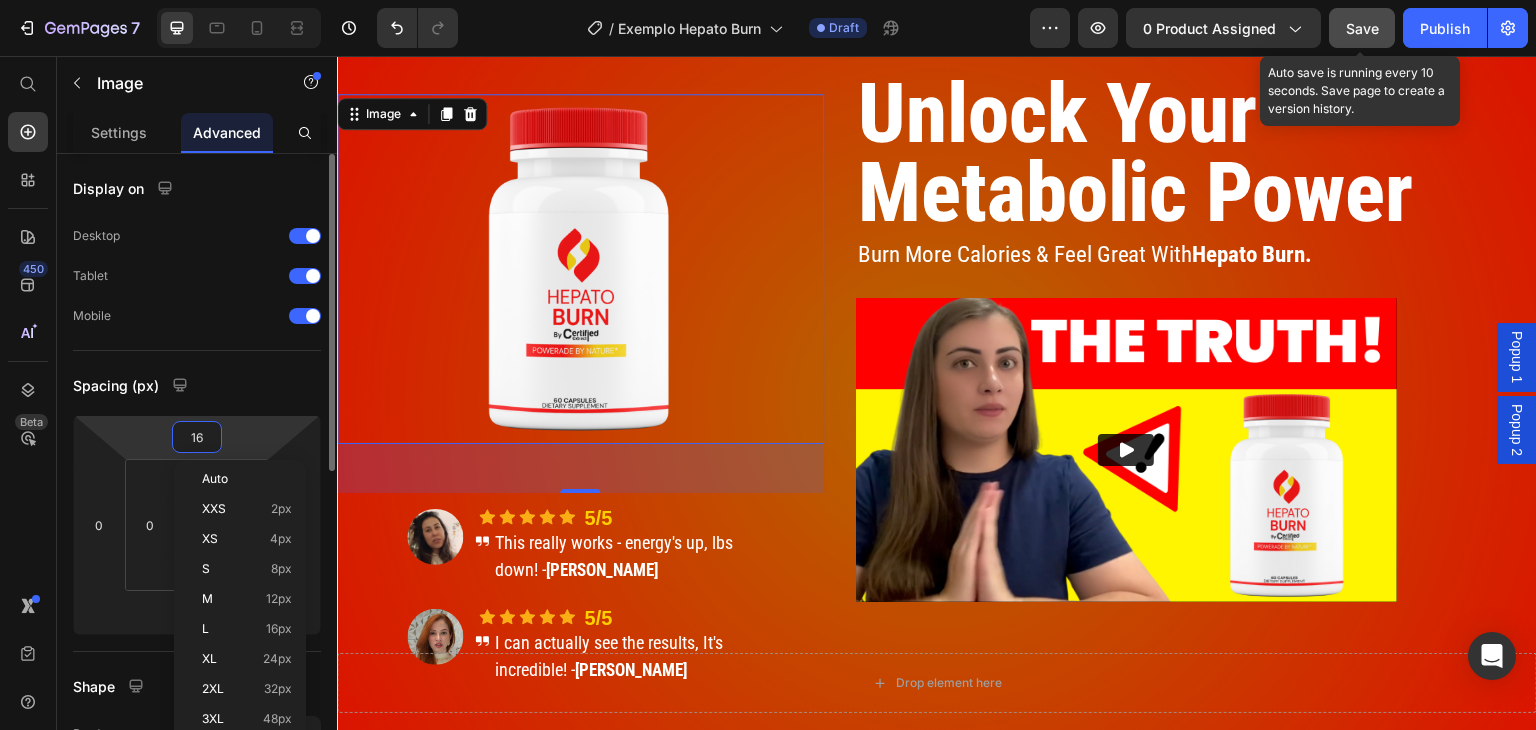 type on "0" 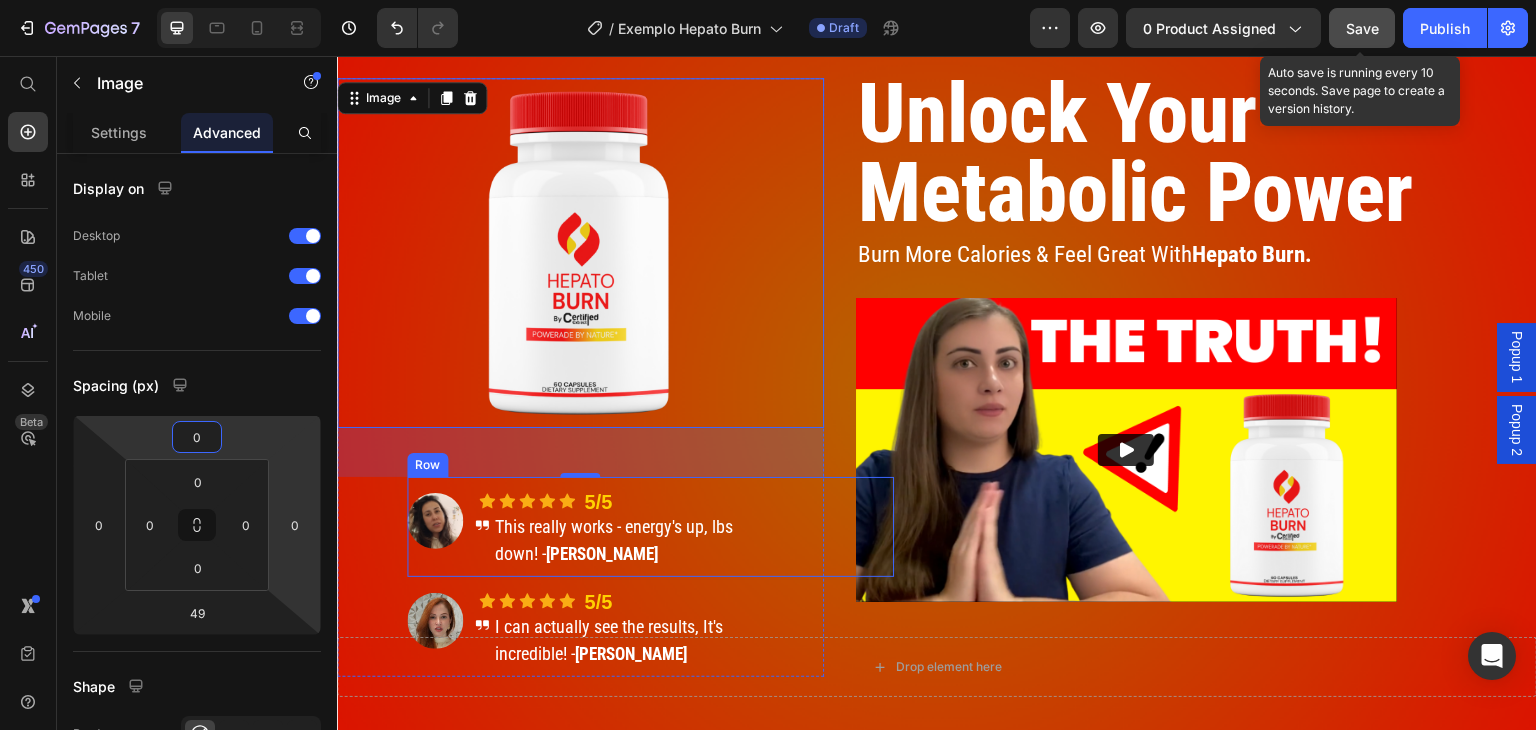 click on "Image                Icon                Icon                Icon                Icon                Icon Icon List Hoz Row" at bounding box center (526, 527) 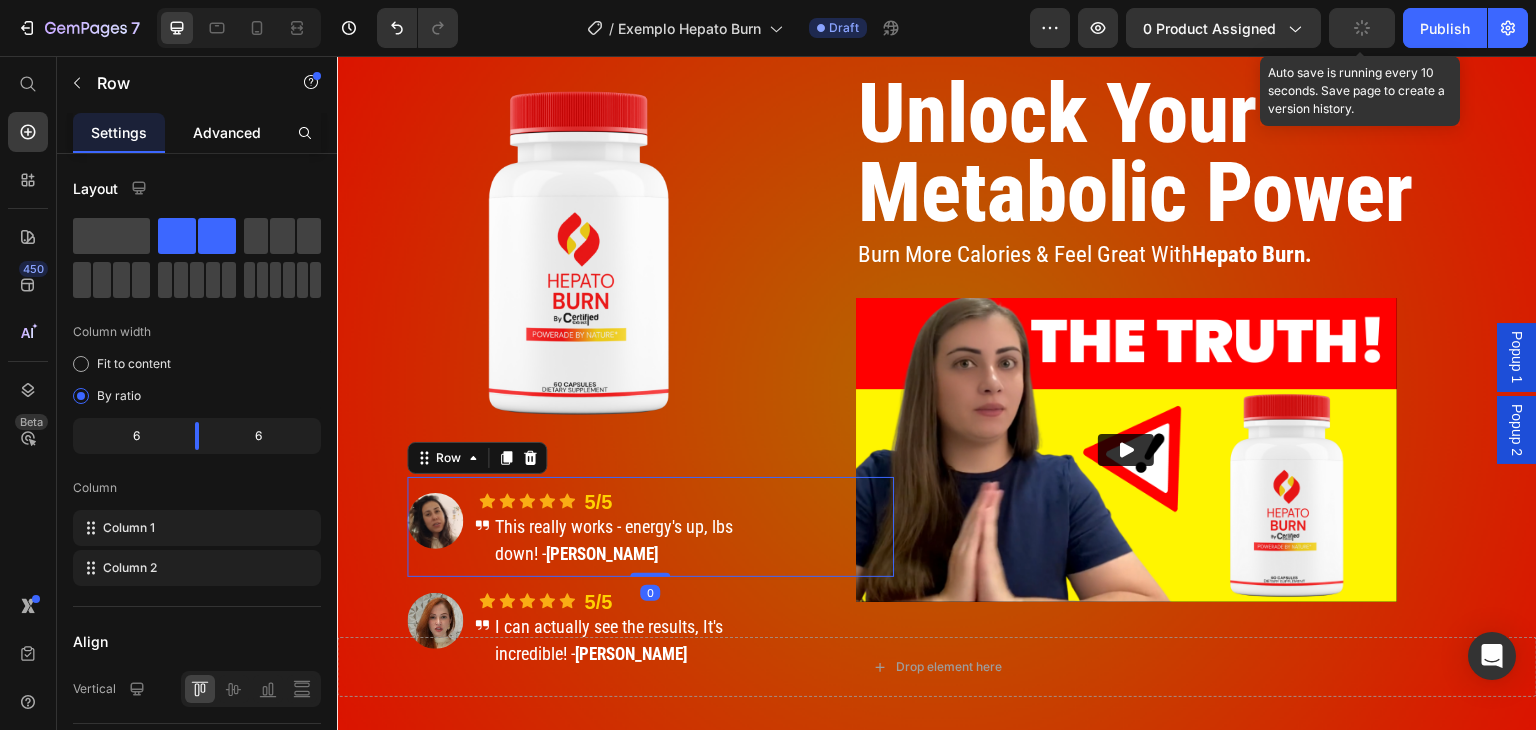 click on "Advanced" at bounding box center (227, 132) 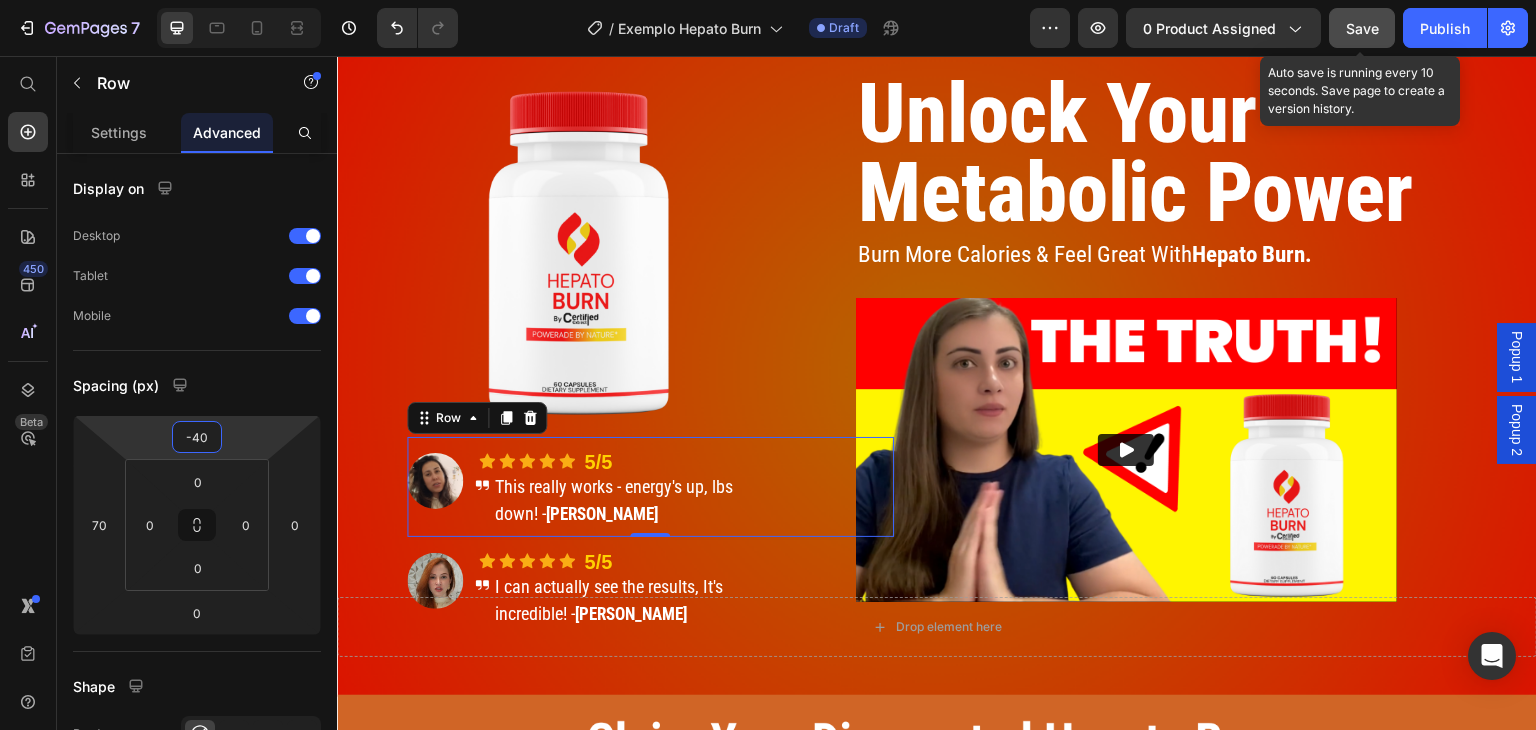 type on "-38" 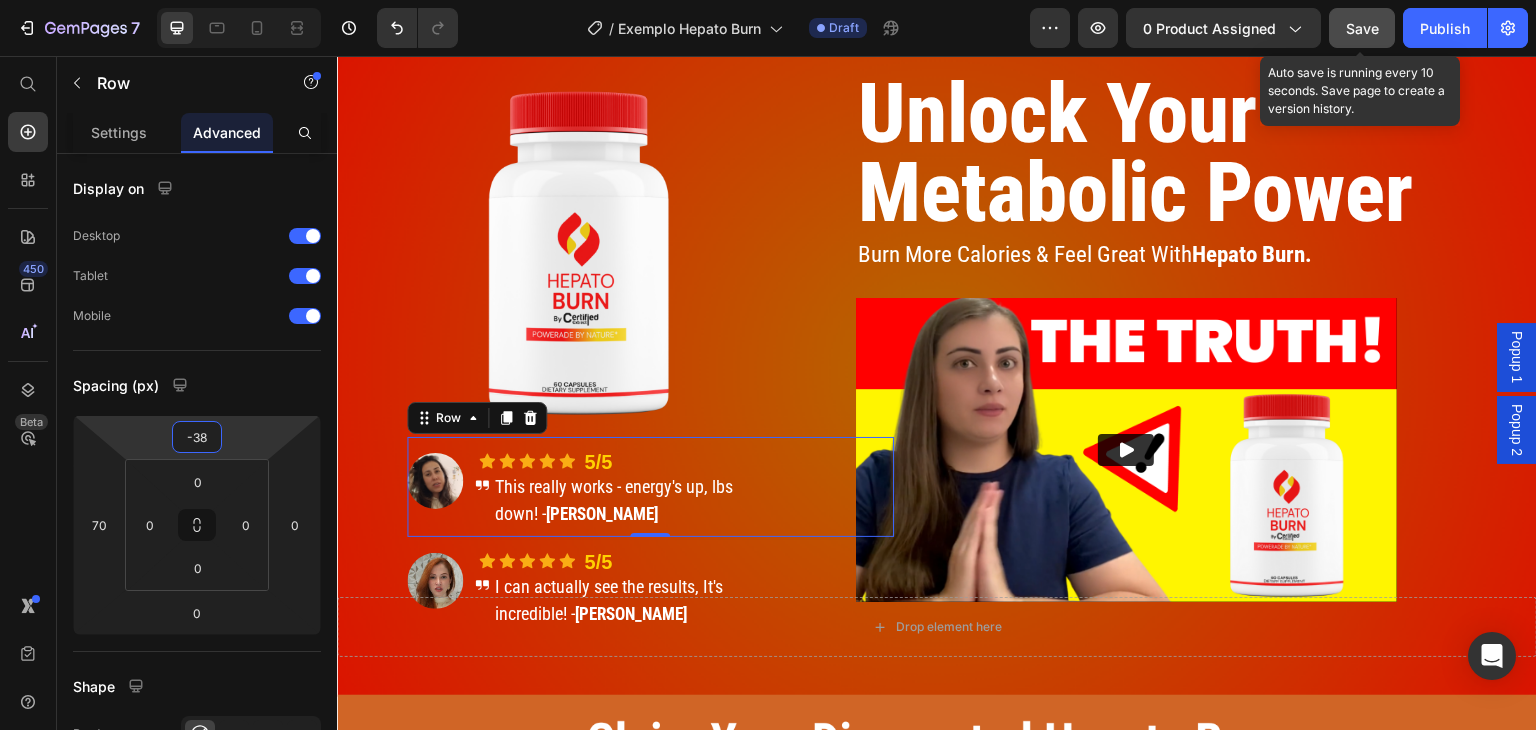 click on "7  Version history  /  Exemplo Hepato Burn Draft Preview 0 product assigned  Save  Auto save is running every 10 seconds. Save page to create a version history.  Publish  450 Beta Start with Sections Elements Hero Section Product Detail Brands Trusted Badges Guarantee Product Breakdown How to use Testimonials Compare Bundle FAQs Social Proof Brand Story Product List Collection Blog List Contact Sticky Add to Cart Custom Footer Browse Library 450 Layout
Row
Row
Row
Row Text
Heading
Text Block Button
Button
Button
Sticky Back to top" at bounding box center (768, 0) 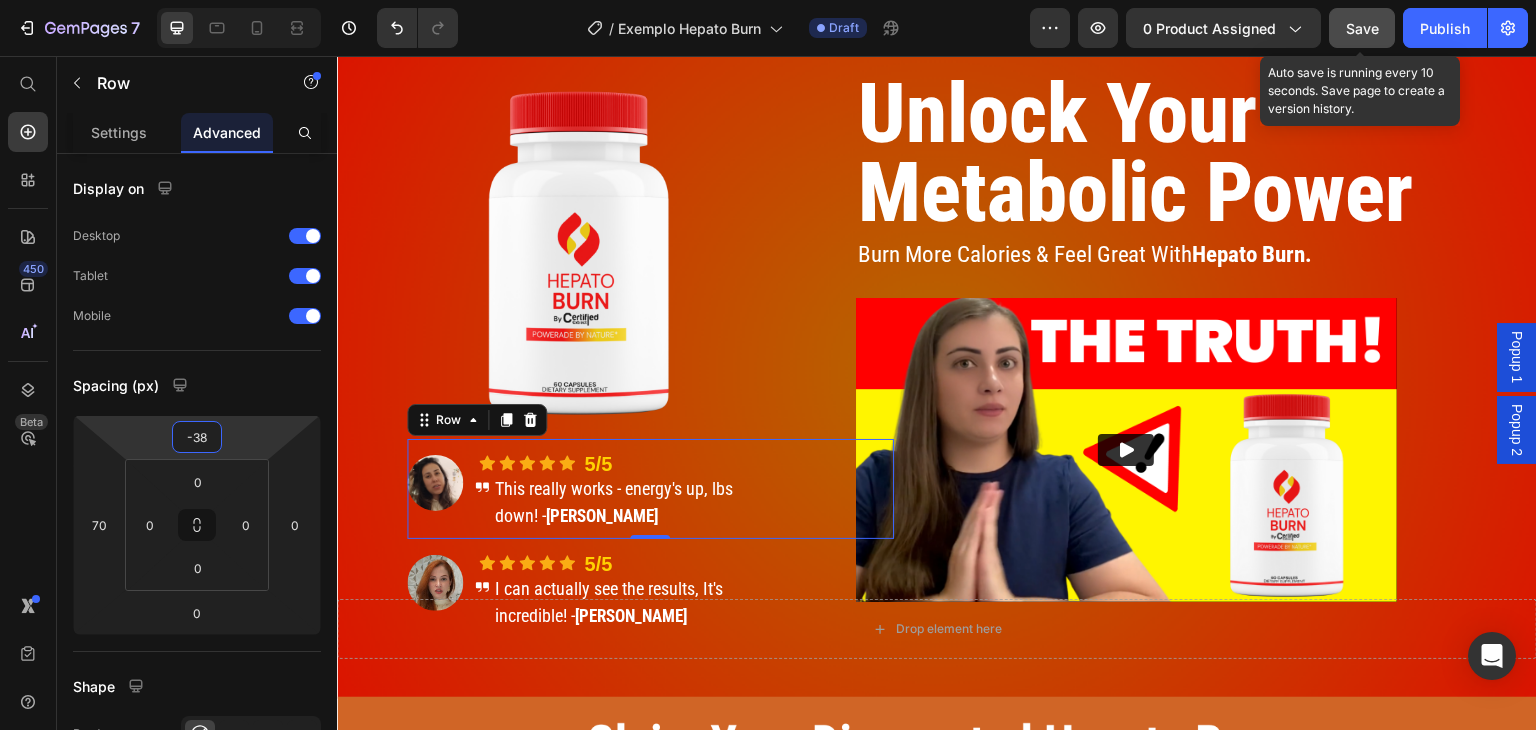 click on "Save" at bounding box center (1362, 28) 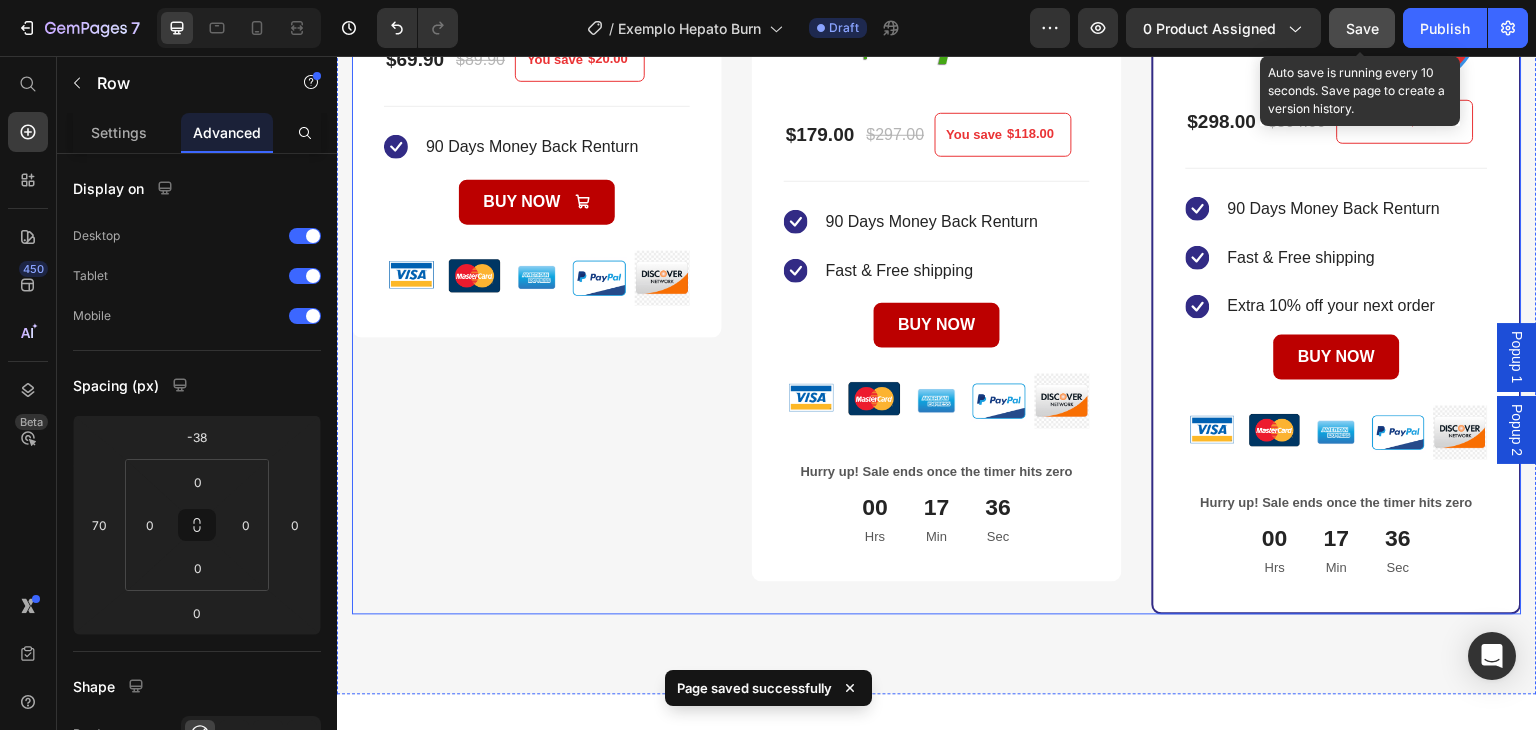 scroll, scrollTop: 1000, scrollLeft: 0, axis: vertical 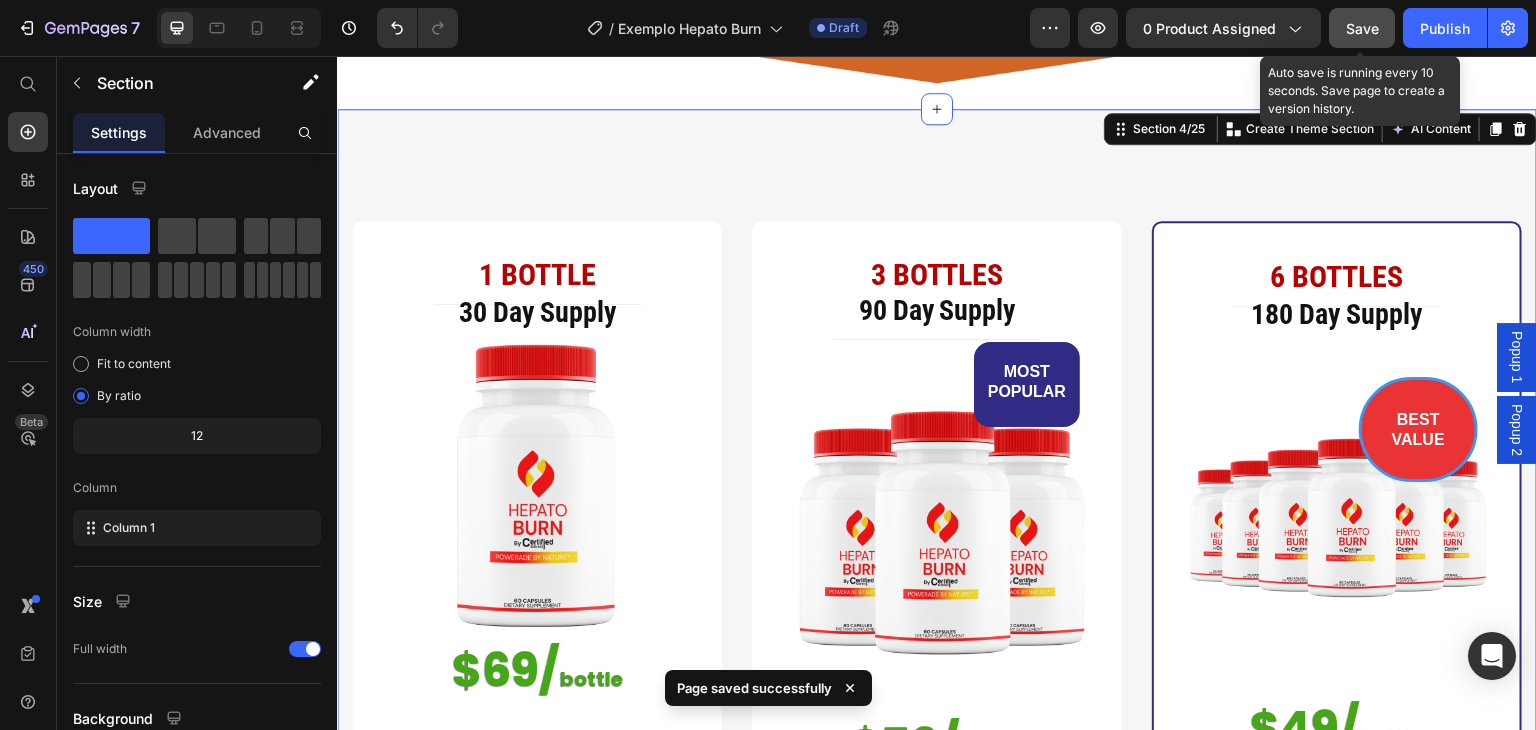 click on "1 BOTTLE (P) Title                Title Line 30 Day Supply Heading Image $69/ bottle Heading $69.90 (P) Price $89.90 (P) Price You save $20.00 (P) Tag Row You saved $20.00 (P) Tag
Icon 90 Days Money Back Renturn Text block Icon List
BUY NOW Add to Cart Image Image Image Image Image Row Product Row Row 3 BOTTLES (P) Title 90 Day Supply Heading                Title Line MOST POPULAR Text block Row Image $59/ bottle Heading Row $179.00 (P) Price $297.00 (P) Price You save $118.00 (P) Tag Row You saved $118.00 (P) Tag
Icon 90 Days Money Back Renturn Text block
Icon Fast & Free shipping Text block Icon List BUY NOW Add to Cart Product Image Image Image Image Image Row Hurry up! Sale ends once the timer hits zero Text block 00 Hrs 17 Min 35 Sec CountDown Timer Row 6 BOTTLES (P) Title                Title Line 180 Day Supply Heading BEST VALUE Text block Row Image $49/ bottle Heading Row $298.00 (P) Price $594.00 (P) Price You save $296.00 (P) Tag" at bounding box center [937, 753] 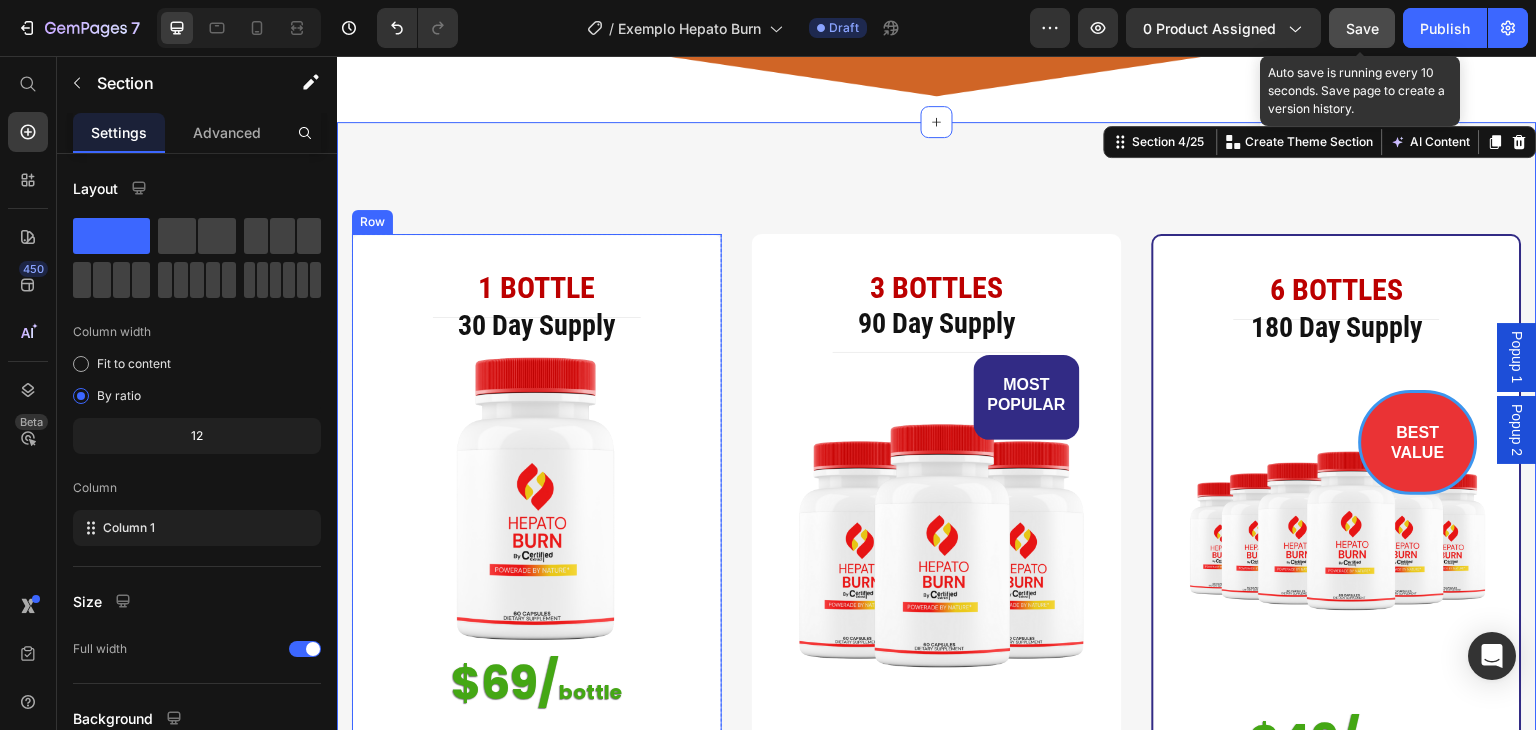 scroll, scrollTop: 900, scrollLeft: 0, axis: vertical 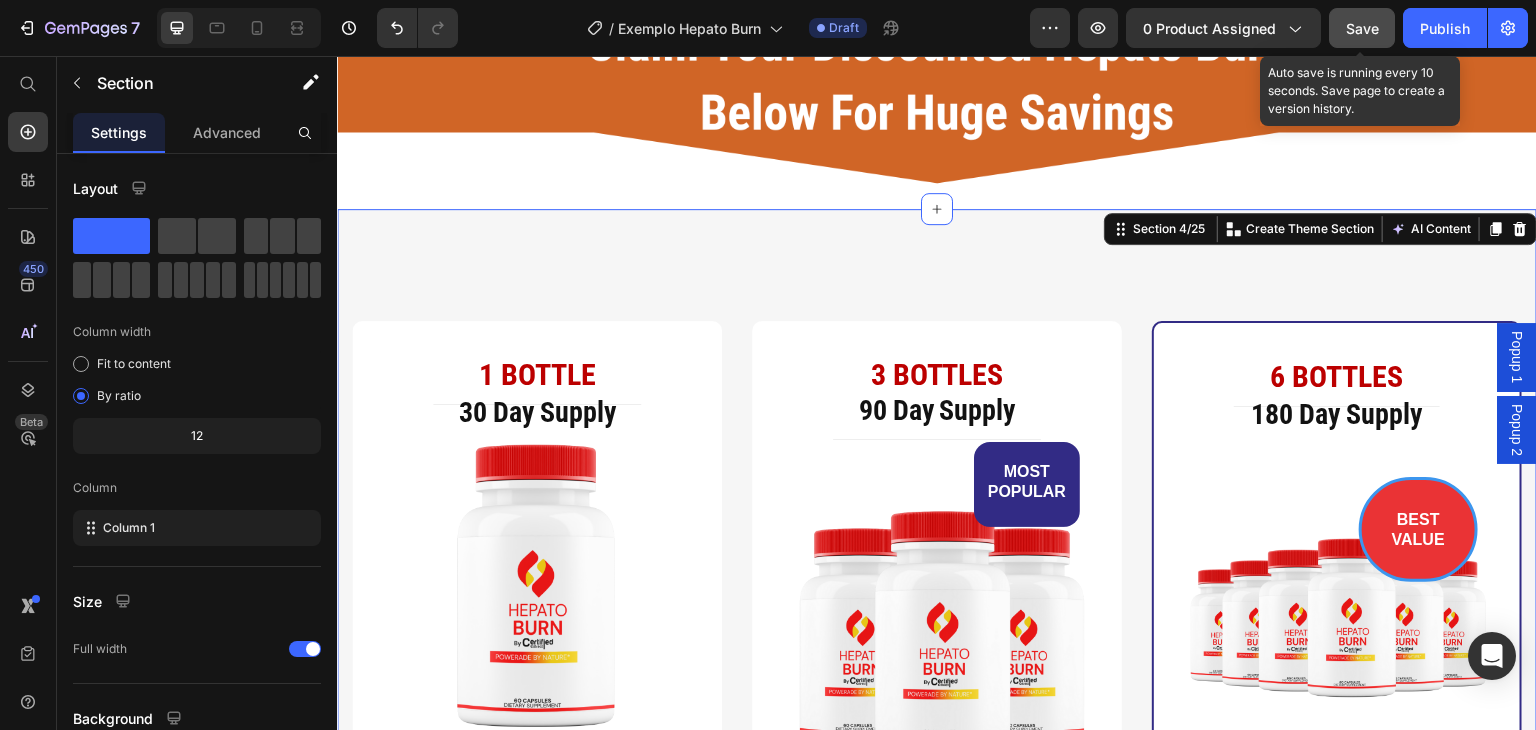 click on "1 BOTTLE (P) Title                Title Line 30 Day Supply Heading Image $69/ bottle Heading $69.90 (P) Price $89.90 (P) Price You save $20.00 (P) Tag Row You saved $20.00 (P) Tag
Icon 90 Days Money Back Renturn Text block Icon List
BUY NOW Add to Cart Image Image Image Image Image Row Product Row Row 3 BOTTLES (P) Title 90 Day Supply Heading                Title Line MOST POPULAR Text block Row Image $59/ bottle Heading Row $179.00 (P) Price $297.00 (P) Price You save $118.00 (P) Tag Row You saved $118.00 (P) Tag
Icon 90 Days Money Back Renturn Text block
Icon Fast & Free shipping Text block Icon List BUY NOW Add to Cart Product Image Image Image Image Image Row Hurry up! Sale ends once the timer hits zero Text block 00 Hrs 12 Min 49 Sec CountDown Timer Row 6 BOTTLES (P) Title                Title Line 180 Day Supply Heading BEST VALUE Text block Row Image $49/ bottle Heading Row $298.00 (P) Price $594.00 (P) Price You save $296.00 (P) Tag" at bounding box center (937, 853) 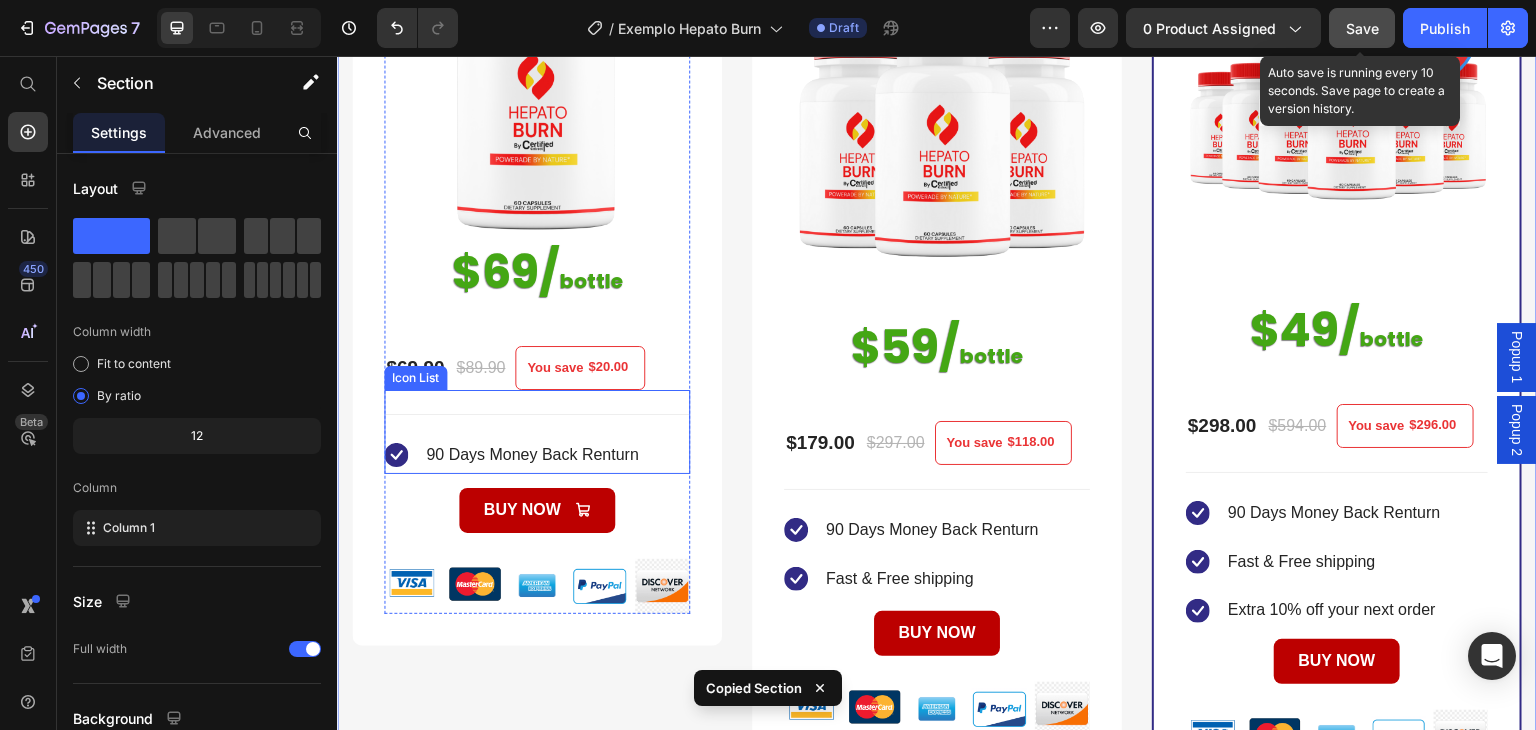 scroll, scrollTop: 1500, scrollLeft: 0, axis: vertical 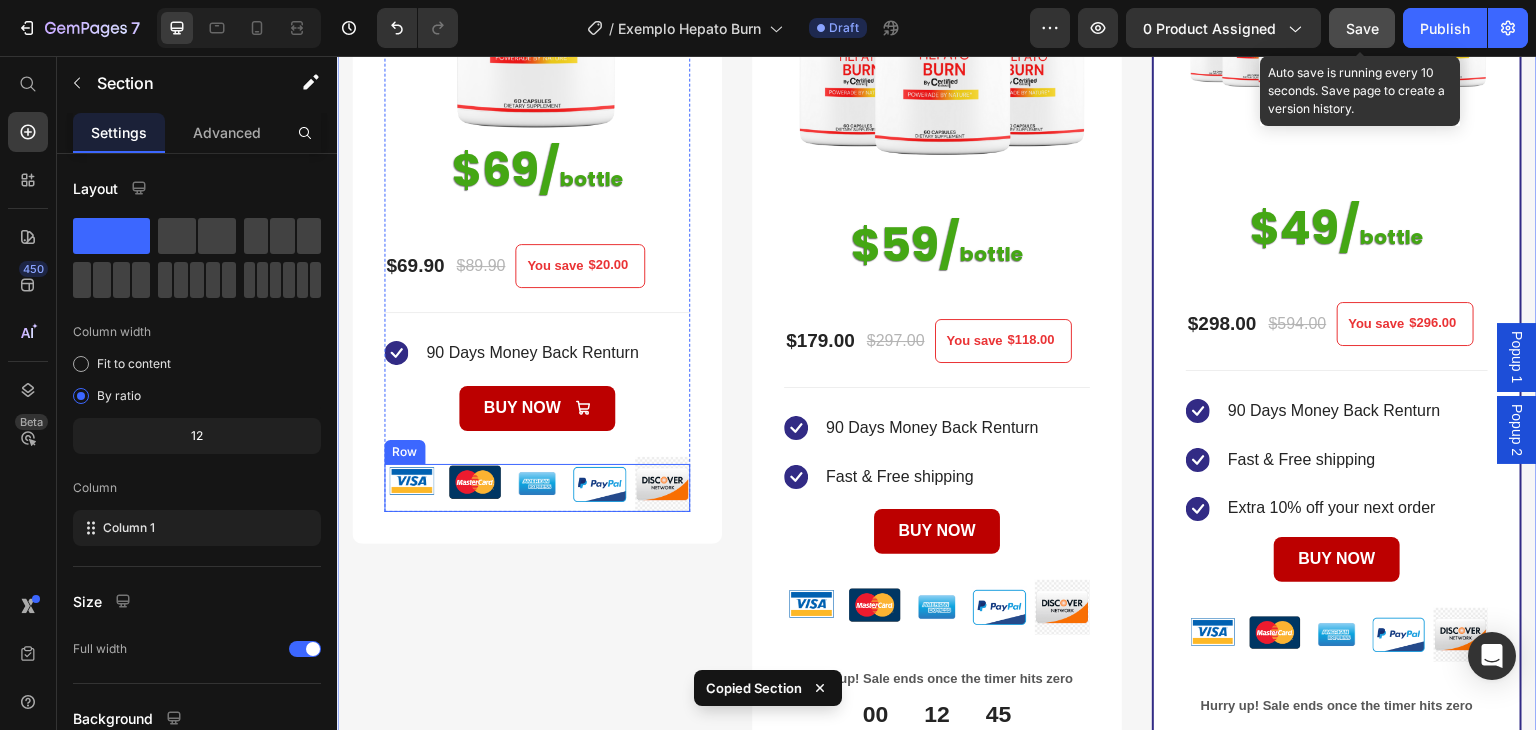 click on "Image Image Image Image Image Row" at bounding box center [537, 488] 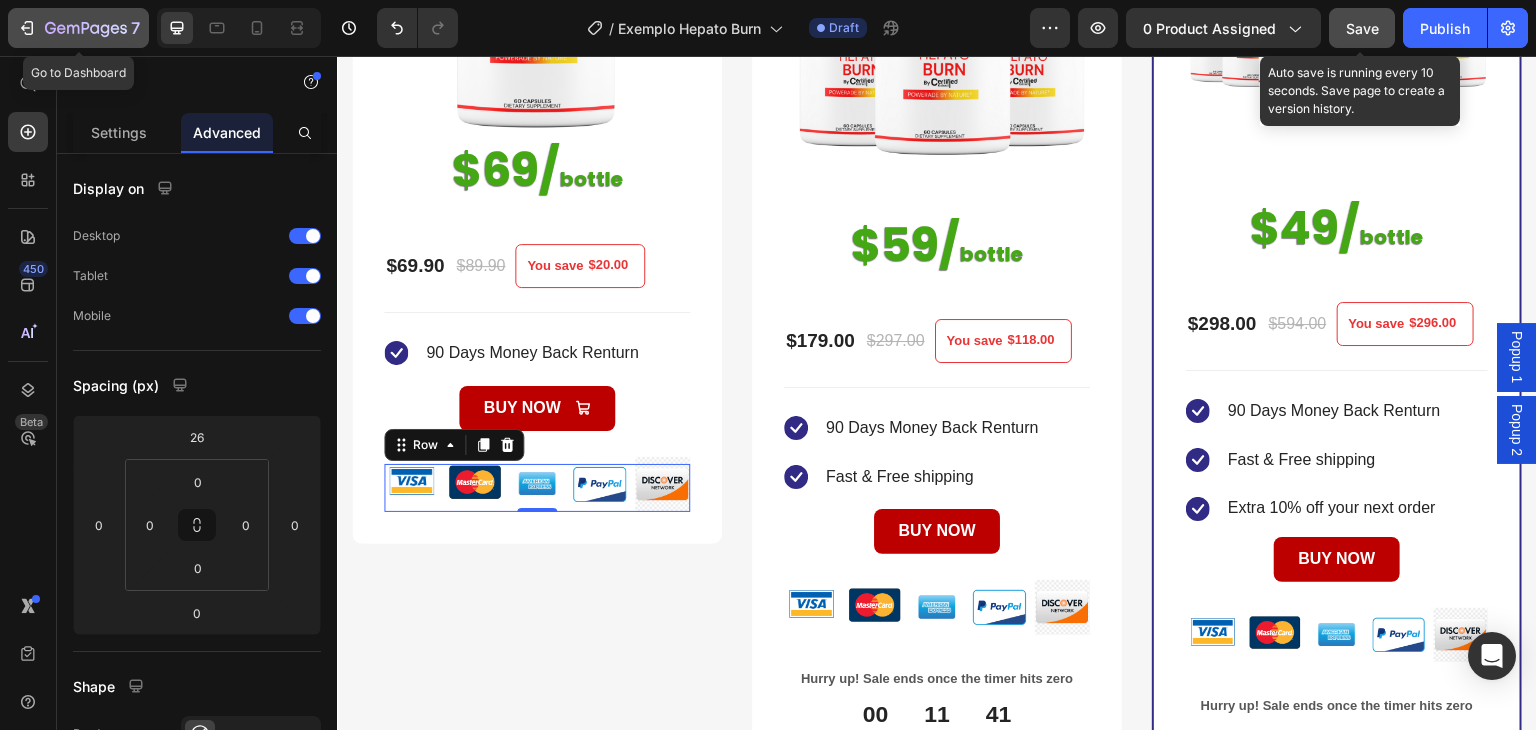click 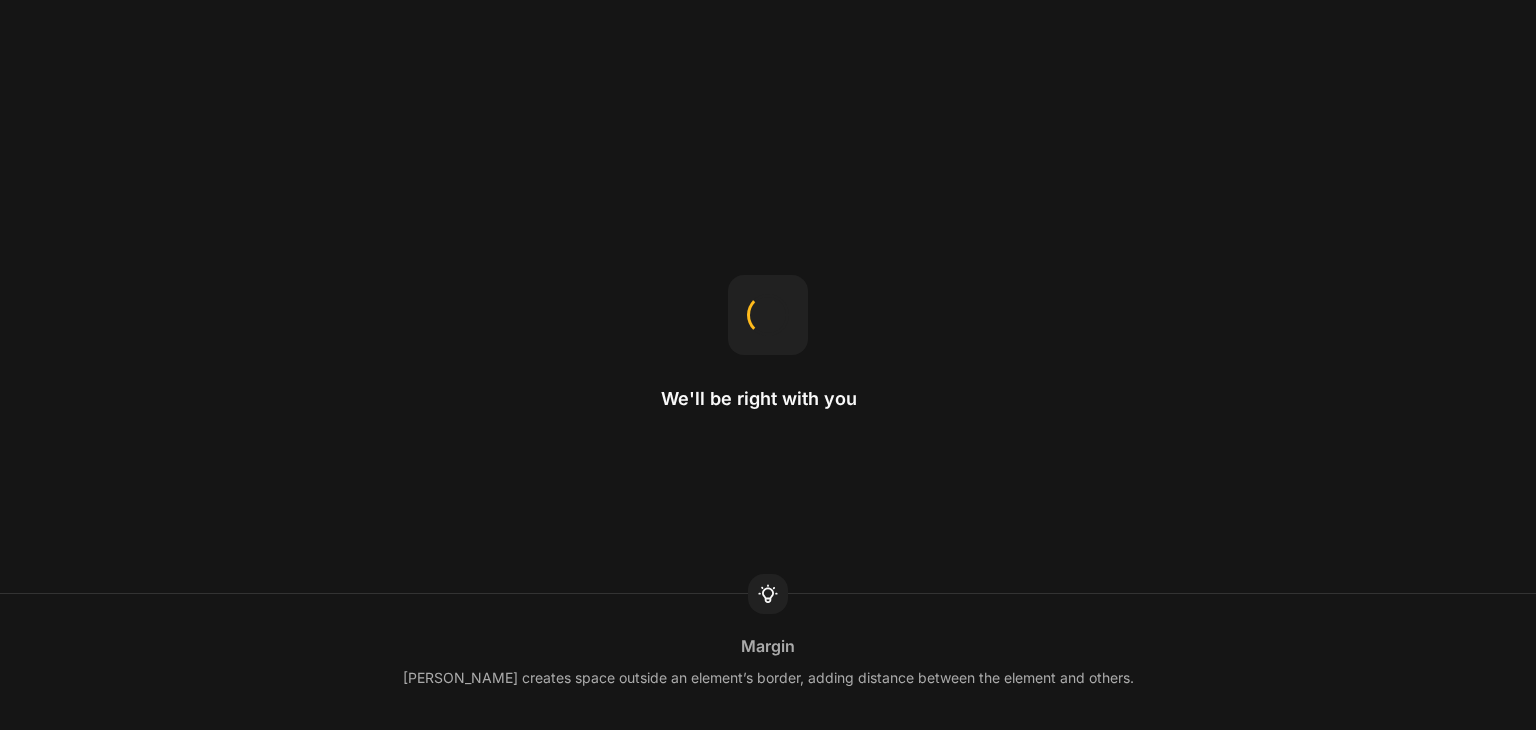 scroll, scrollTop: 0, scrollLeft: 0, axis: both 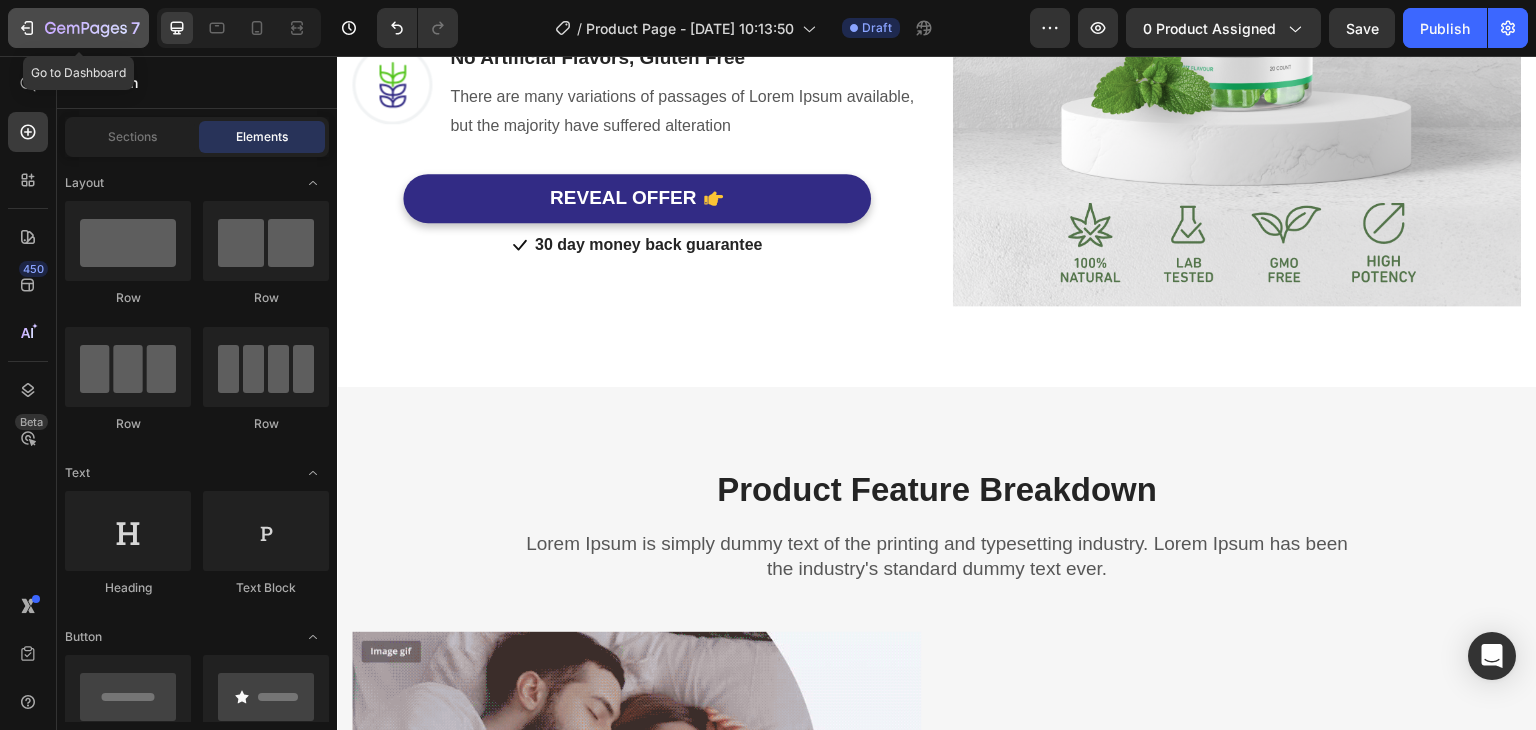 click 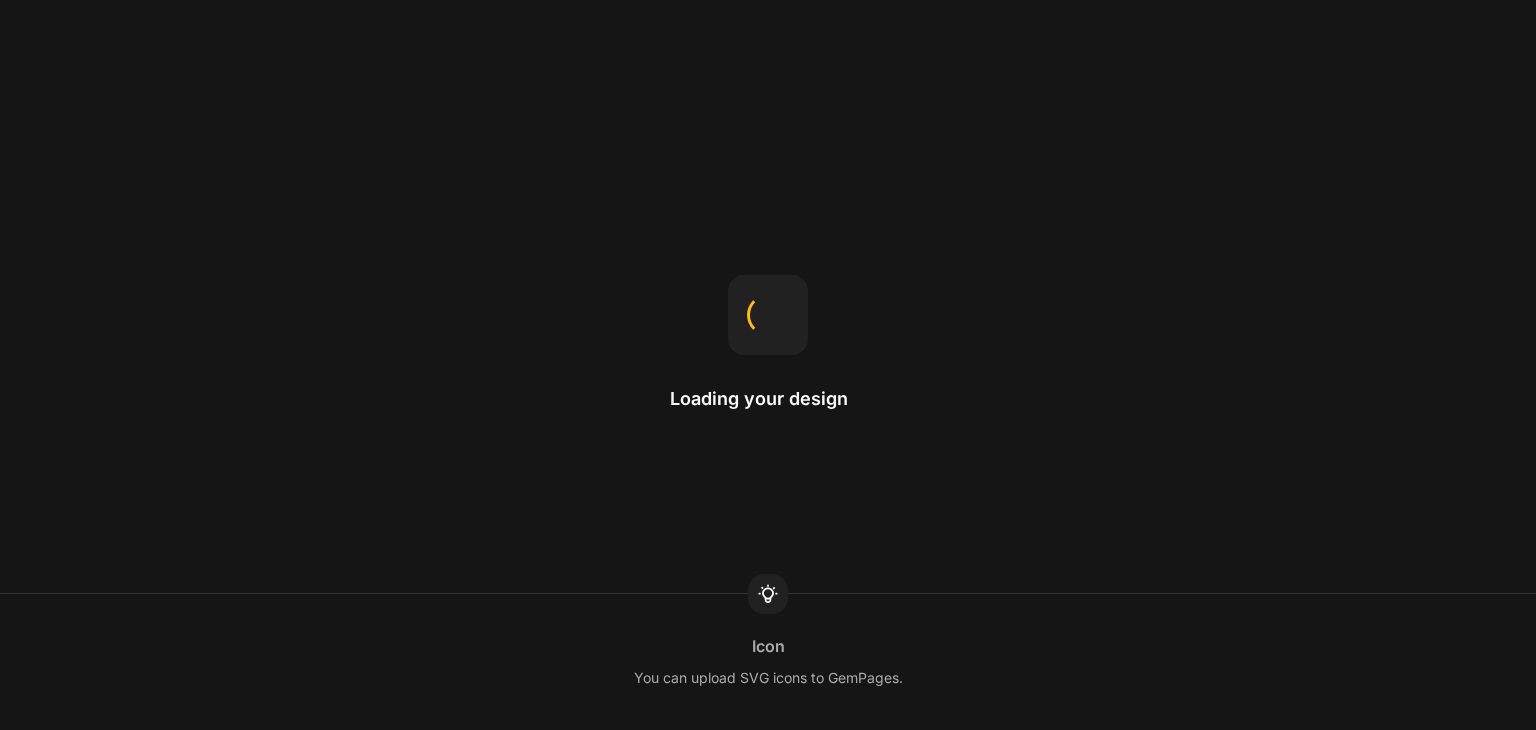 scroll, scrollTop: 0, scrollLeft: 0, axis: both 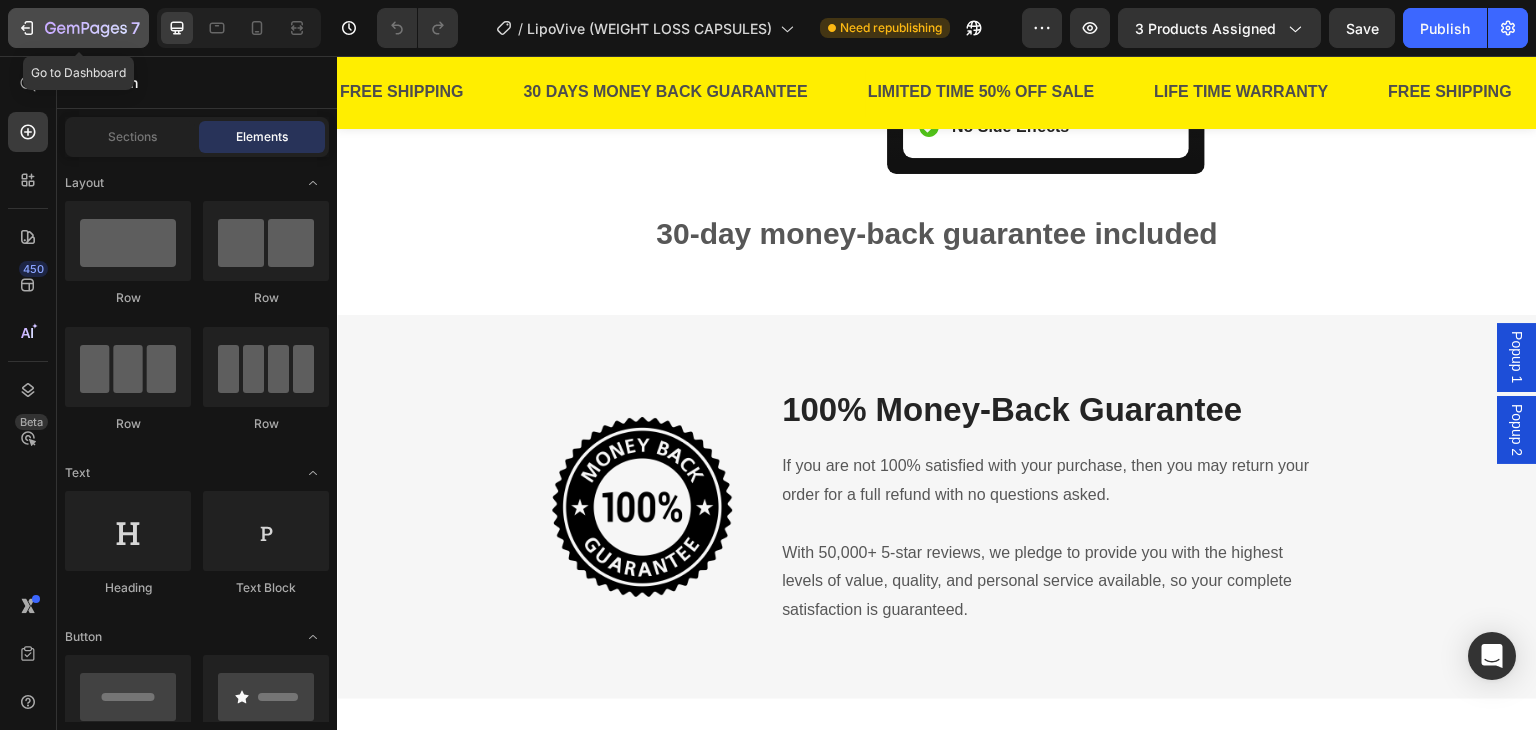 click on "7" 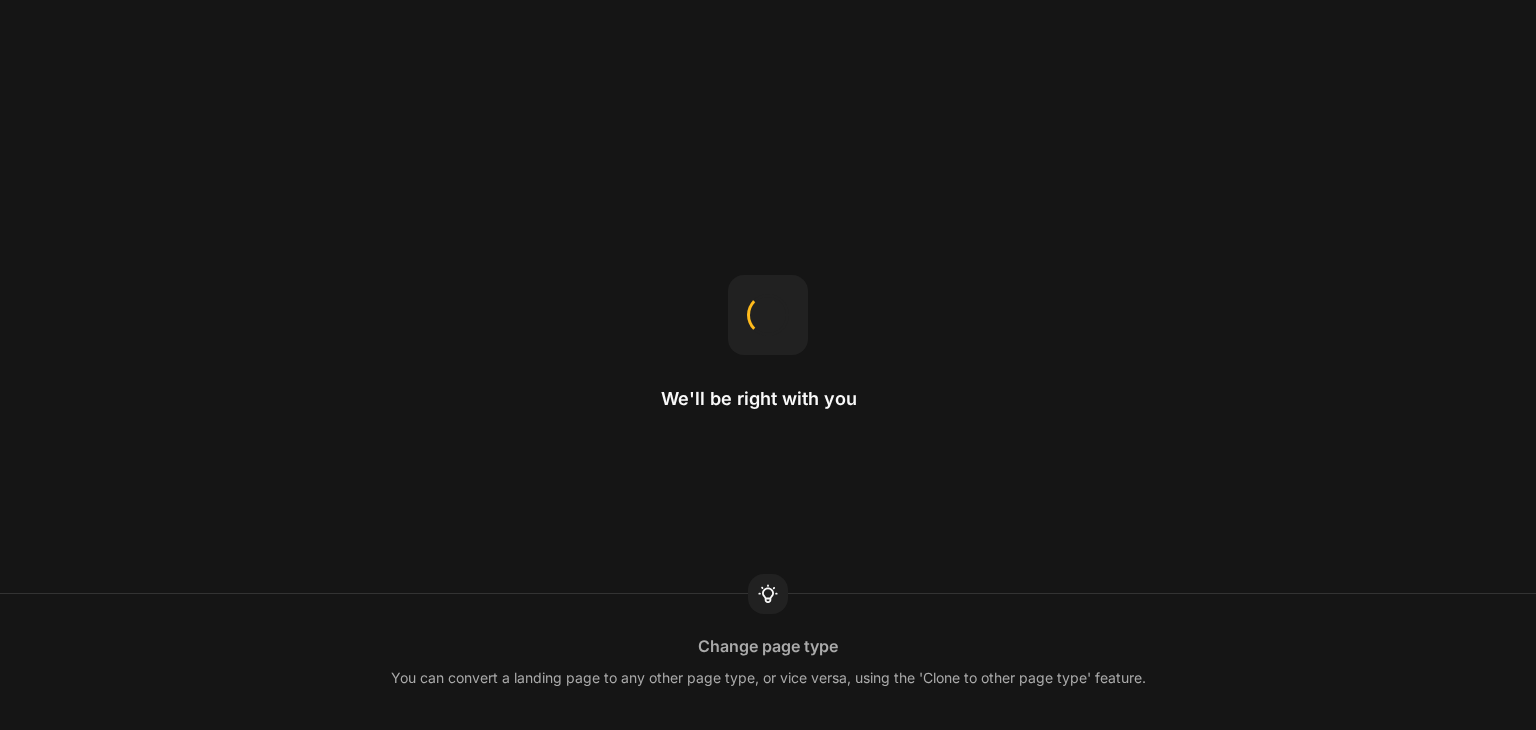 scroll, scrollTop: 0, scrollLeft: 0, axis: both 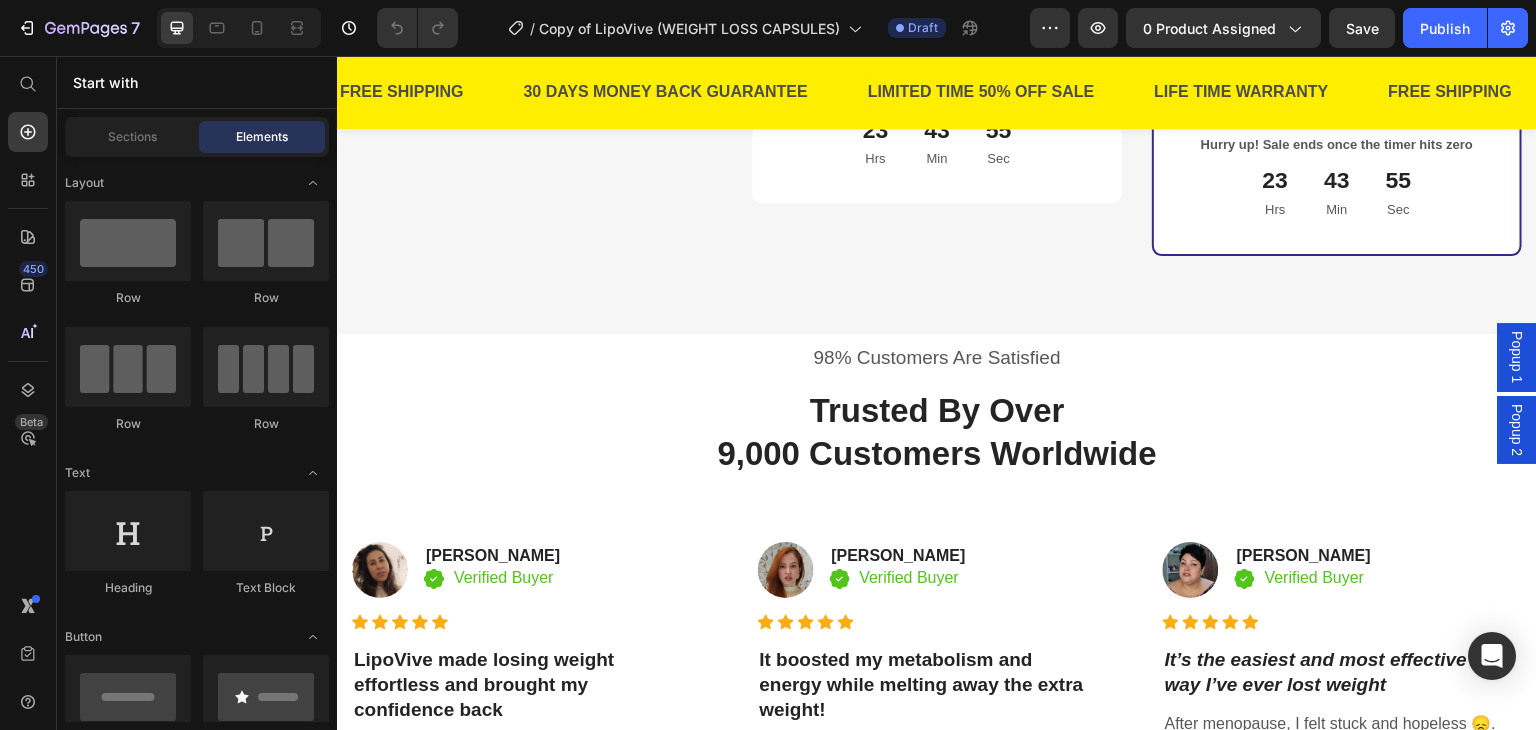 click on "1 BOTTLE (P) Title                Title Line SAVE 22% (P) Tag Image $69/ bottle Heading $69.90 (P) Price $89.90 (P) Price You save $20.00 (P) Tag Row You saved $20.00 (P) Tag
Icon 30 Days Money Back Renturn Text block Icon List BUY NOW Add to Cart Product Row" at bounding box center [537, -227] 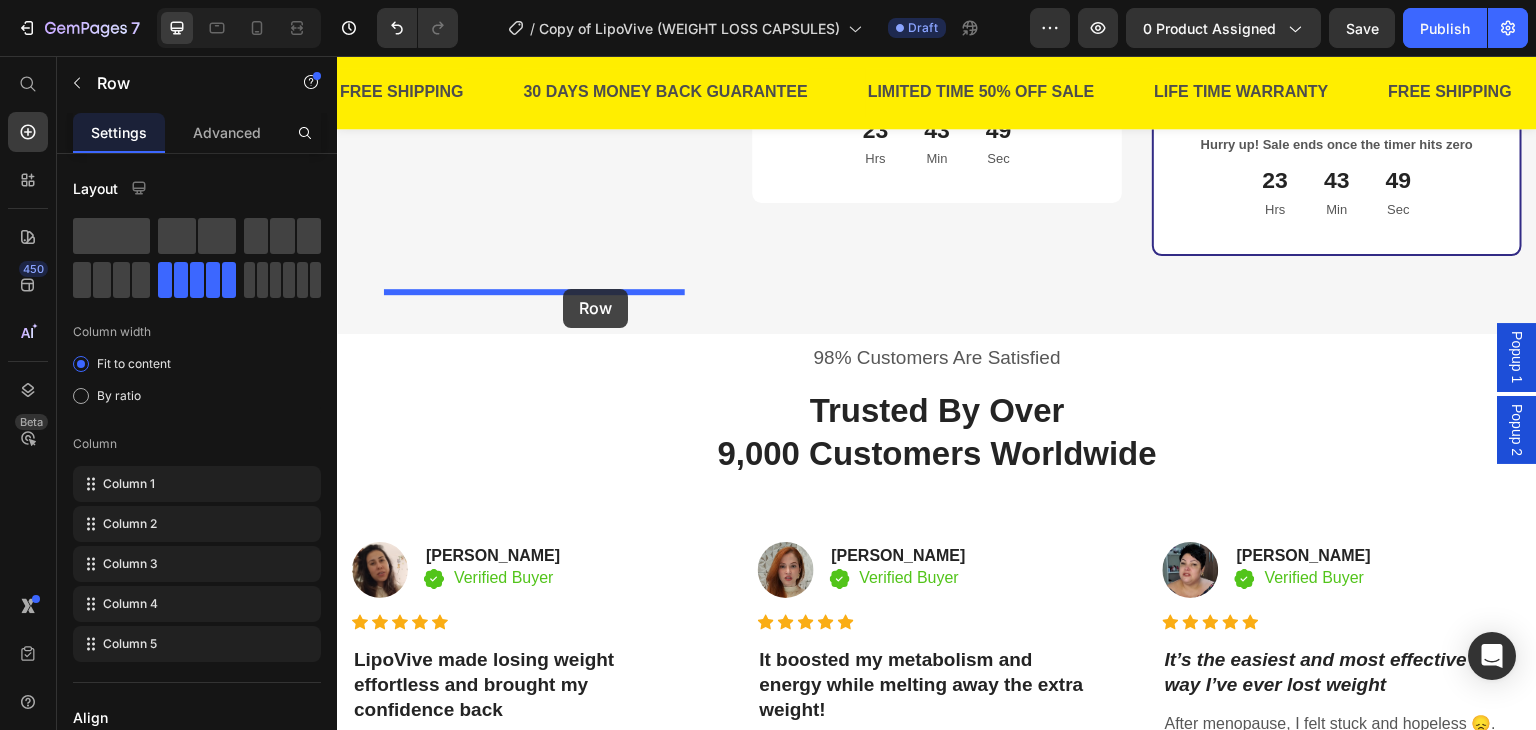 drag, startPoint x: 560, startPoint y: 406, endPoint x: 563, endPoint y: 289, distance: 117.03845 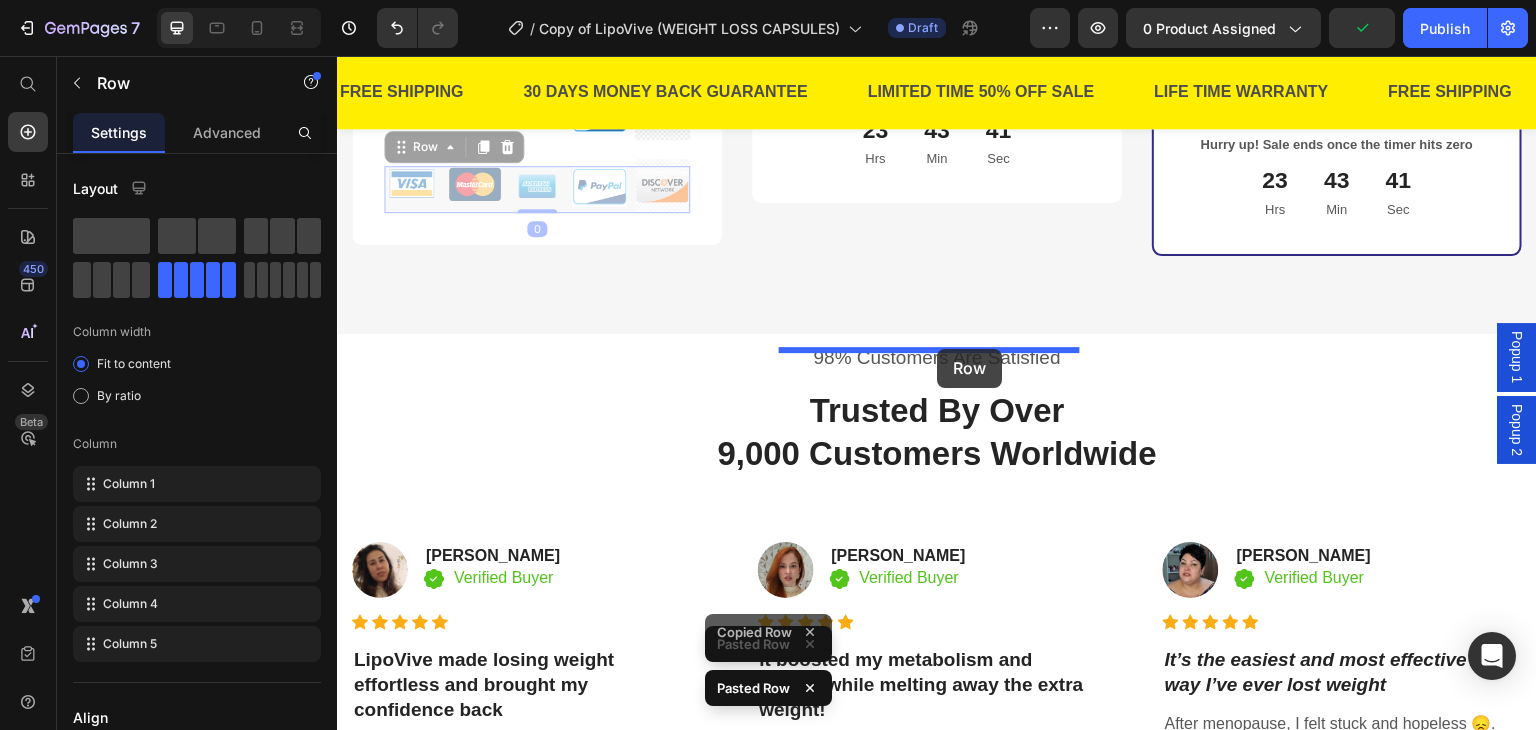 drag, startPoint x: 565, startPoint y: 499, endPoint x: 938, endPoint y: 349, distance: 402.0311 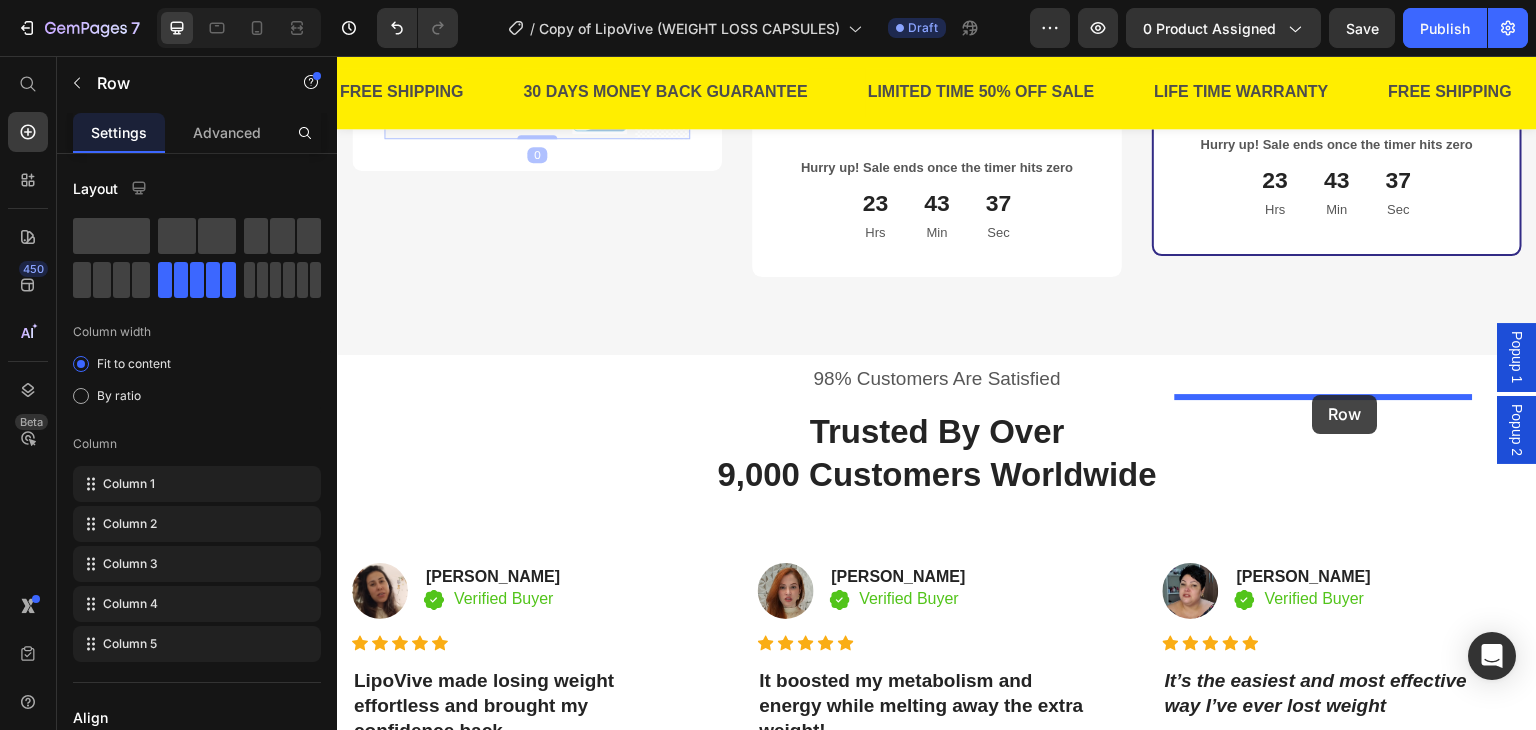 drag, startPoint x: 566, startPoint y: 428, endPoint x: 1313, endPoint y: 395, distance: 747.7286 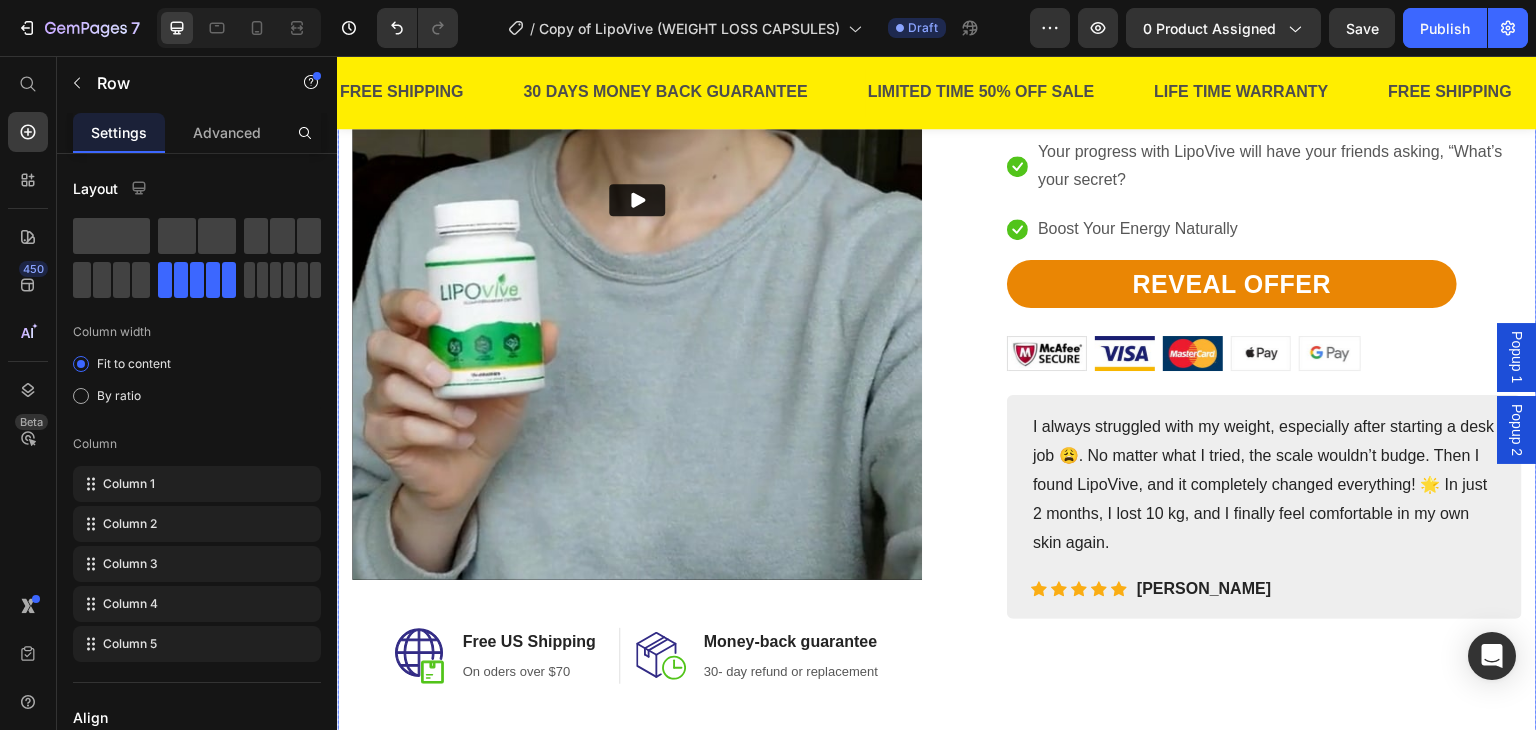 scroll, scrollTop: 1800, scrollLeft: 0, axis: vertical 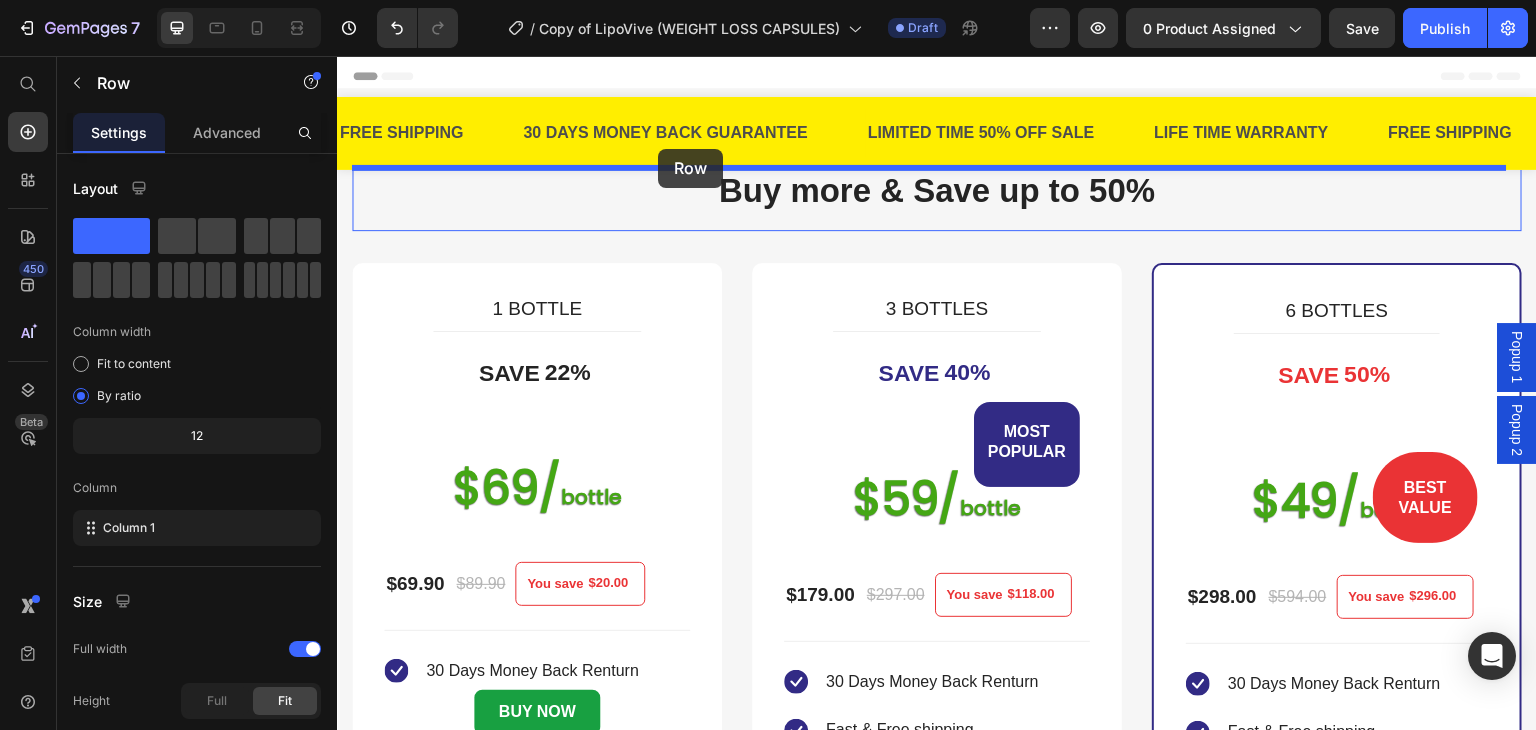 drag, startPoint x: 428, startPoint y: 300, endPoint x: 658, endPoint y: 149, distance: 275.13815 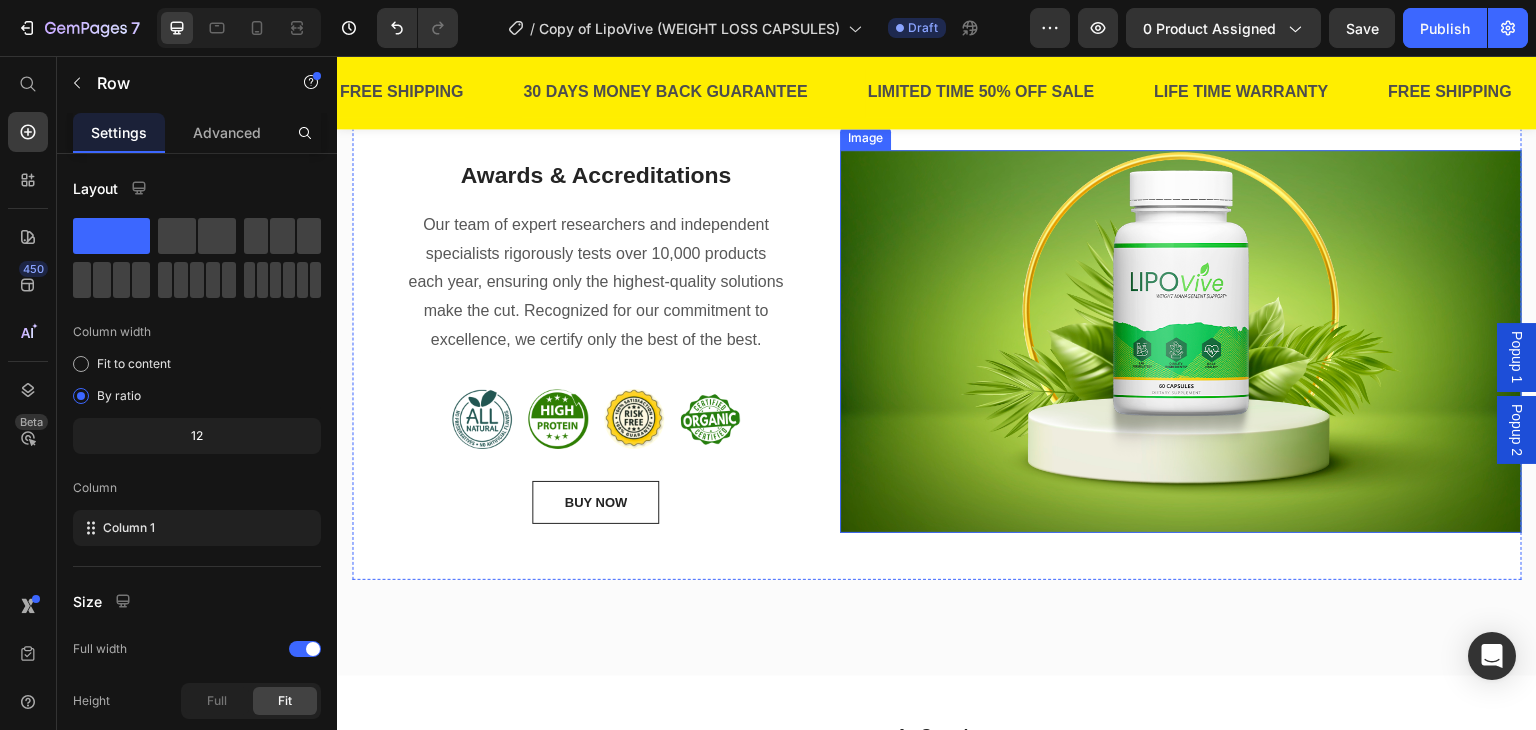 scroll, scrollTop: 3200, scrollLeft: 0, axis: vertical 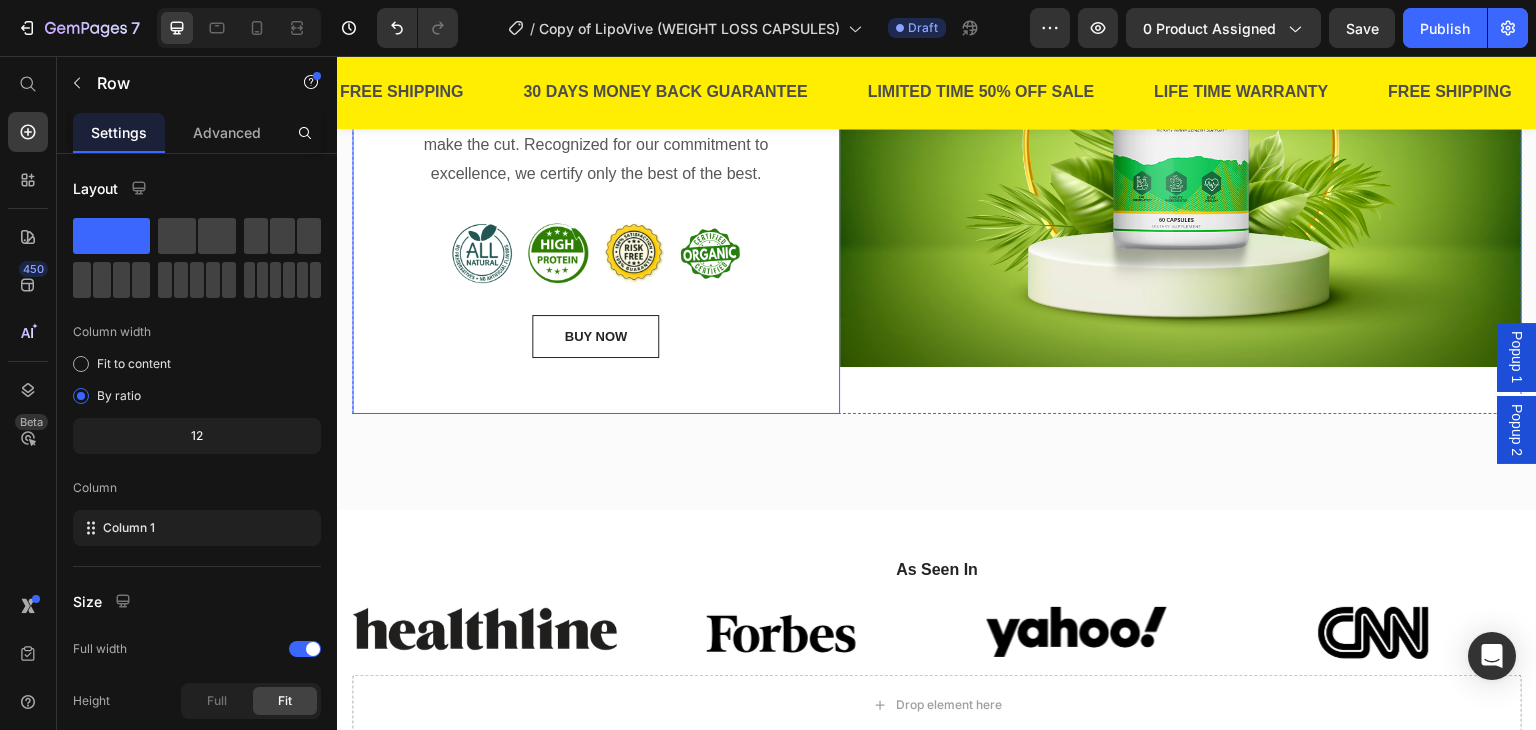 click on "Awards & Accreditations Heading Our team of expert researchers and independent specialists rigorously tests over 10,000 products each year, ensuring only the highest-quality solutions make the cut. Recognized for our commitment to excellence, we certify only the best of the best. Text block Image Image Image Image Row BUY NOW Button BUY NOW Button Row" at bounding box center [596, 175] 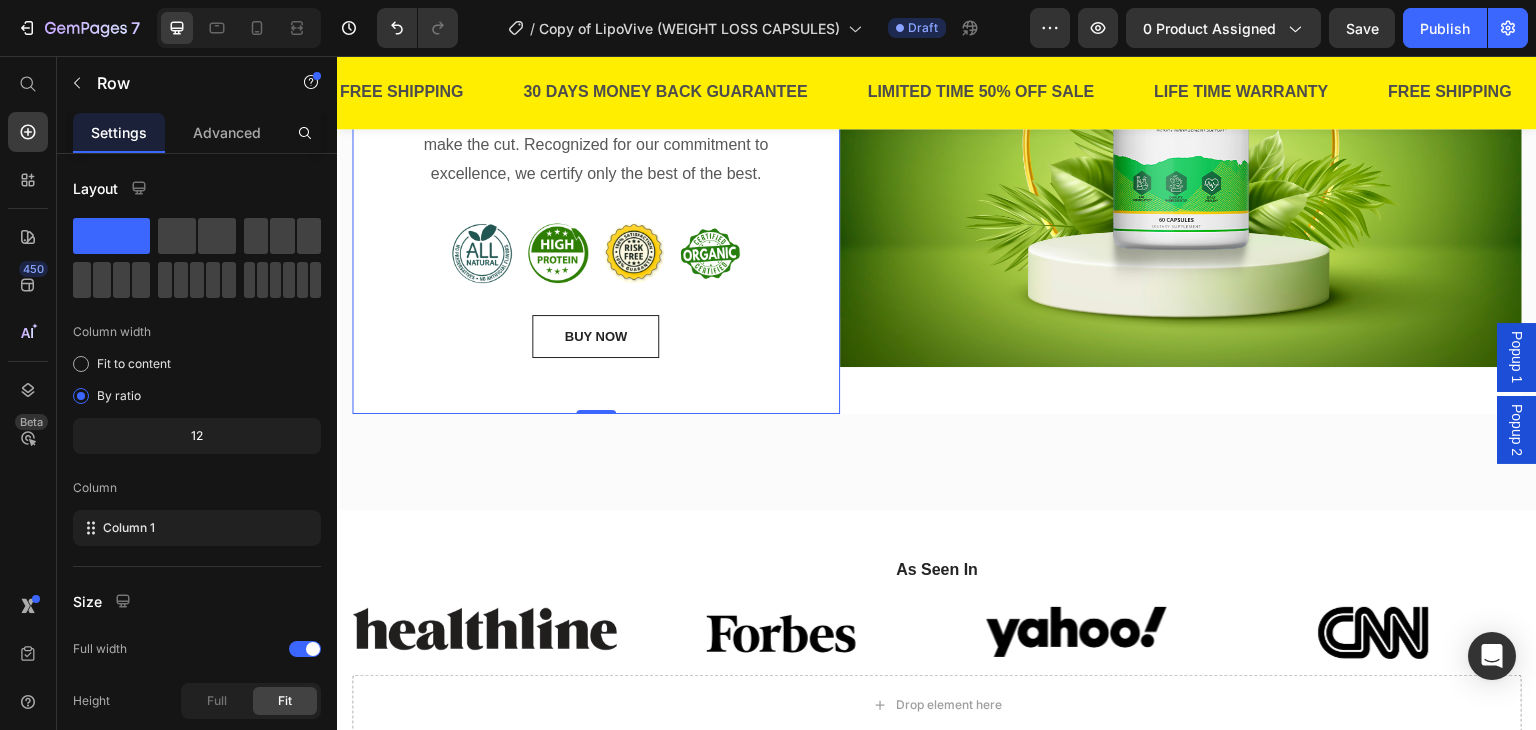 scroll, scrollTop: 2900, scrollLeft: 0, axis: vertical 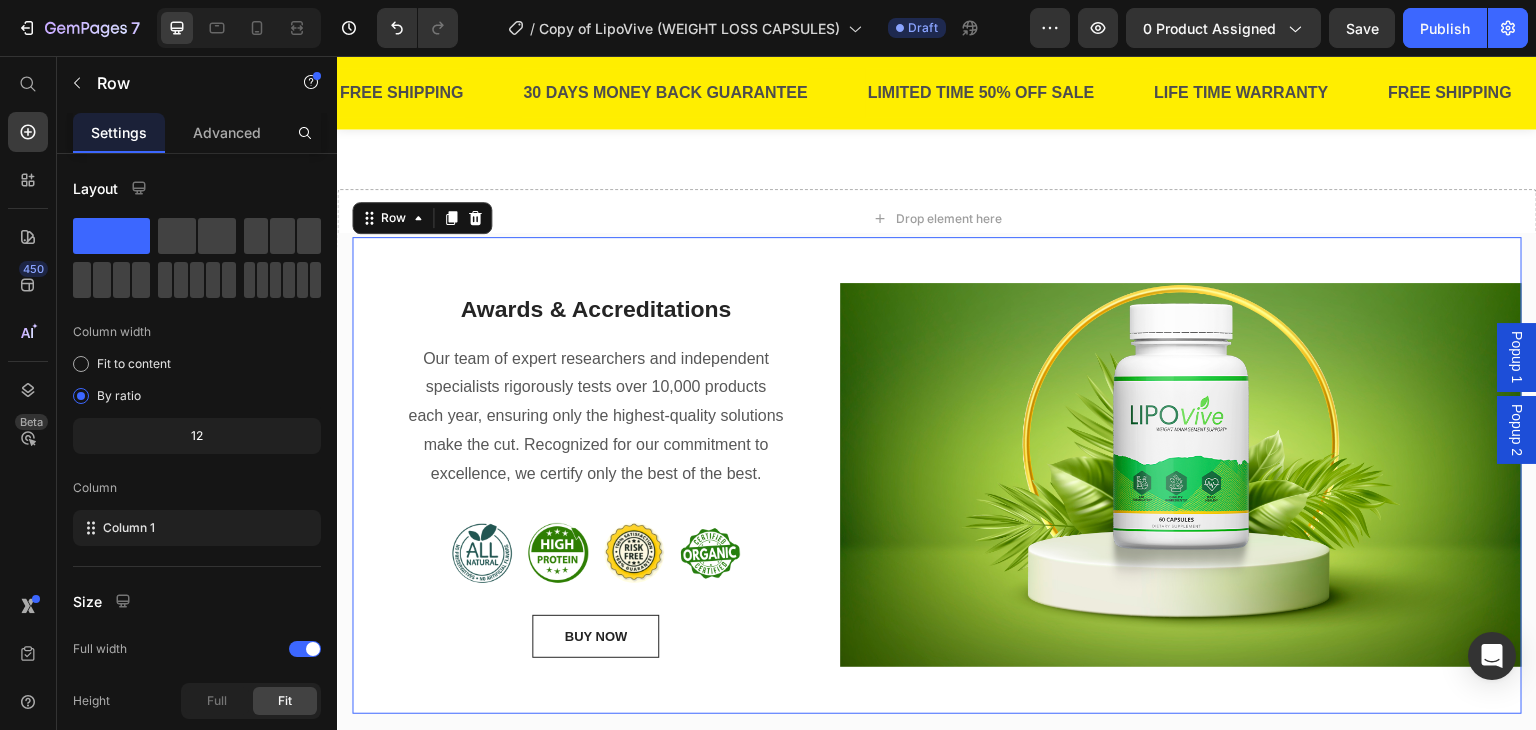 click on "Image" at bounding box center (1181, 475) 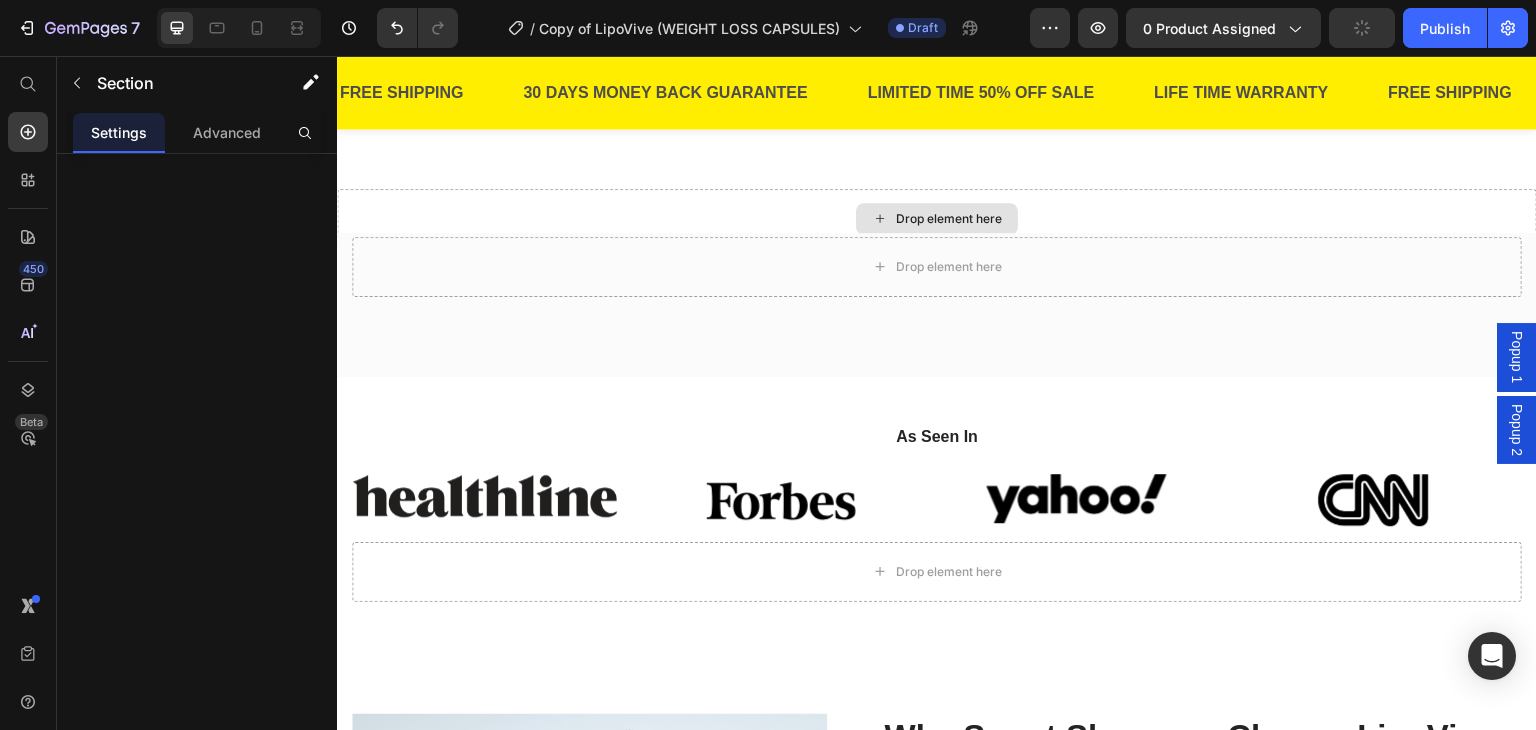 click on "Drop element here" at bounding box center (937, 219) 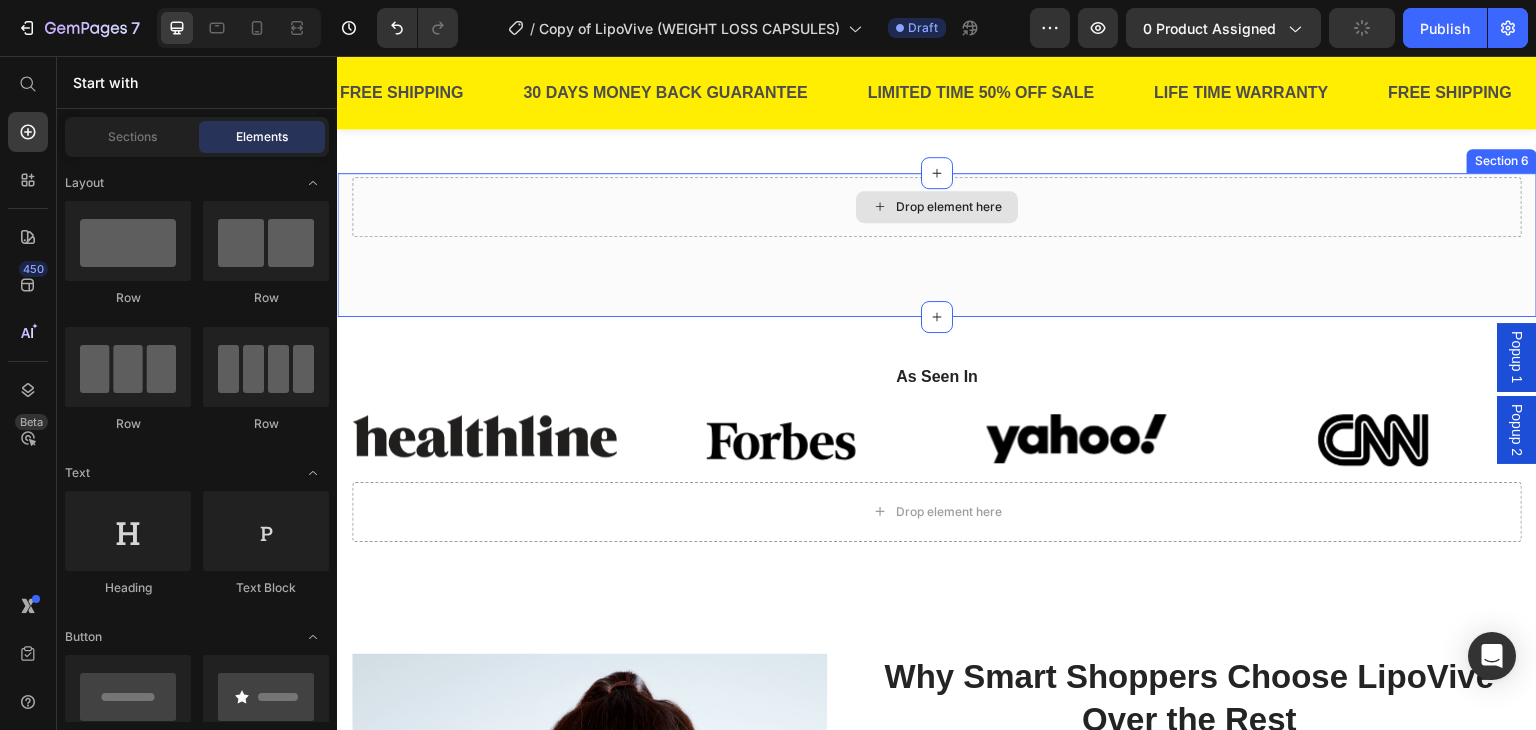 click on "Drop element here" at bounding box center (937, 207) 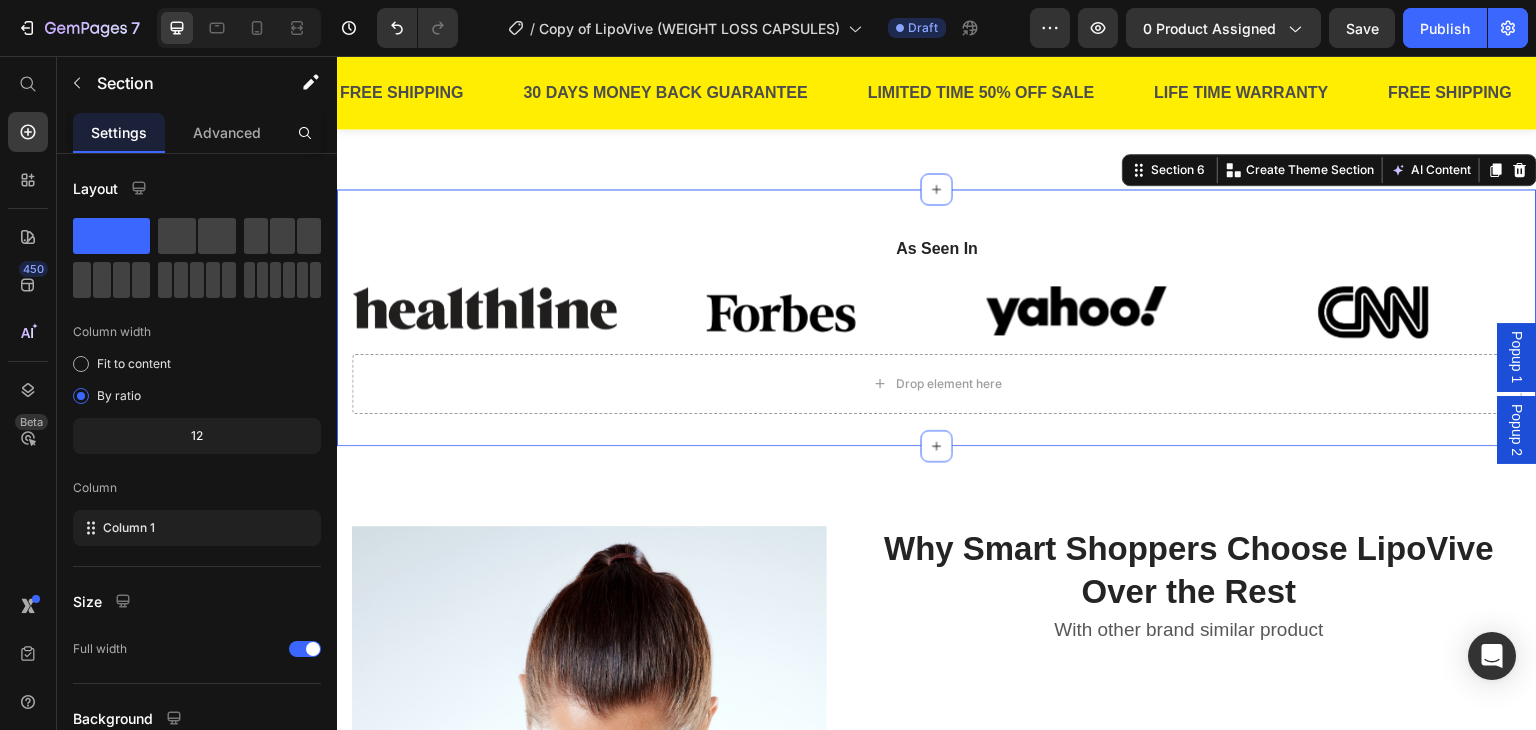 click on "As Seen In Heading Image Hero Banner Image Hero Banner Image Hero Banner Image Hero Banner Carousel Row
Drop element here Row Section 6   You can create reusable sections Create Theme Section AI Content Write with GemAI What would you like to describe here? Tone and Voice Persuasive Product derila Show more Generate" at bounding box center (937, 317) 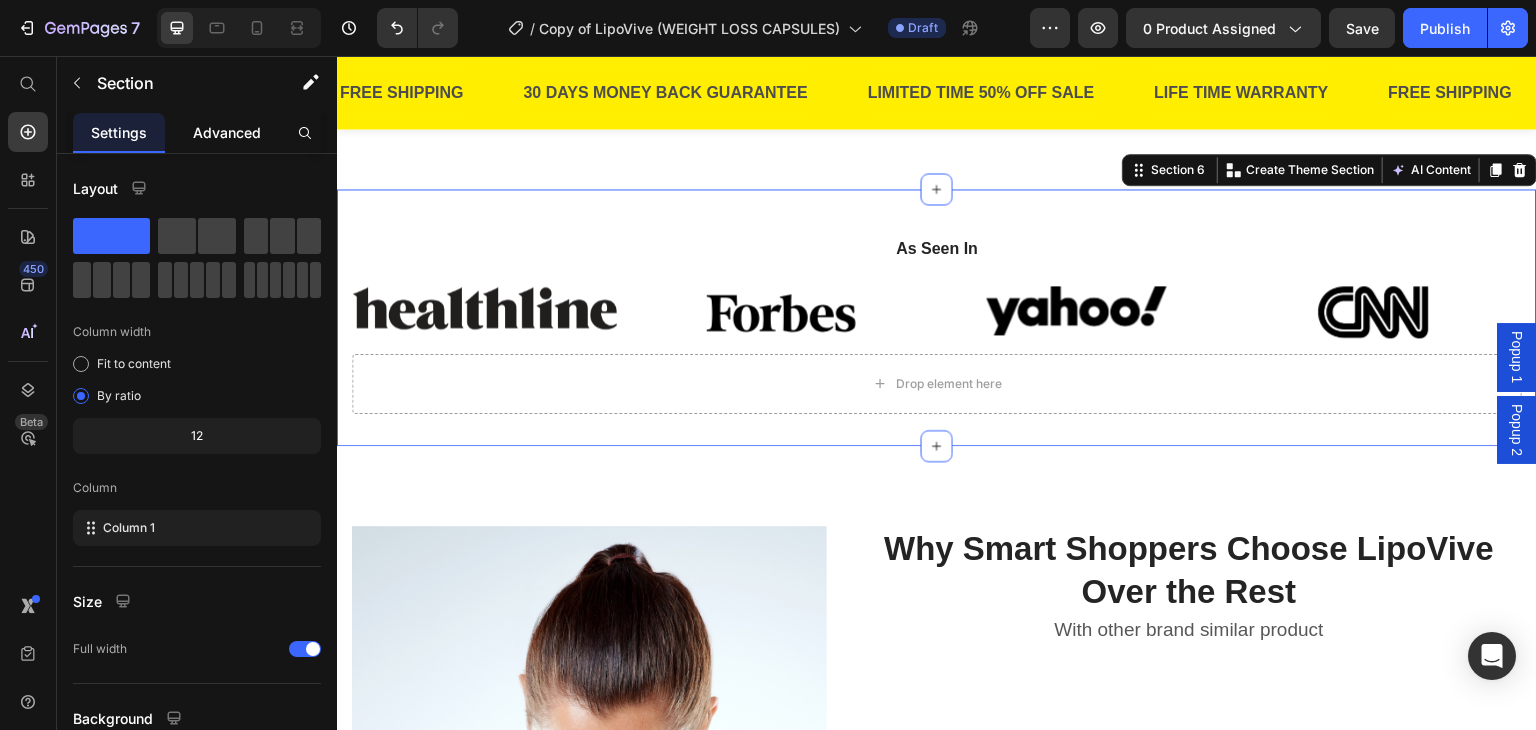 click on "Settings Advanced" at bounding box center [197, 133] 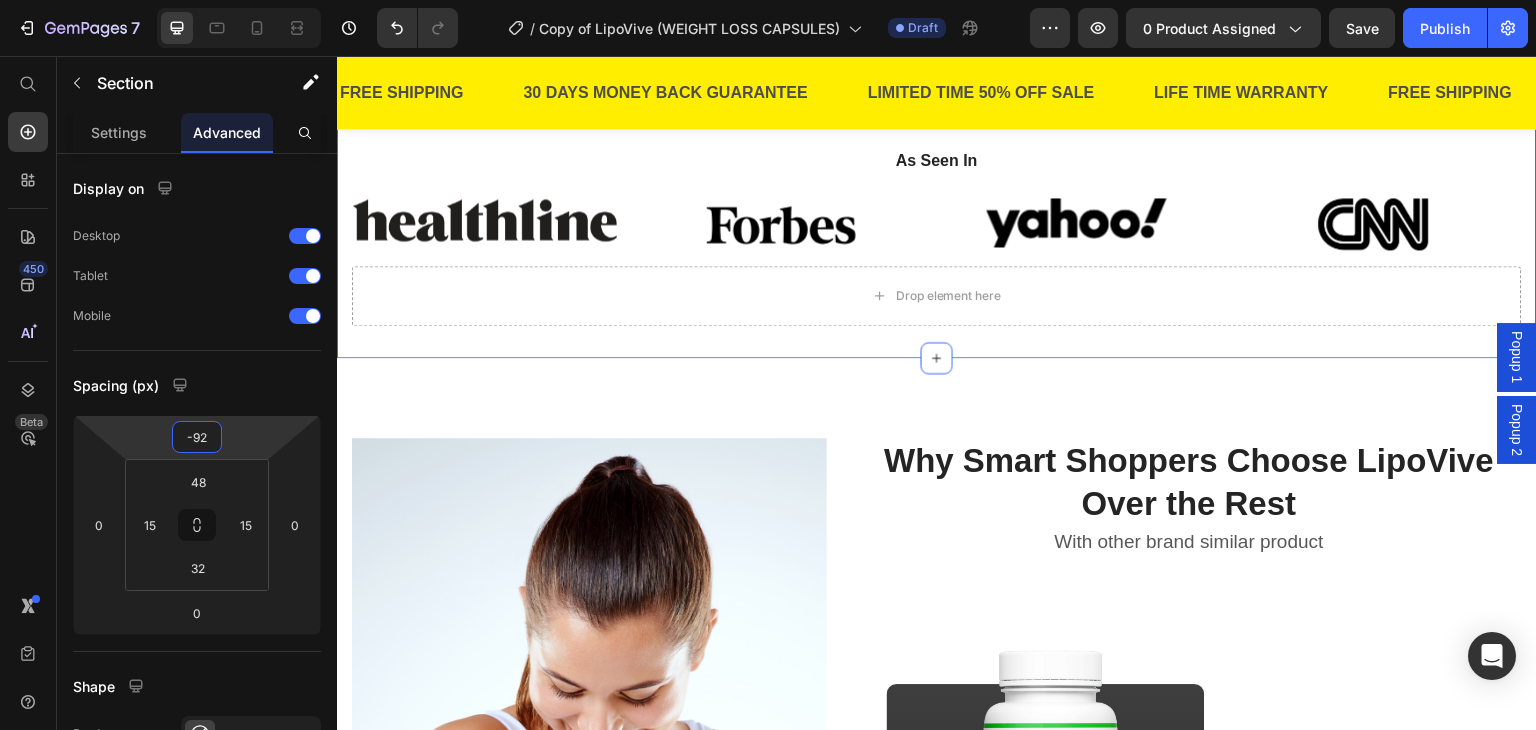 drag, startPoint x: 243, startPoint y: 433, endPoint x: 240, endPoint y: 479, distance: 46.09772 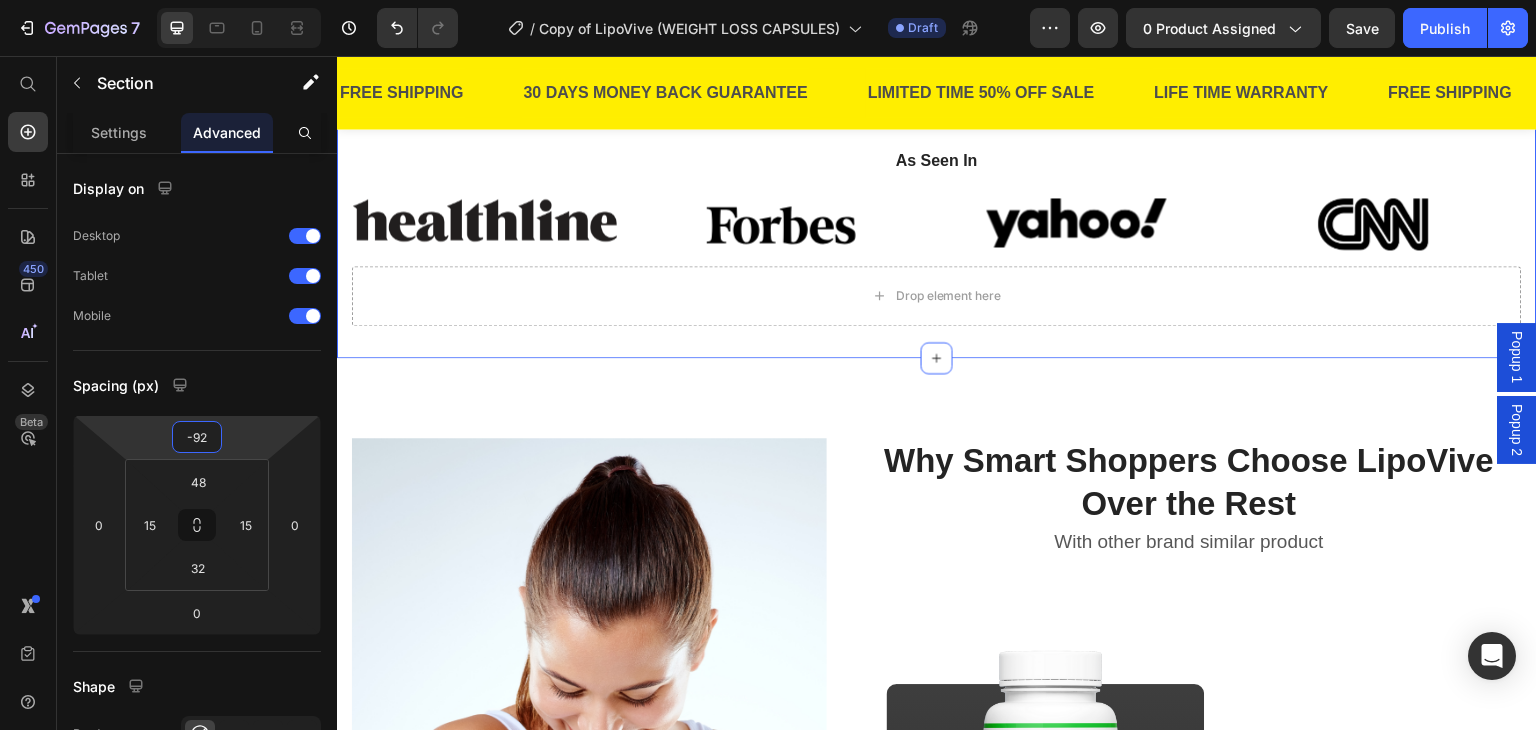 click on "7  Version history  /  Copy of LipoVive (WEIGHT LOSS CAPSULES) Draft Preview 0 product assigned  Save   Publish  450 Beta Start with Sections Elements Hero Section Product Detail Brands Trusted Badges Guarantee Product Breakdown How to use Testimonials Compare Bundle FAQs Social Proof Brand Story Product List Collection Blog List Contact Sticky Add to Cart Custom Footer Browse Library 450 Layout
Row
Row
Row
Row Text
Heading
Text Block Button
Button
Button
Sticky Back to top Media
Image" at bounding box center (768, 0) 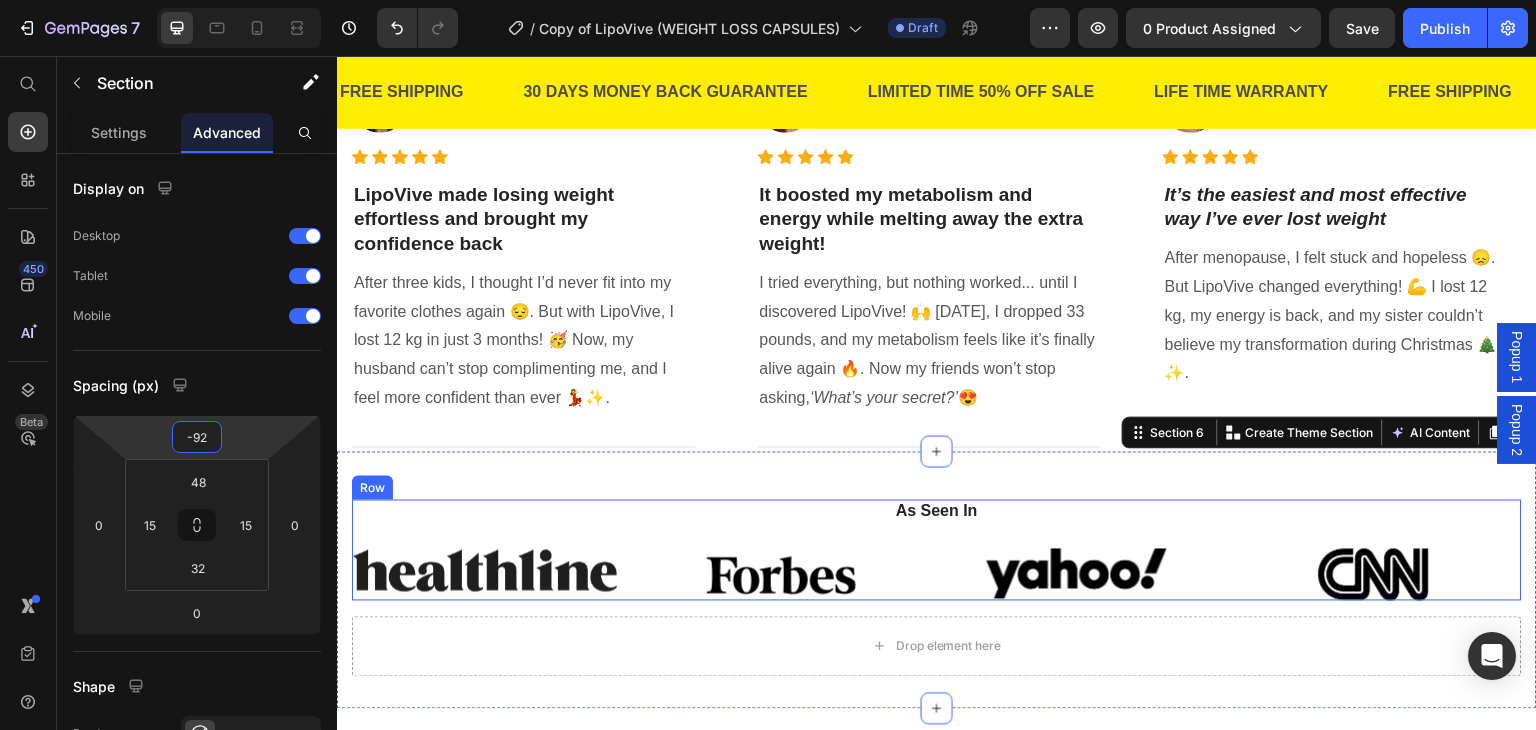 scroll, scrollTop: 2600, scrollLeft: 0, axis: vertical 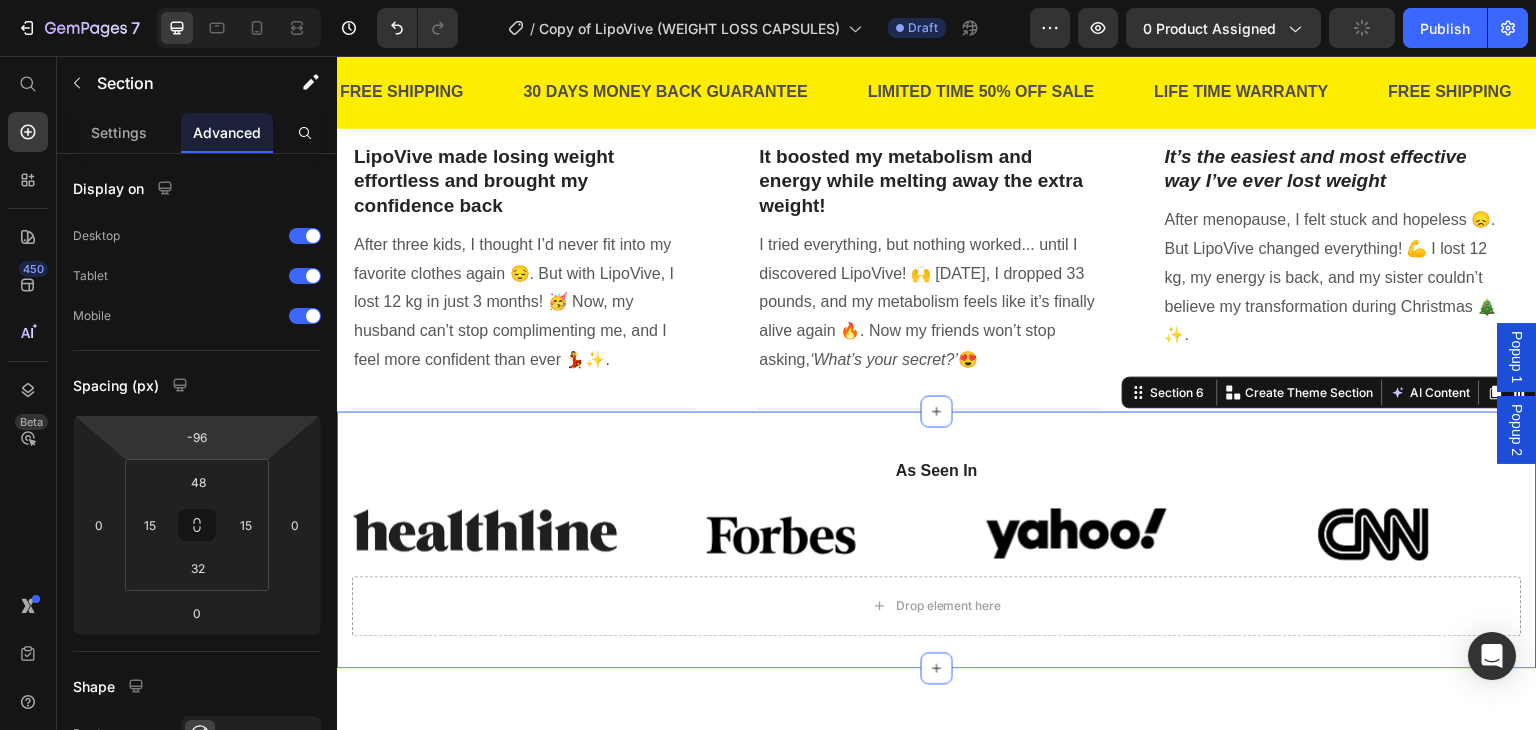 type on "-98" 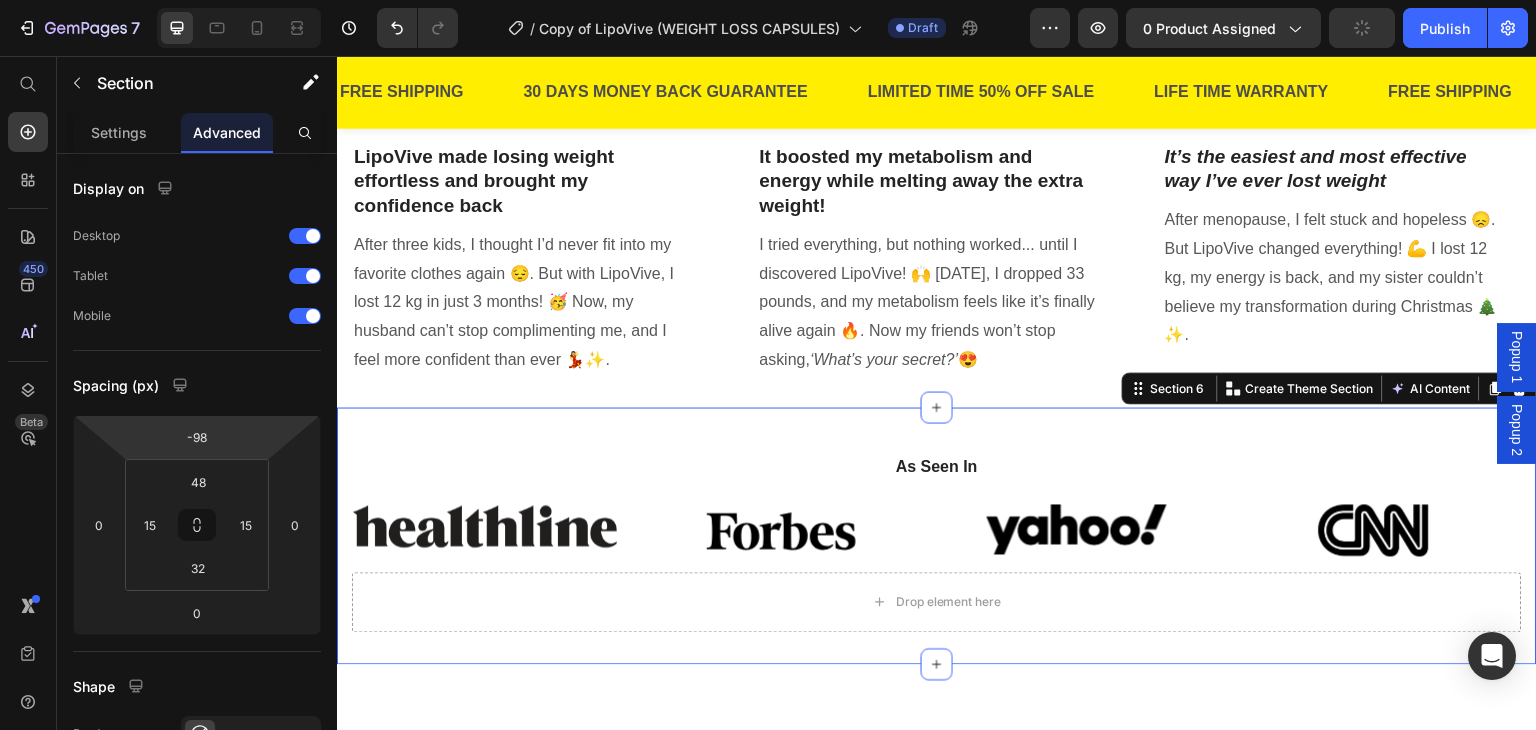 click on "7  Version history  /  Copy of LipoVive (WEIGHT LOSS CAPSULES) Draft Preview 0 product assigned  Publish  450 Beta Start with Sections Elements Hero Section Product Detail Brands Trusted Badges Guarantee Product Breakdown How to use Testimonials Compare Bundle FAQs Social Proof Brand Story Product List Collection Blog List Contact Sticky Add to Cart Custom Footer Browse Library 450 Layout
Row
Row
Row
Row Text
Heading
Text Block Button
Button
Button
Sticky Back to top Media" at bounding box center [768, 0] 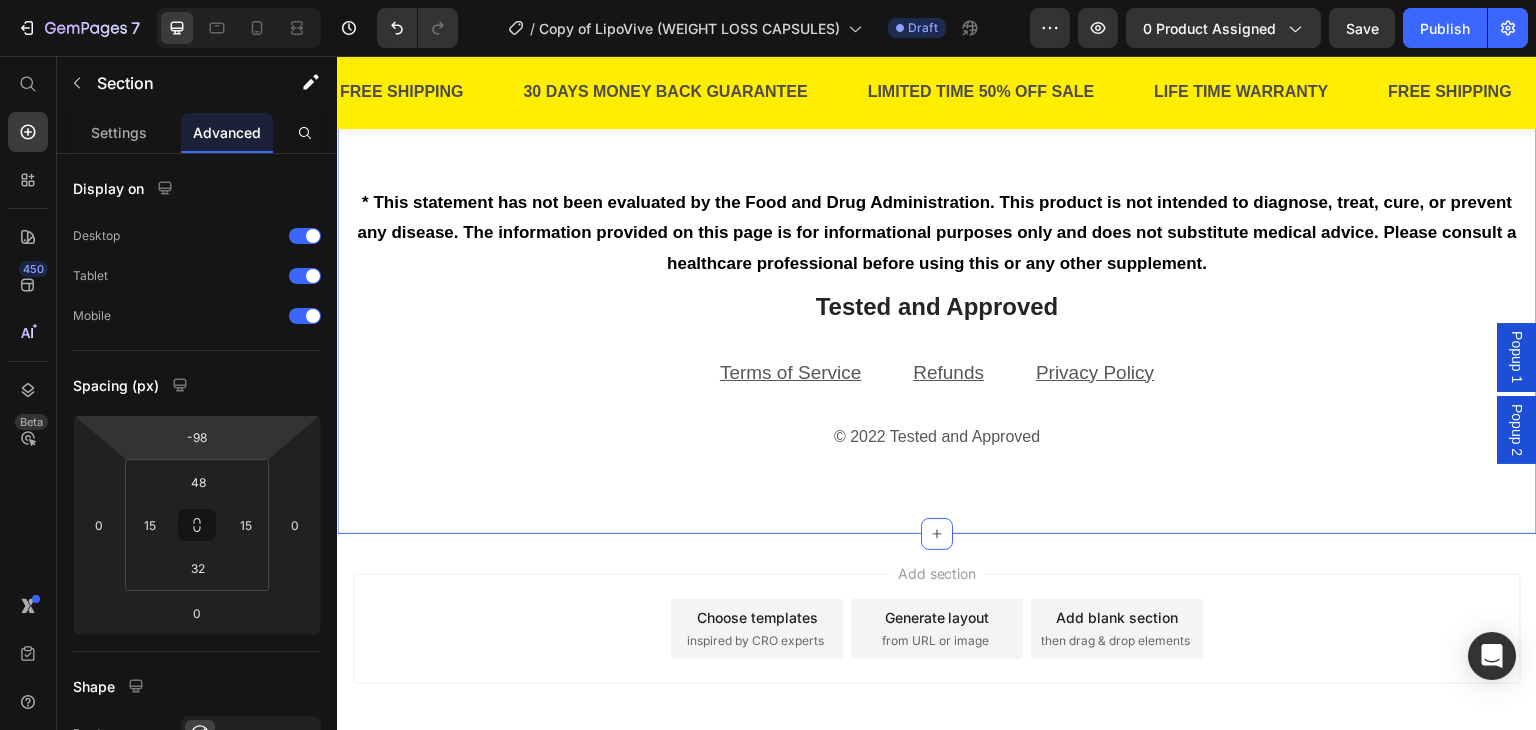 scroll, scrollTop: 5908, scrollLeft: 0, axis: vertical 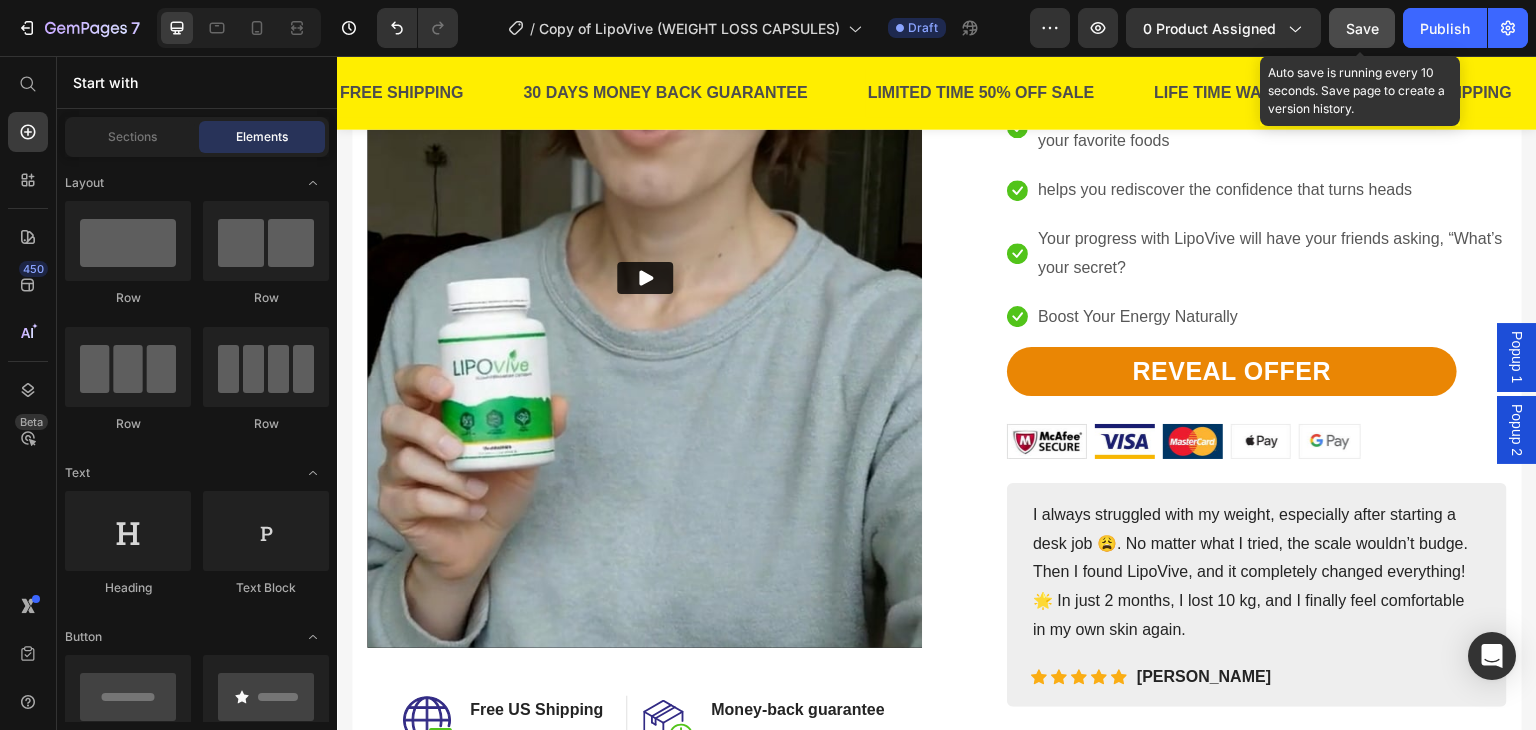 click on "Save" at bounding box center (1362, 28) 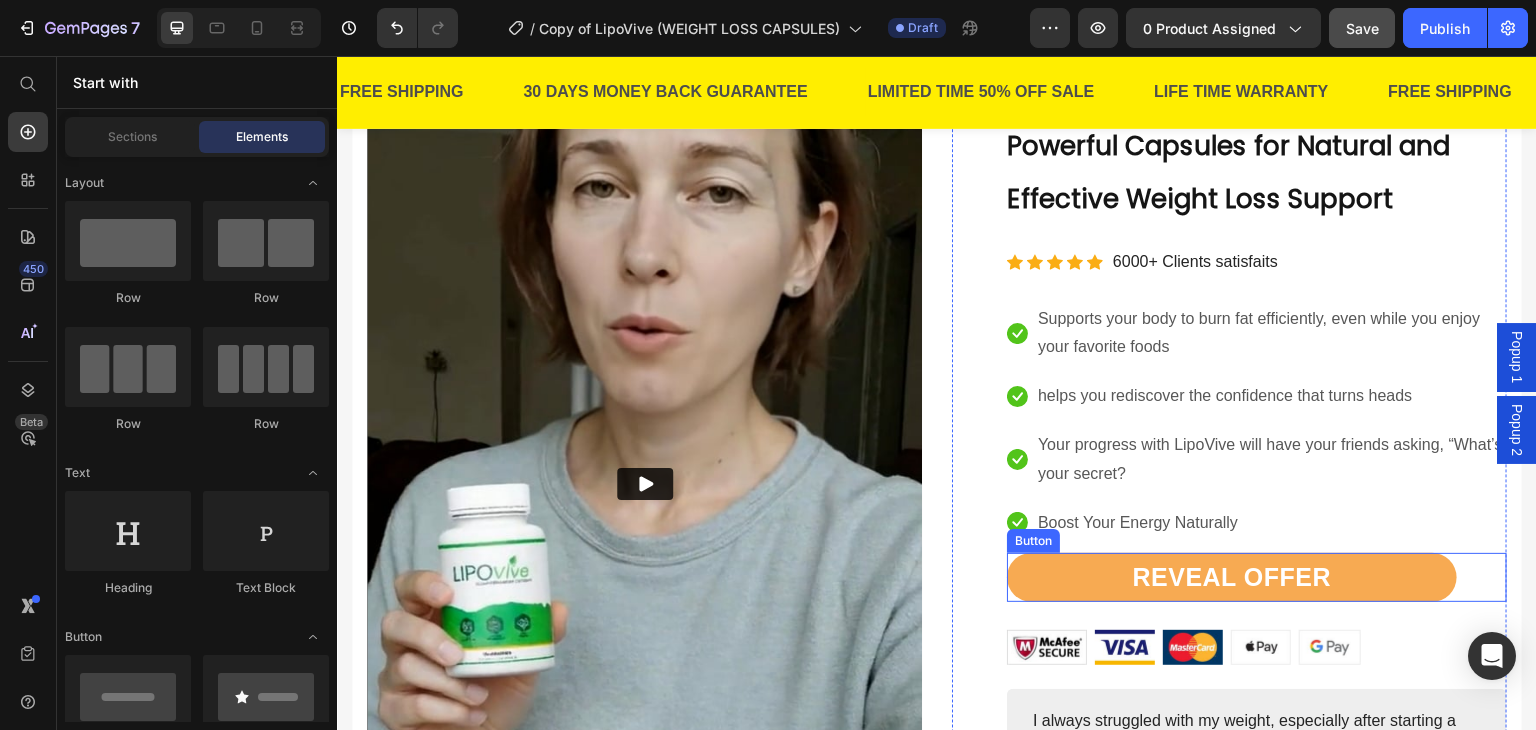 scroll, scrollTop: 0, scrollLeft: 0, axis: both 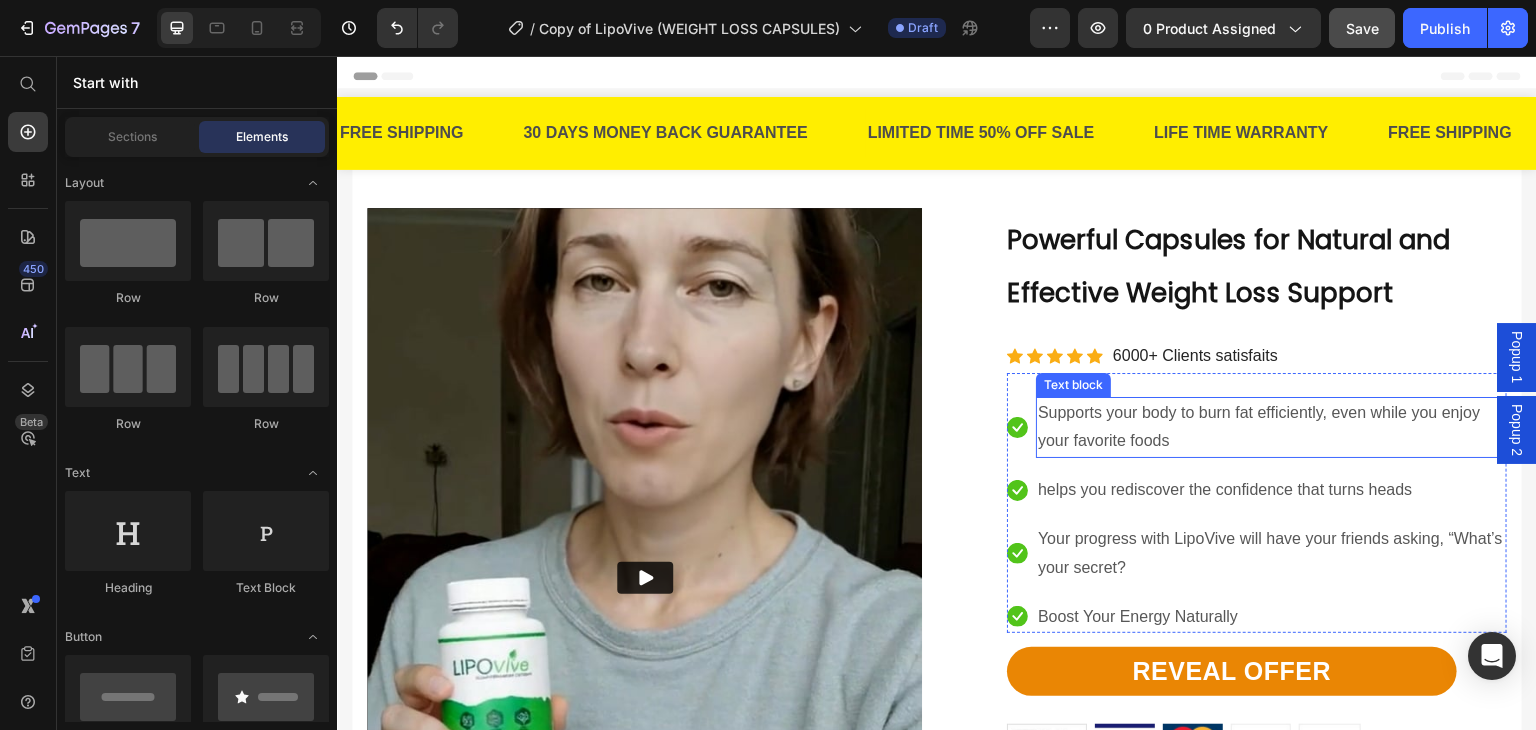 click on "Supports your body to burn fat efficiently, even while you enjoy your favorite foods" at bounding box center [1271, 428] 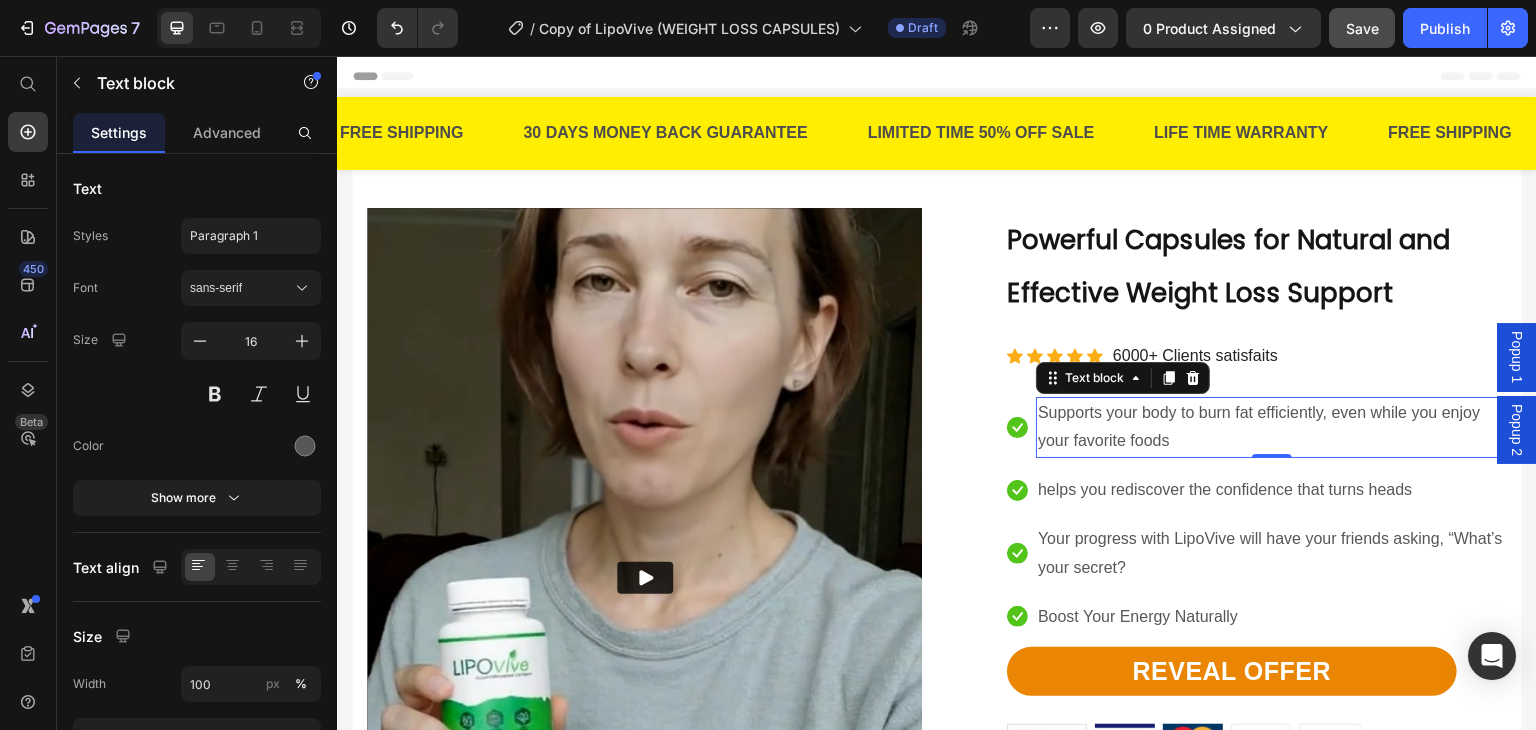 click on "Supports your body to burn fat efficiently, even while you enjoy your favorite foods" at bounding box center (1271, 428) 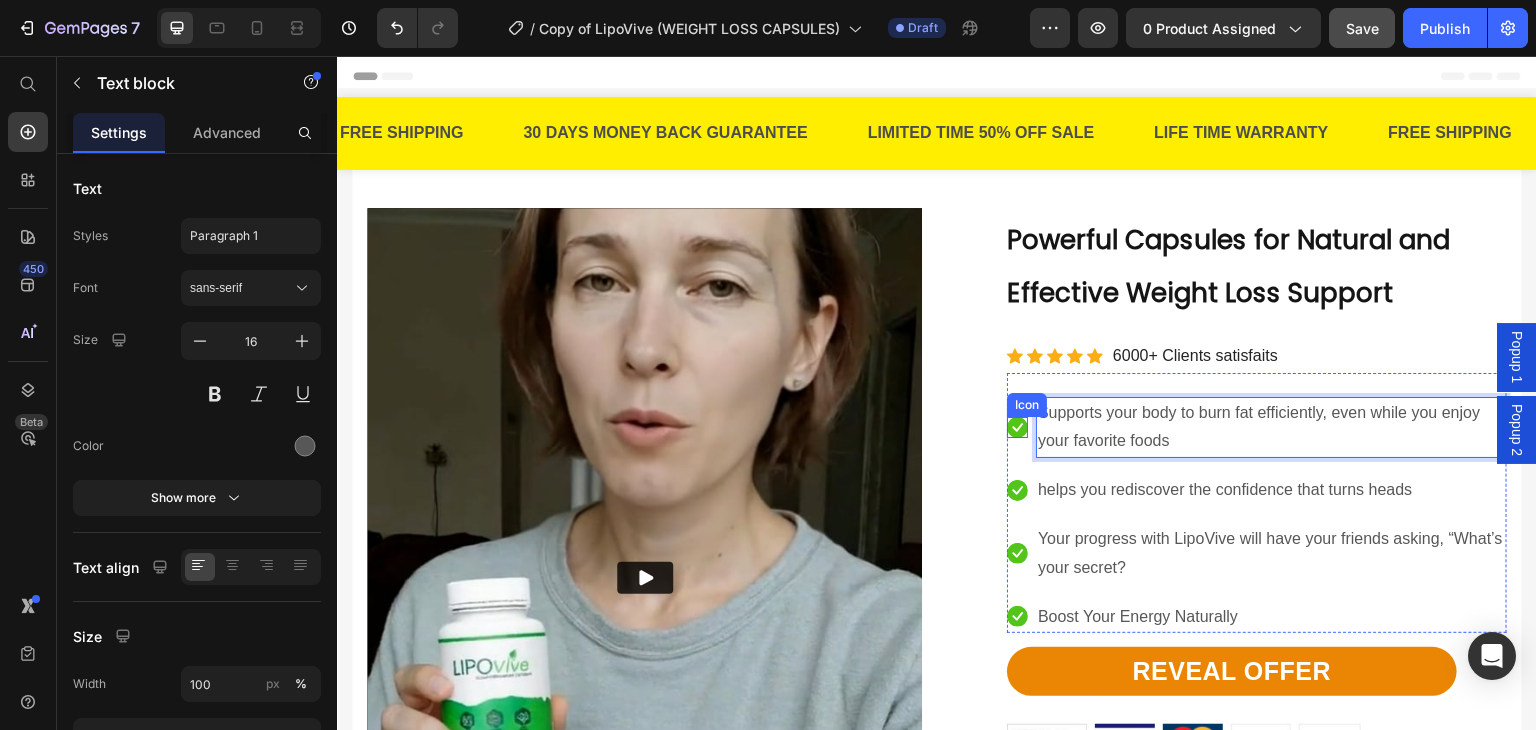 click 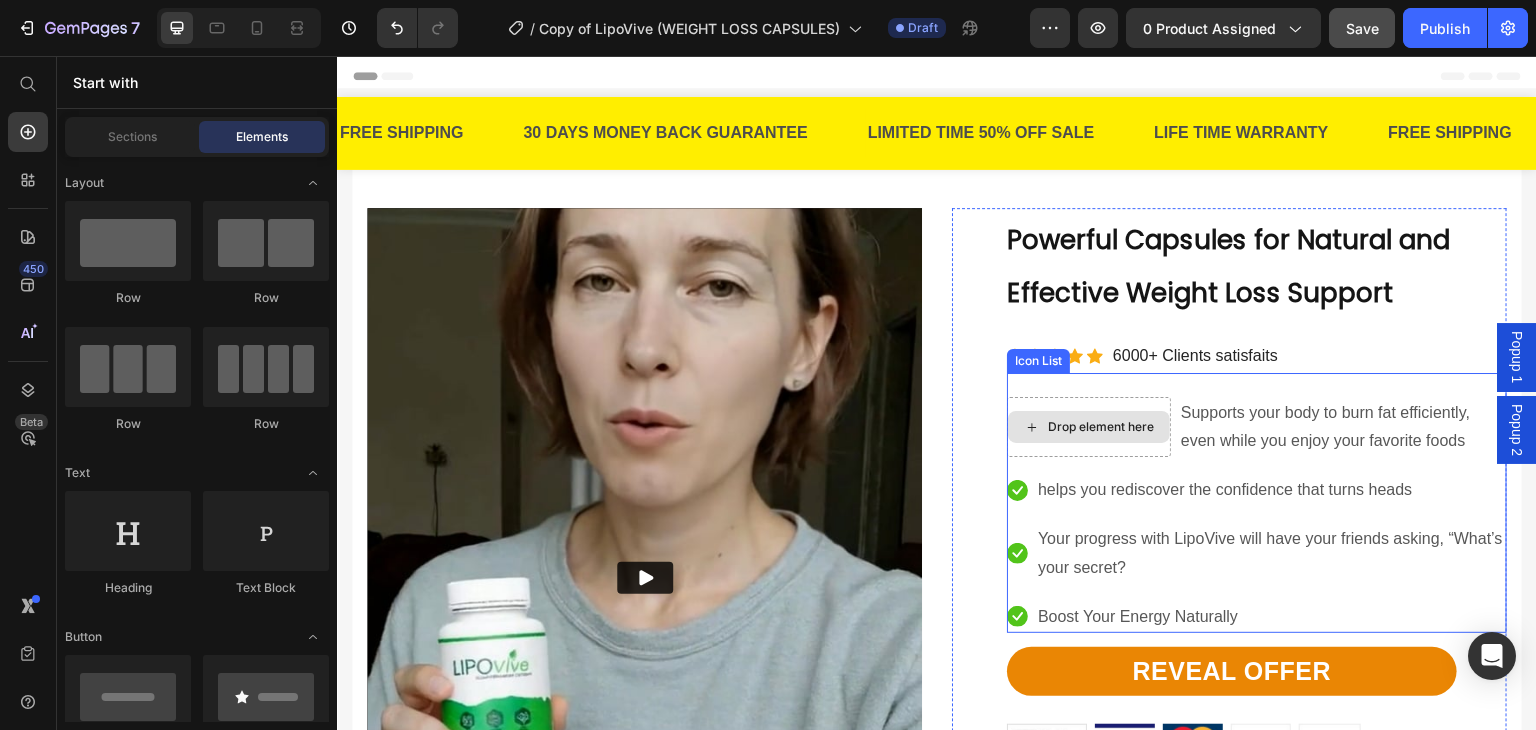 click on "Drop element here" at bounding box center (1089, 427) 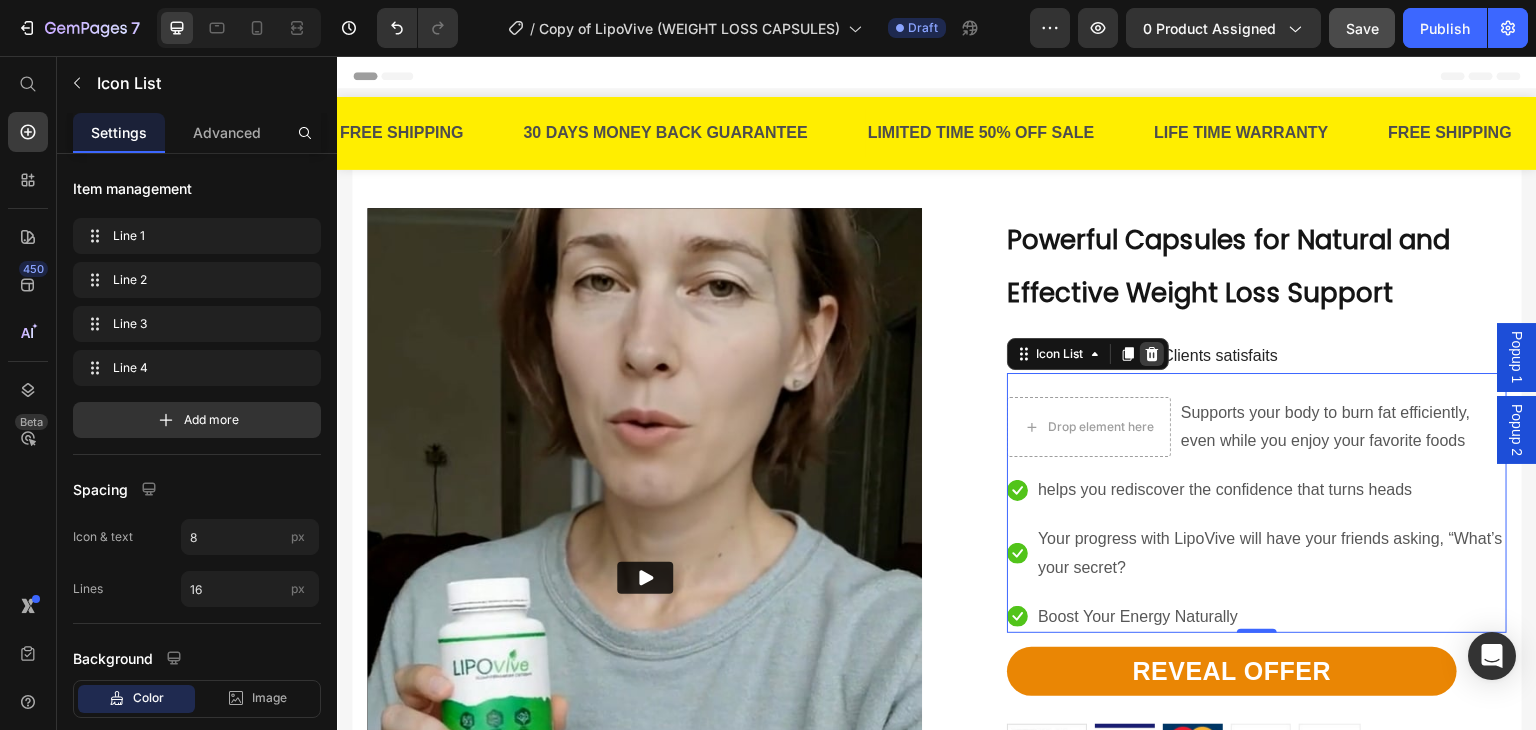 click at bounding box center [1152, 354] 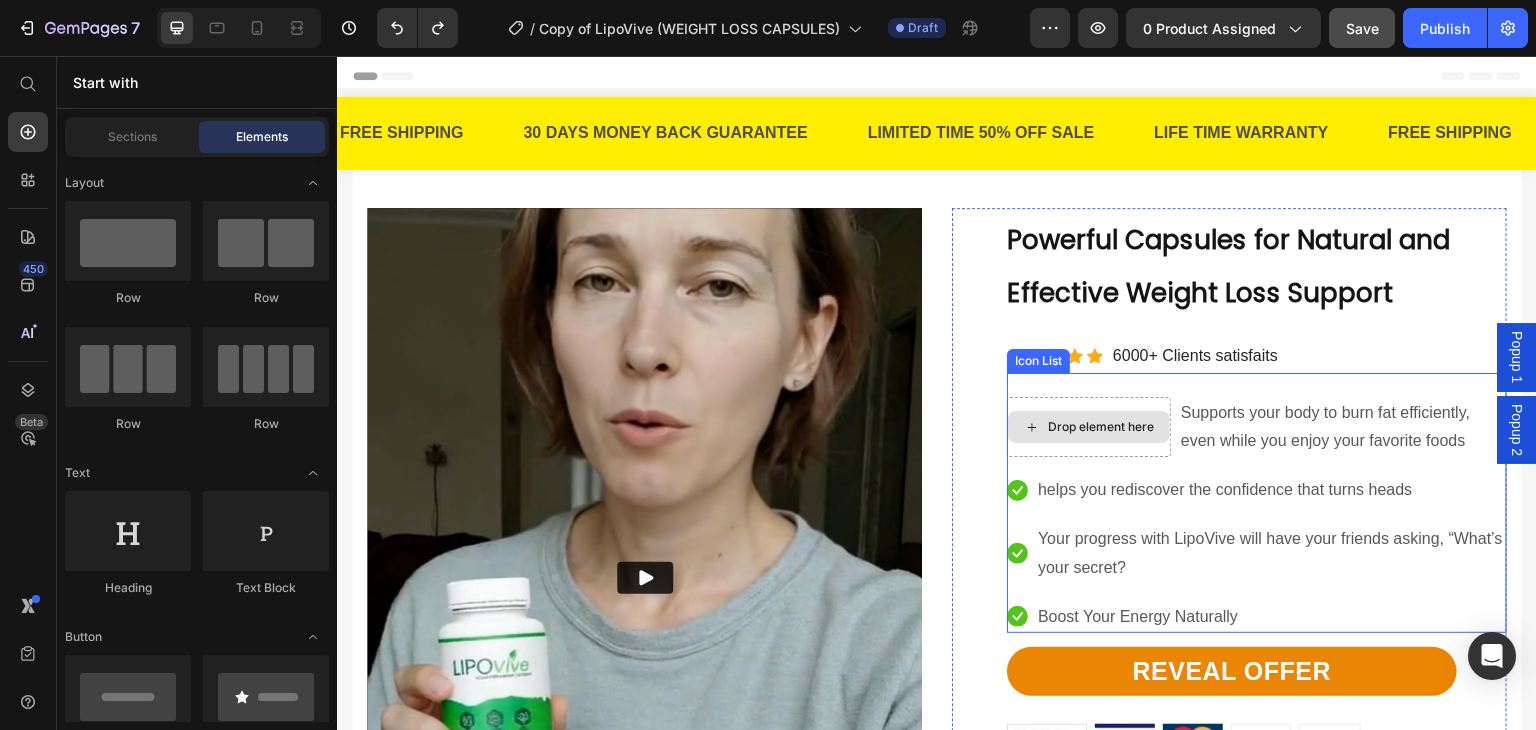 click on "Drop element here" at bounding box center [1089, 427] 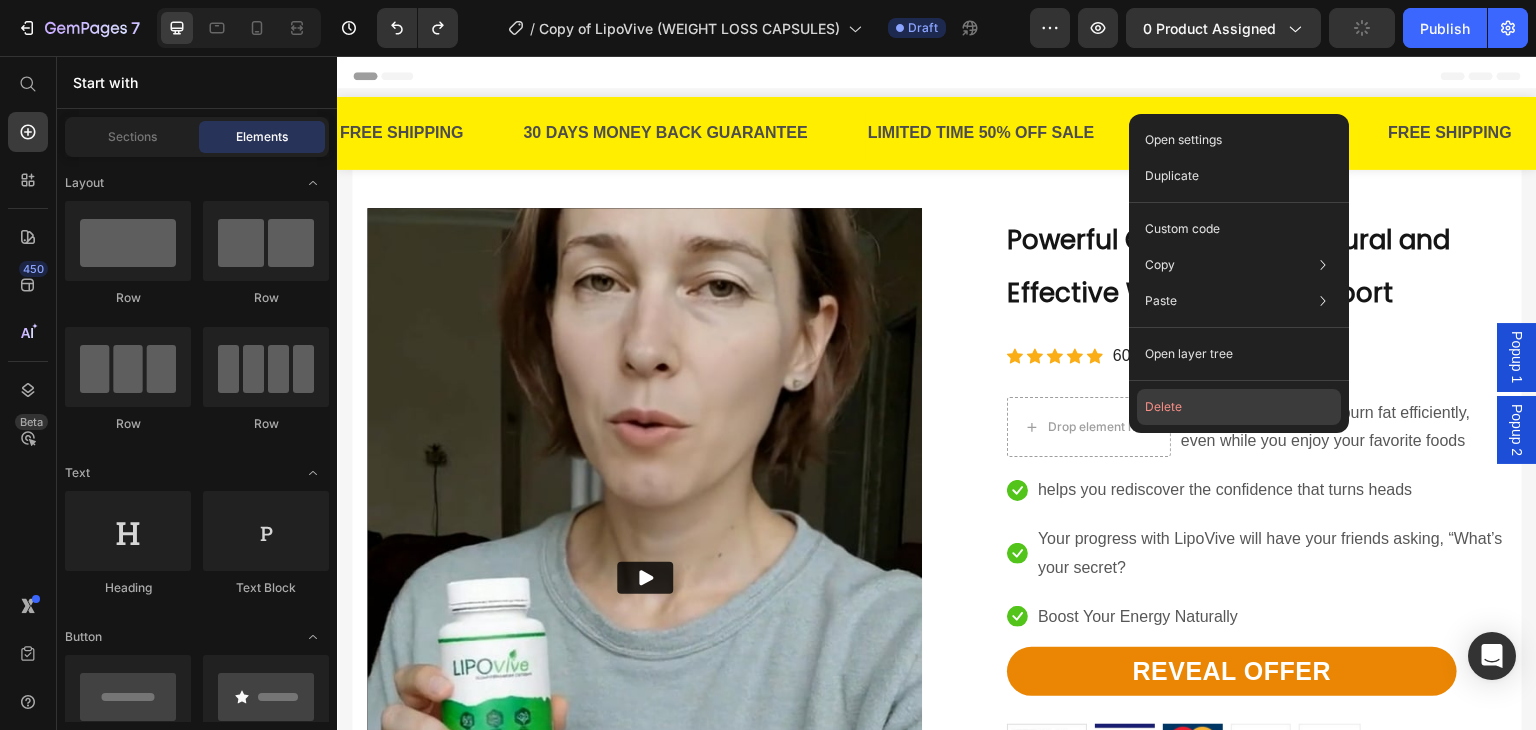 click on "Delete" 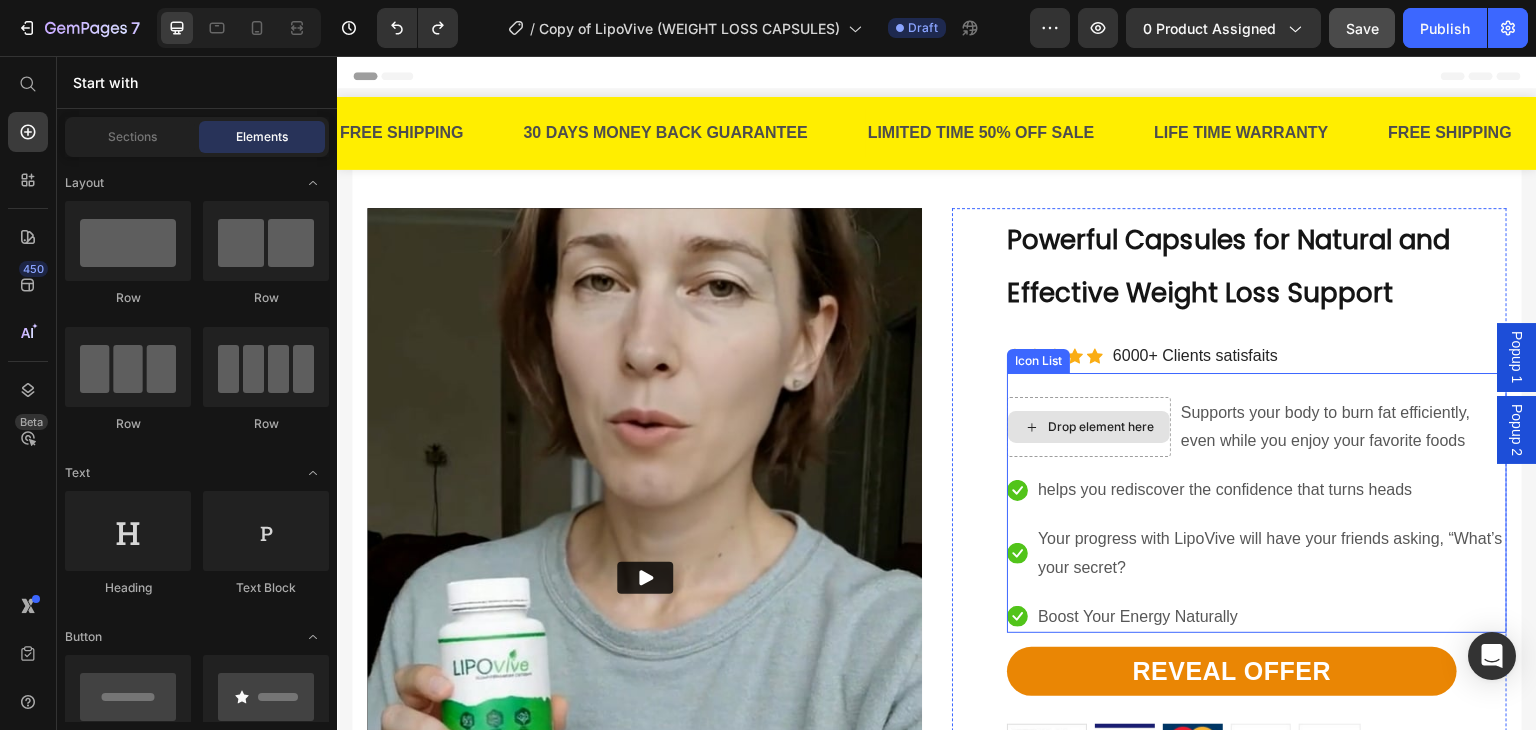 click on "Drop element here" at bounding box center [1089, 427] 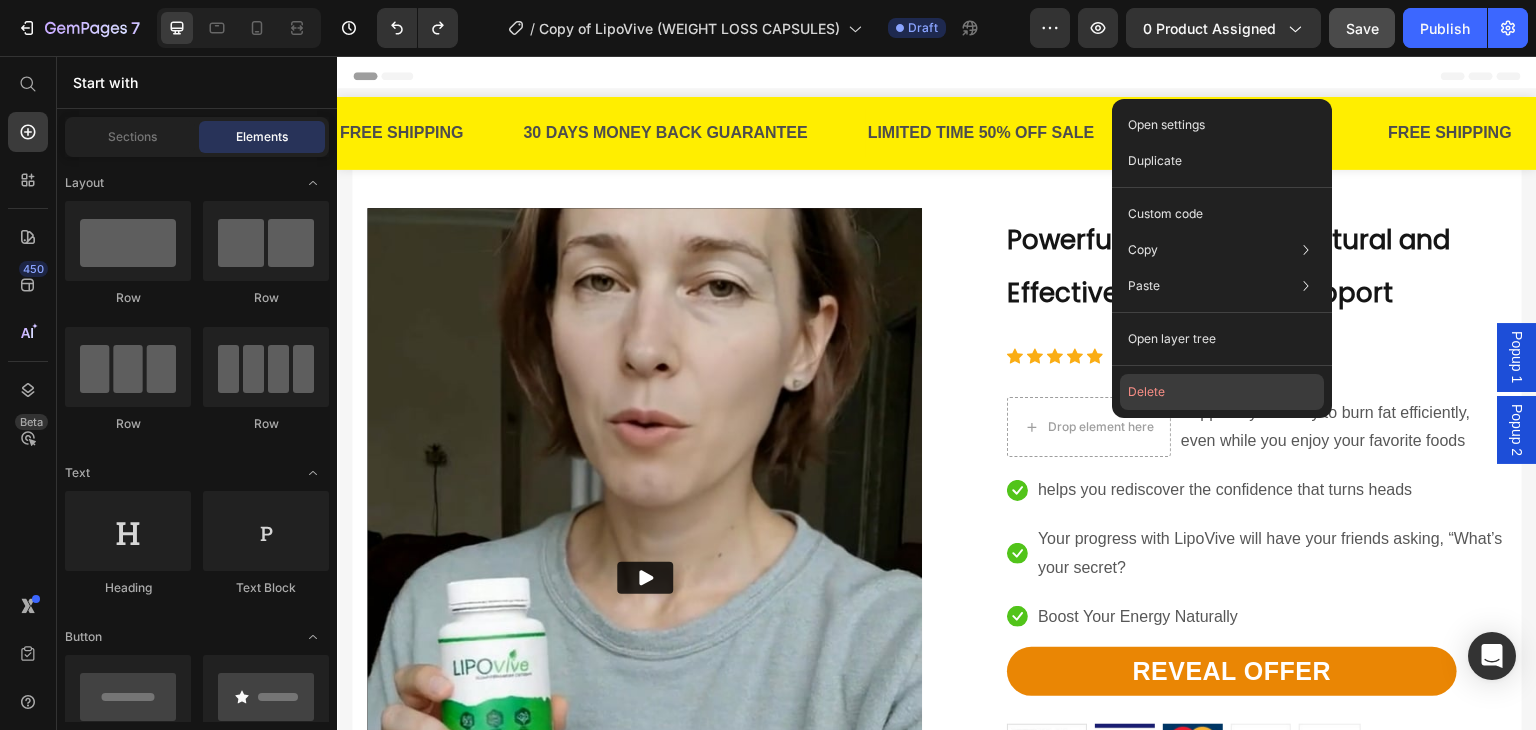 click on "Delete" 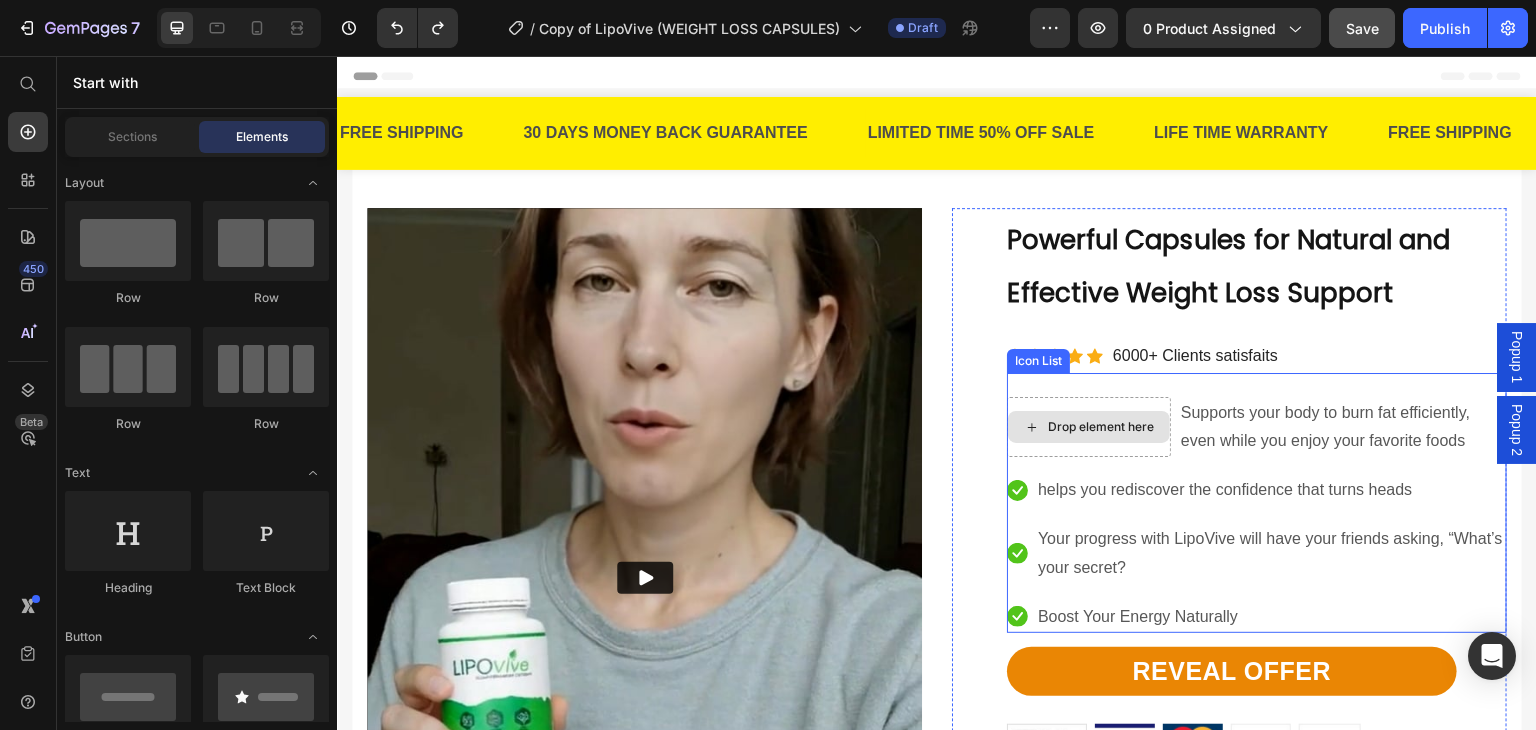 click on "Drop element here" at bounding box center [1101, 427] 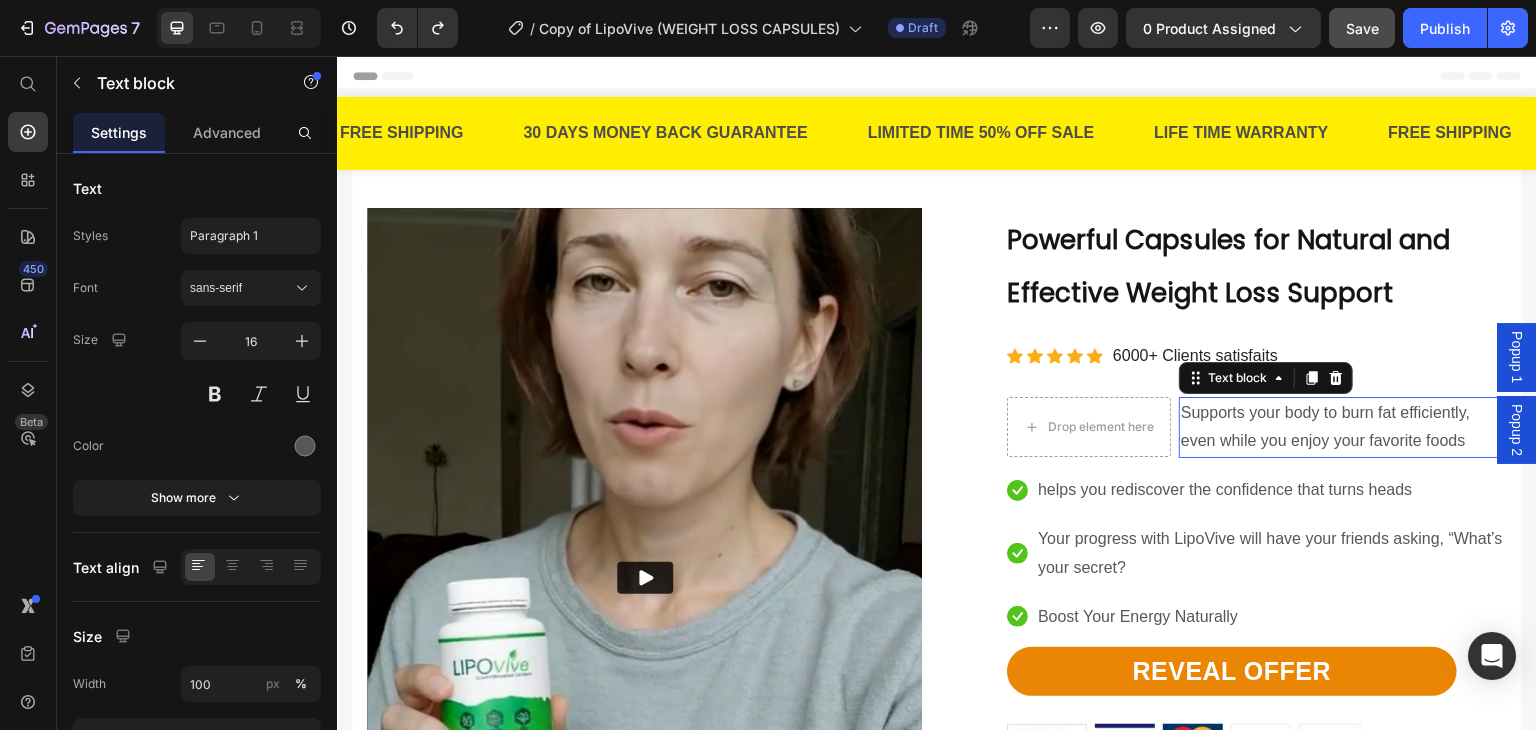 click on "Supports your body to burn fat efficiently, even while you enjoy your favorite foods" at bounding box center (1343, 428) 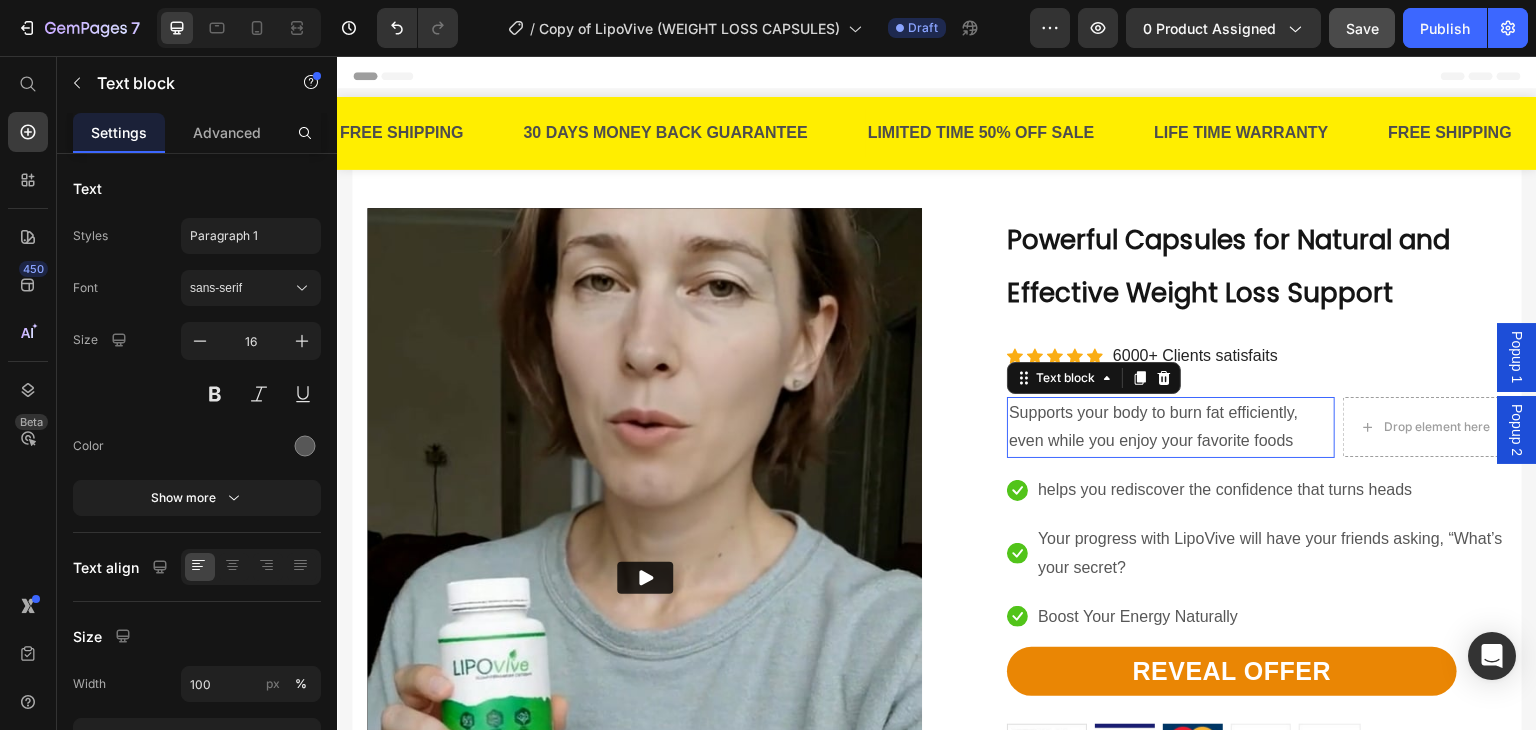 click on "Supports your body to burn fat efficiently, even while you enjoy your favorite foods" at bounding box center (1171, 428) 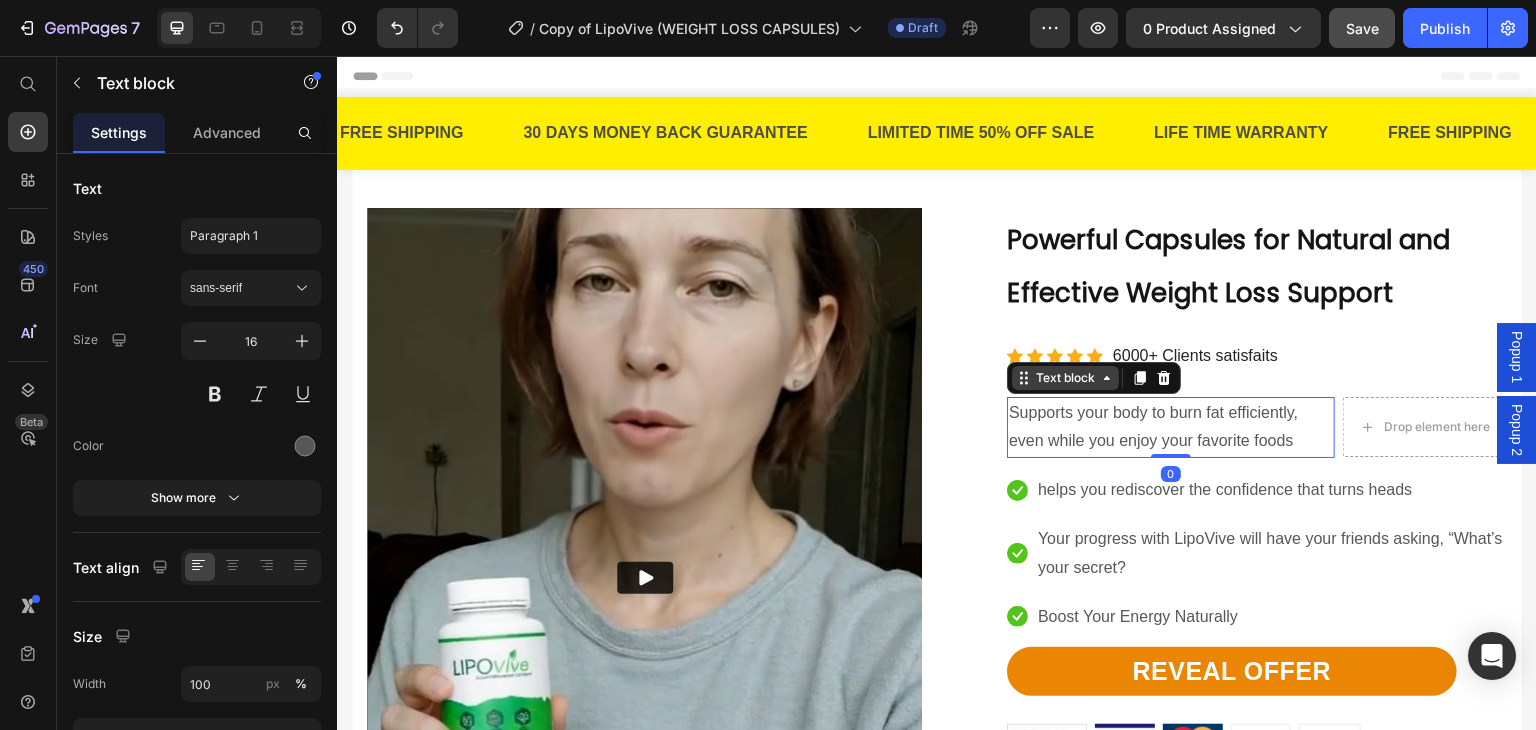 click on "Text block" at bounding box center (1065, 378) 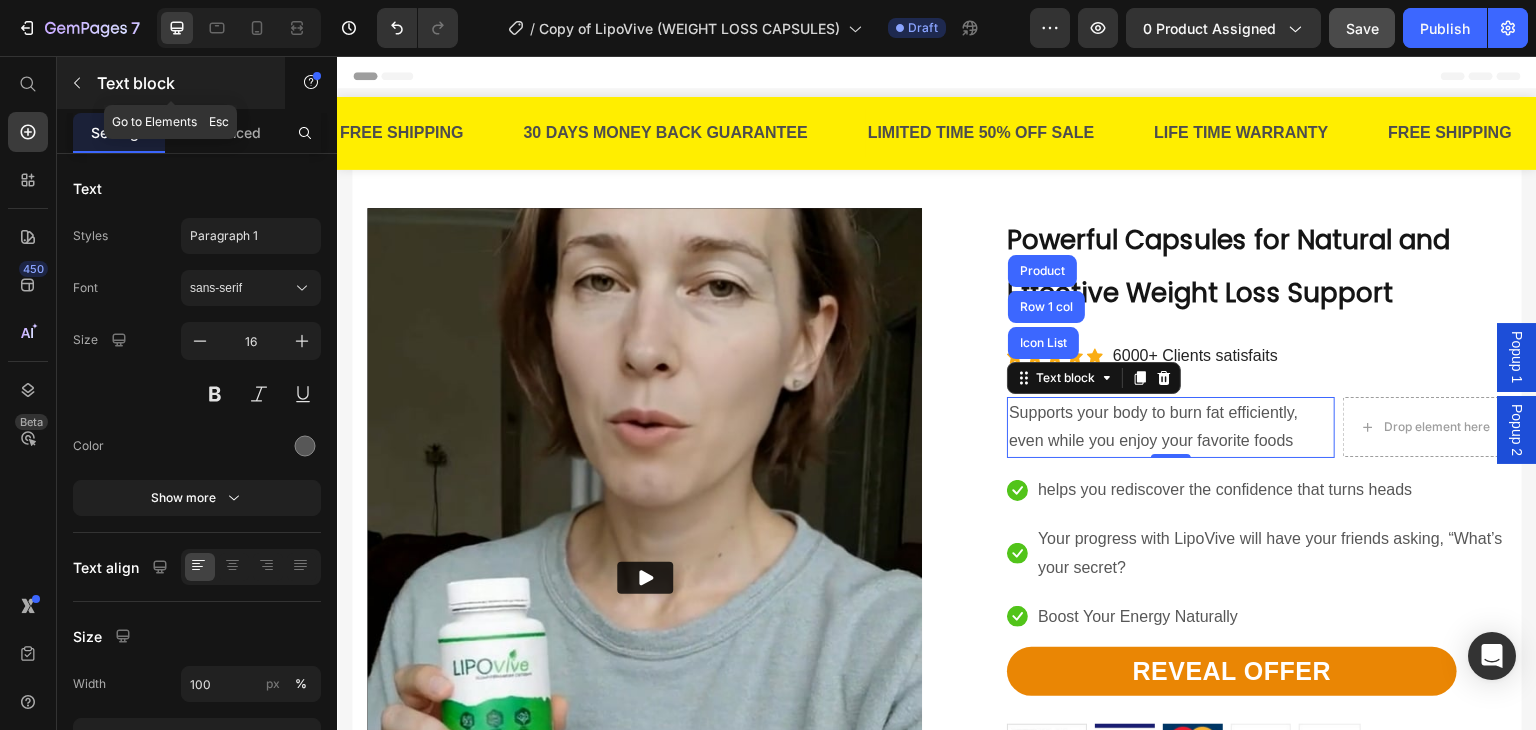 click 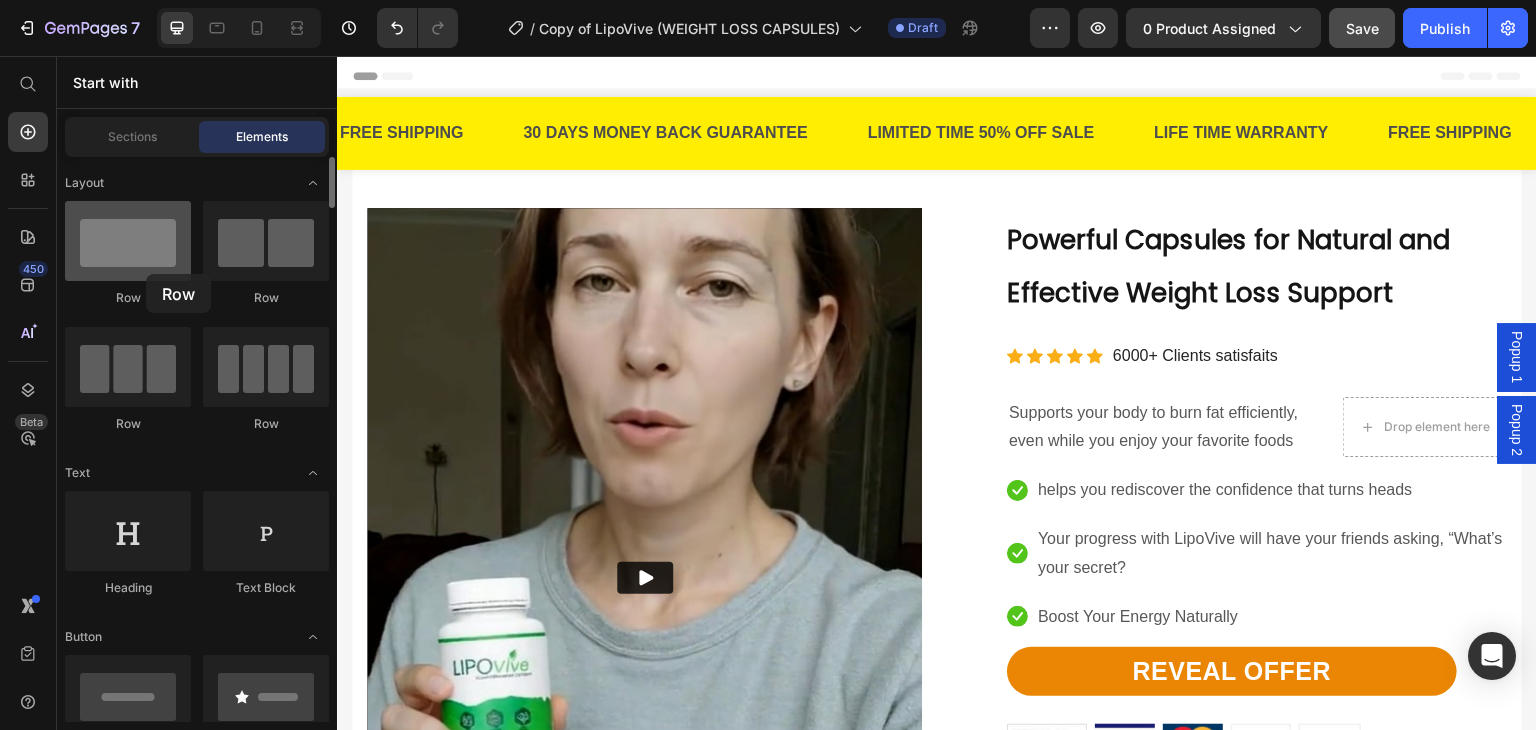click at bounding box center [128, 241] 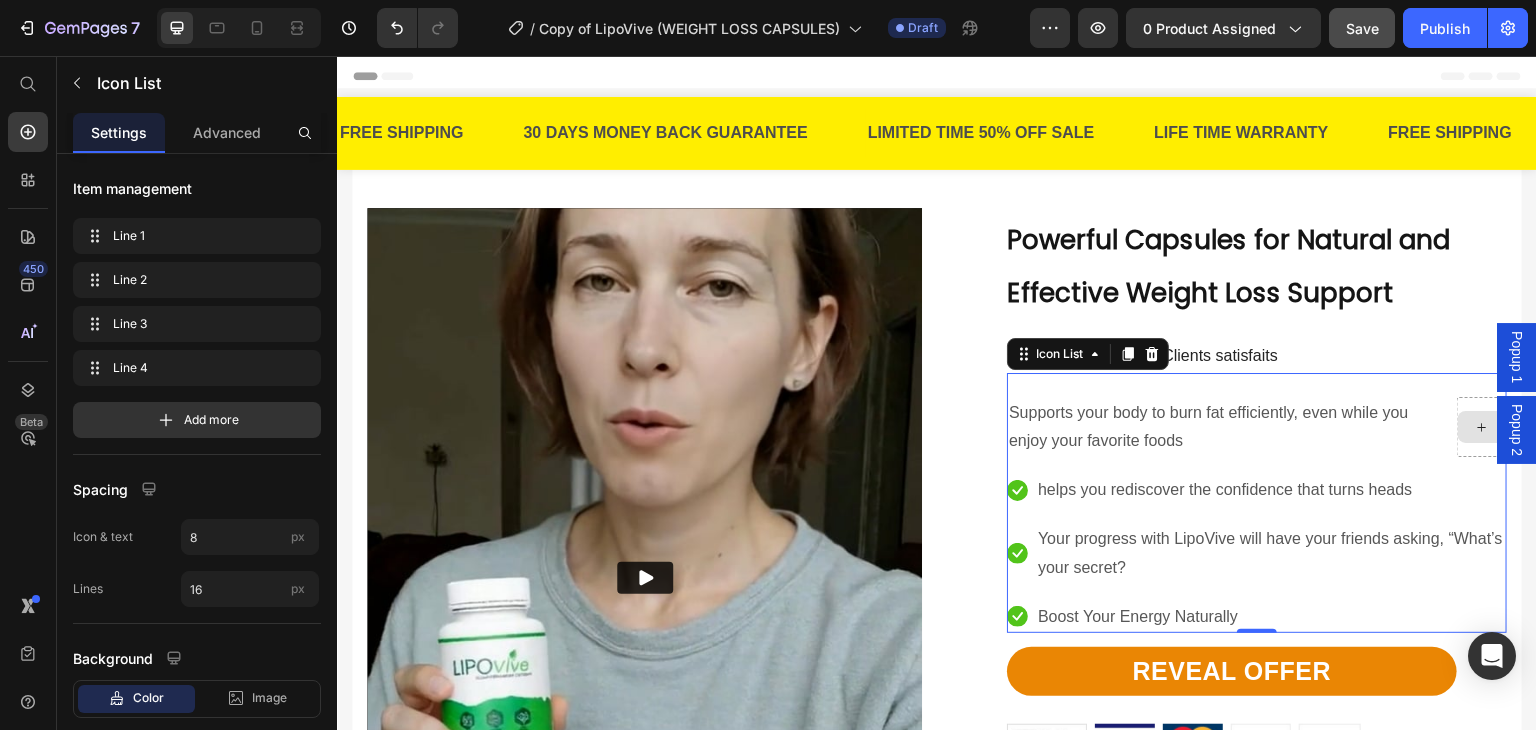 click at bounding box center [1482, 427] 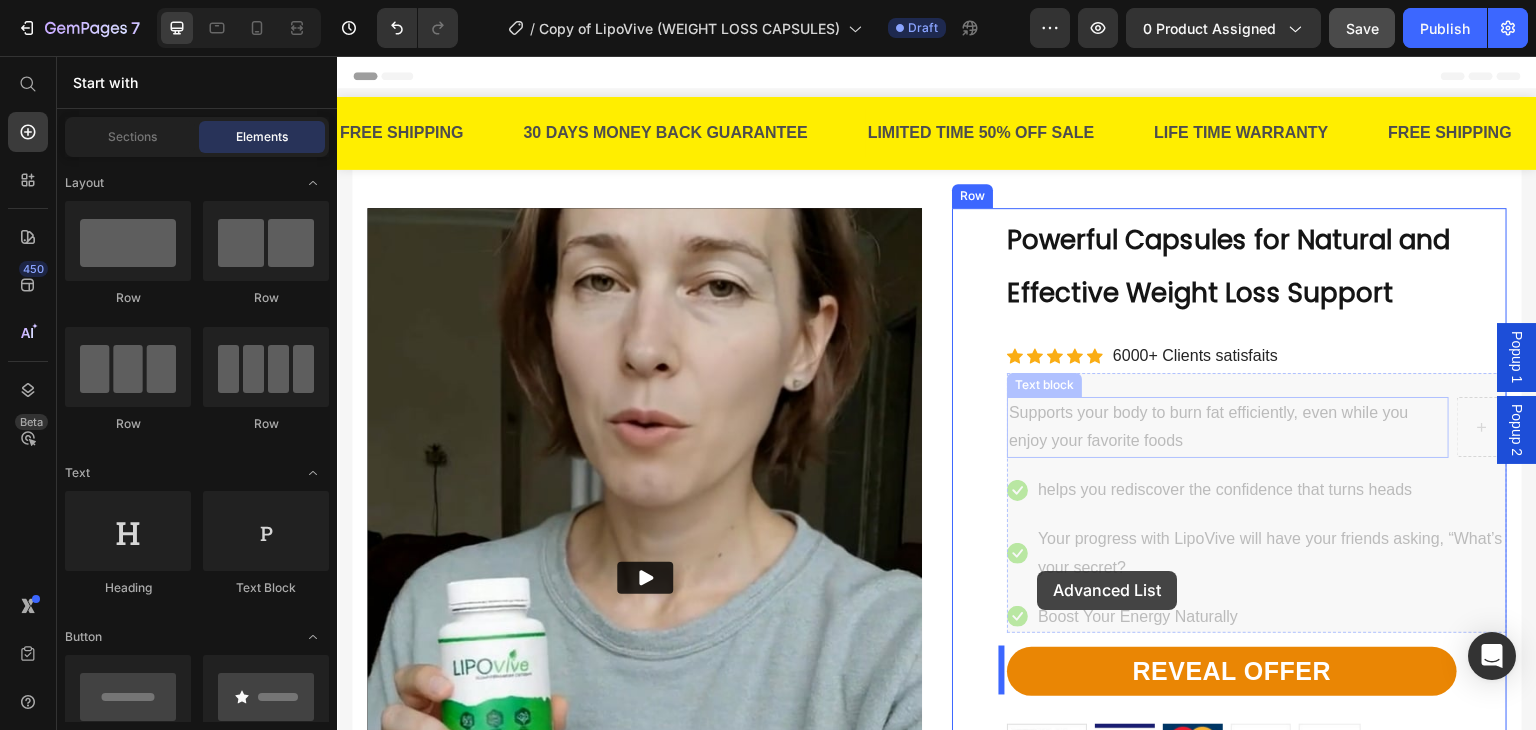 scroll, scrollTop: 400, scrollLeft: 0, axis: vertical 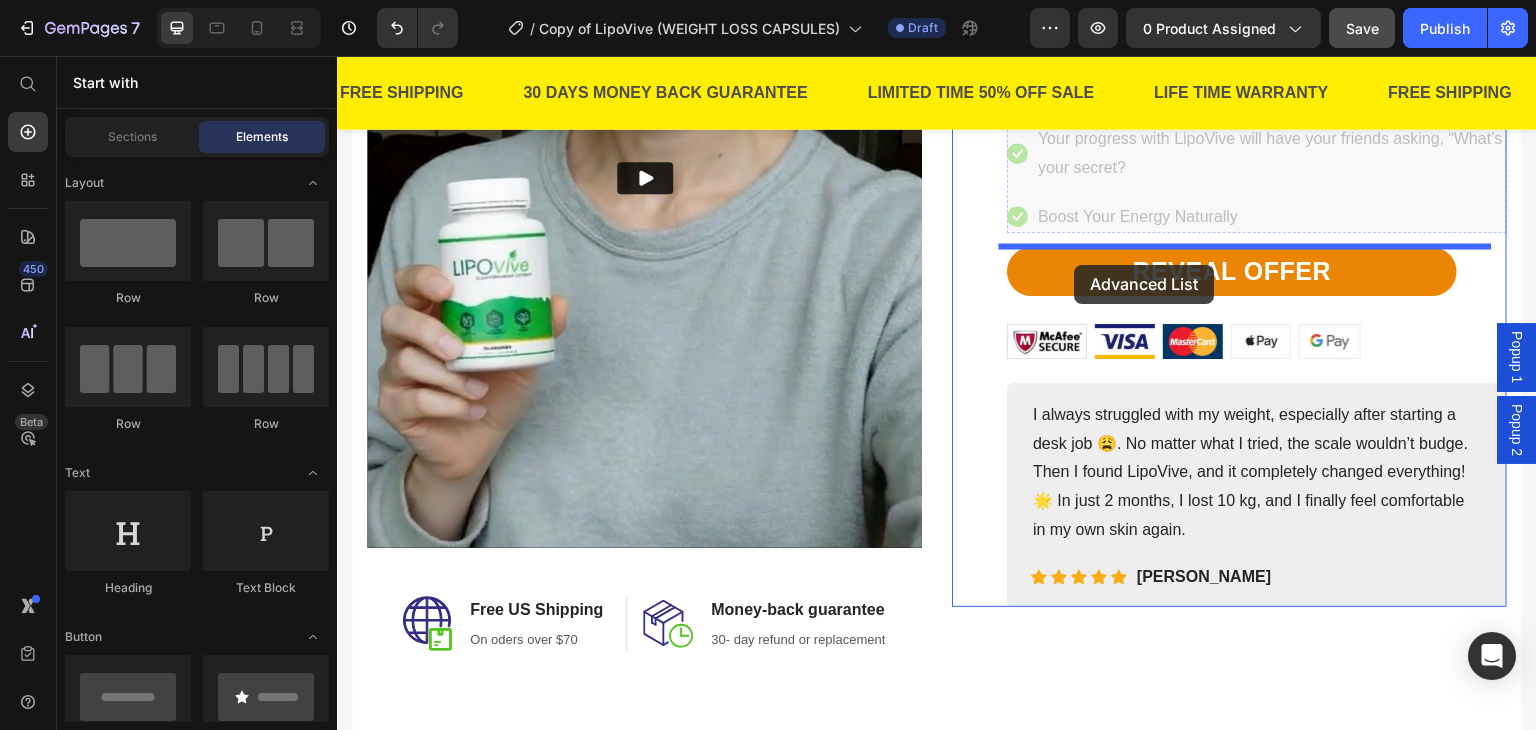 drag, startPoint x: 1456, startPoint y: 412, endPoint x: 1075, endPoint y: 265, distance: 408.37482 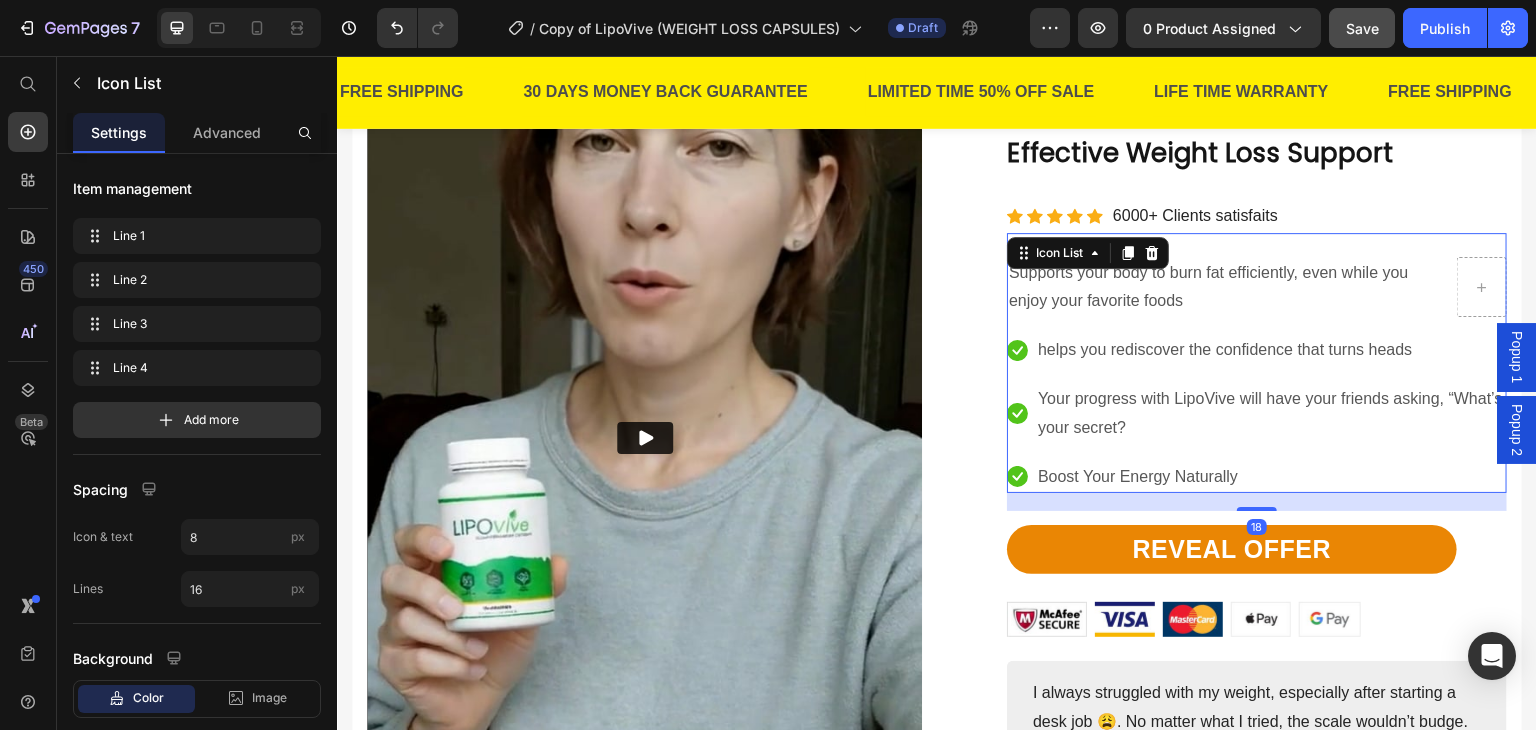 scroll, scrollTop: 100, scrollLeft: 0, axis: vertical 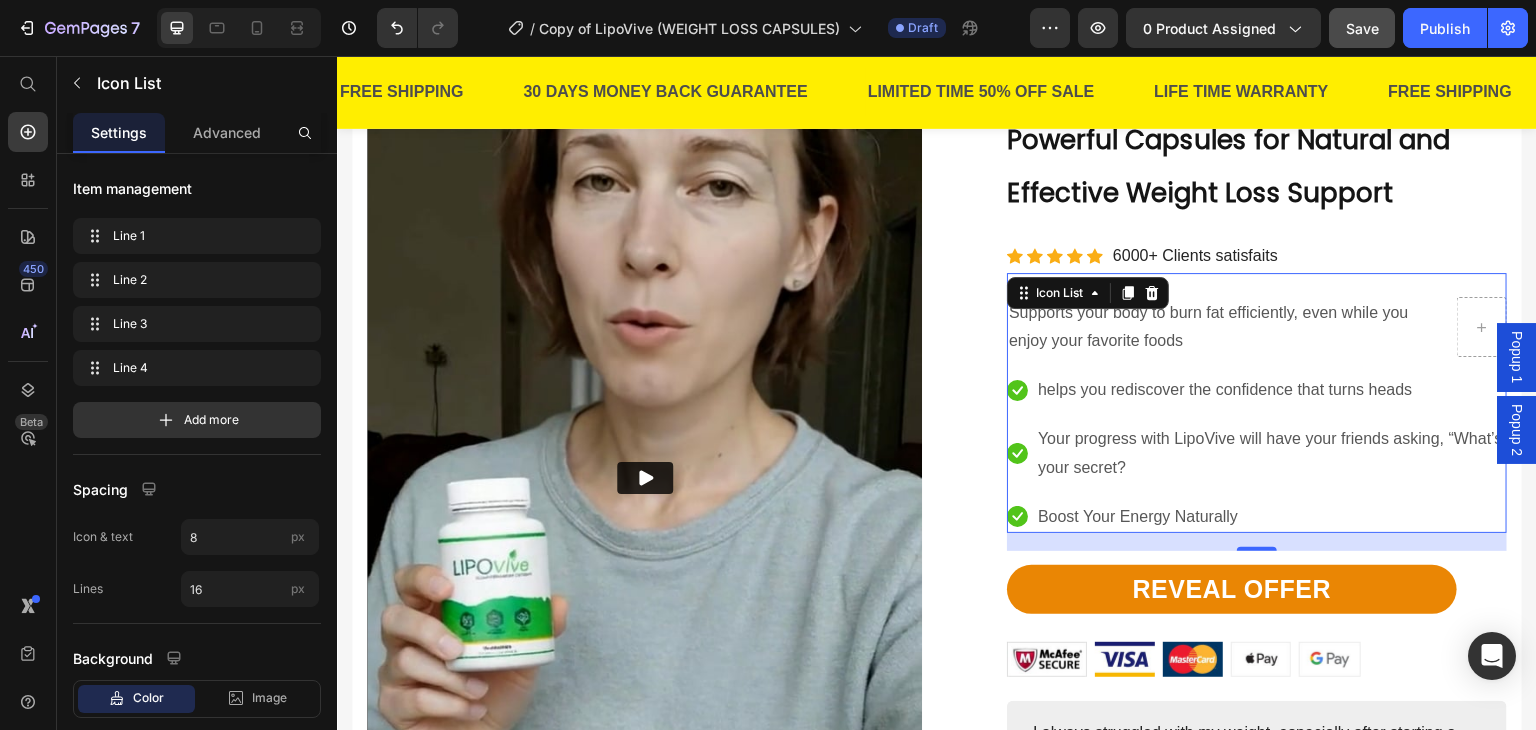click on "18" at bounding box center (1257, 542) 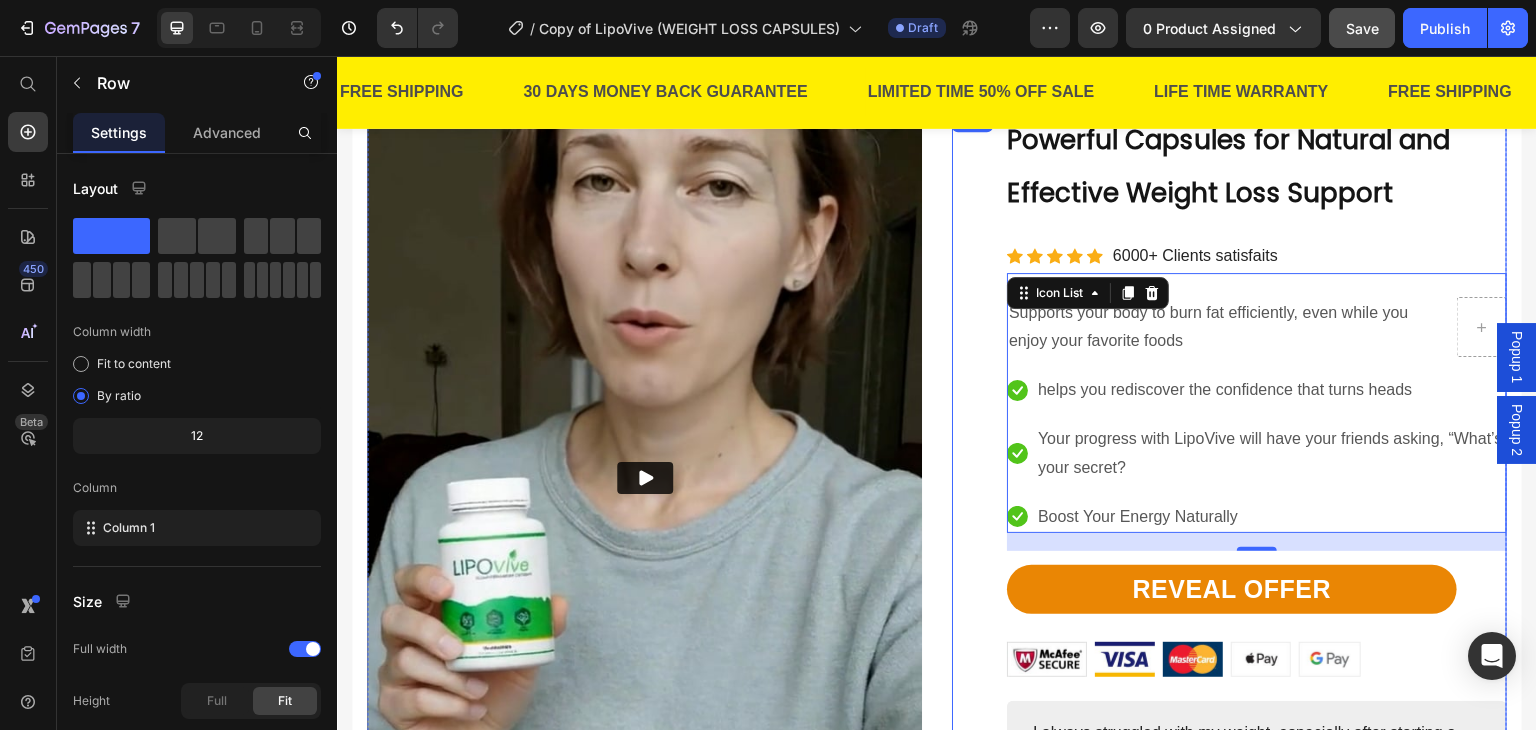 click on "Powerful Capsules for Natural and Effective Weight Loss Support Heading                Icon                Icon                Icon                Icon                Icon Icon List Hoz 6000+ Clients satisfaits Text block Row REVEAL OFFER Button Supports your body to burn fat efficiently, even while you enjoy your favorite foods Text block
Icon helps you rediscover the confidence that turns heads Text block
Icon Your progress with LipoVive will have your friends asking, “What’s your secret? Text block
Icon Boost Your Energy Naturally Text block Icon List   18 REVEAL OFFER Button Image Image Image Image Image Row I always struggled with my weight, especially after starting a desk job 😩. No matter what I tried, the scale wouldn’t budge. Then I found LipoVive, and it completely changed everything! 🌟 In just 2 months, I lost 10 kg, and I finally feel comfortable in my own skin again. Text block                Icon                Icon" at bounding box center (1257, 516) 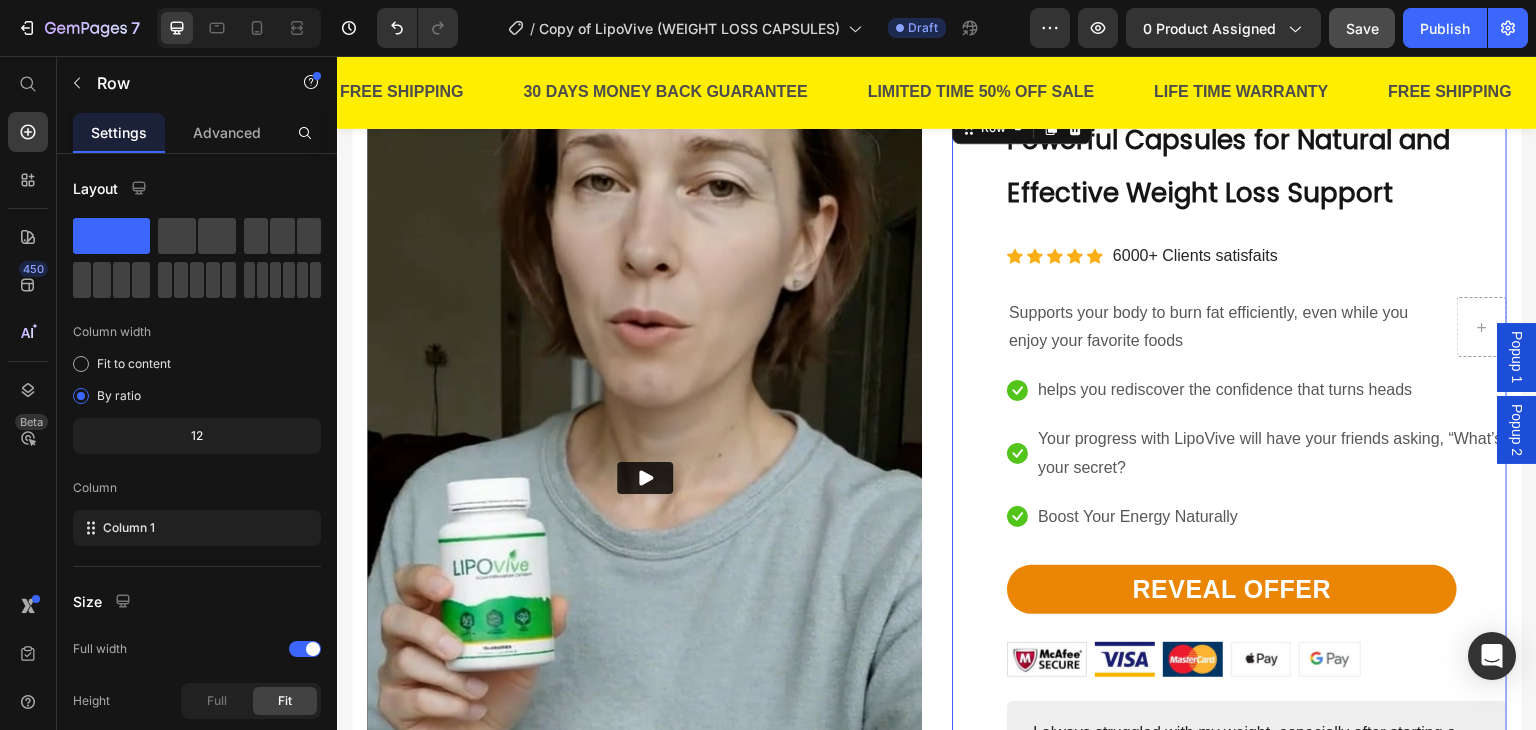 click on "Powerful Capsules for Natural and Effective Weight Loss Support Heading                Icon                Icon                Icon                Icon                Icon Icon List Hoz 6000+ Clients satisfaits Text block Row REVEAL OFFER Button Supports your body to burn fat efficiently, even while you enjoy your favorite foods Text block
Icon helps you rediscover the confidence that turns heads Text block
Icon Your progress with LipoVive will have your friends asking, “What’s your secret? Text block
Icon Boost Your Energy Naturally Text block Icon List REVEAL OFFER Button Image Image Image Image Image Row I always struggled with my weight, especially after starting a desk job 😩. No matter what I tried, the scale wouldn’t budge. Then I found LipoVive, and it completely changed everything! 🌟 In just 2 months, I lost 10 kg, and I finally feel comfortable in my own skin again. Text block                Icon                Icon Icon" at bounding box center [1257, 516] 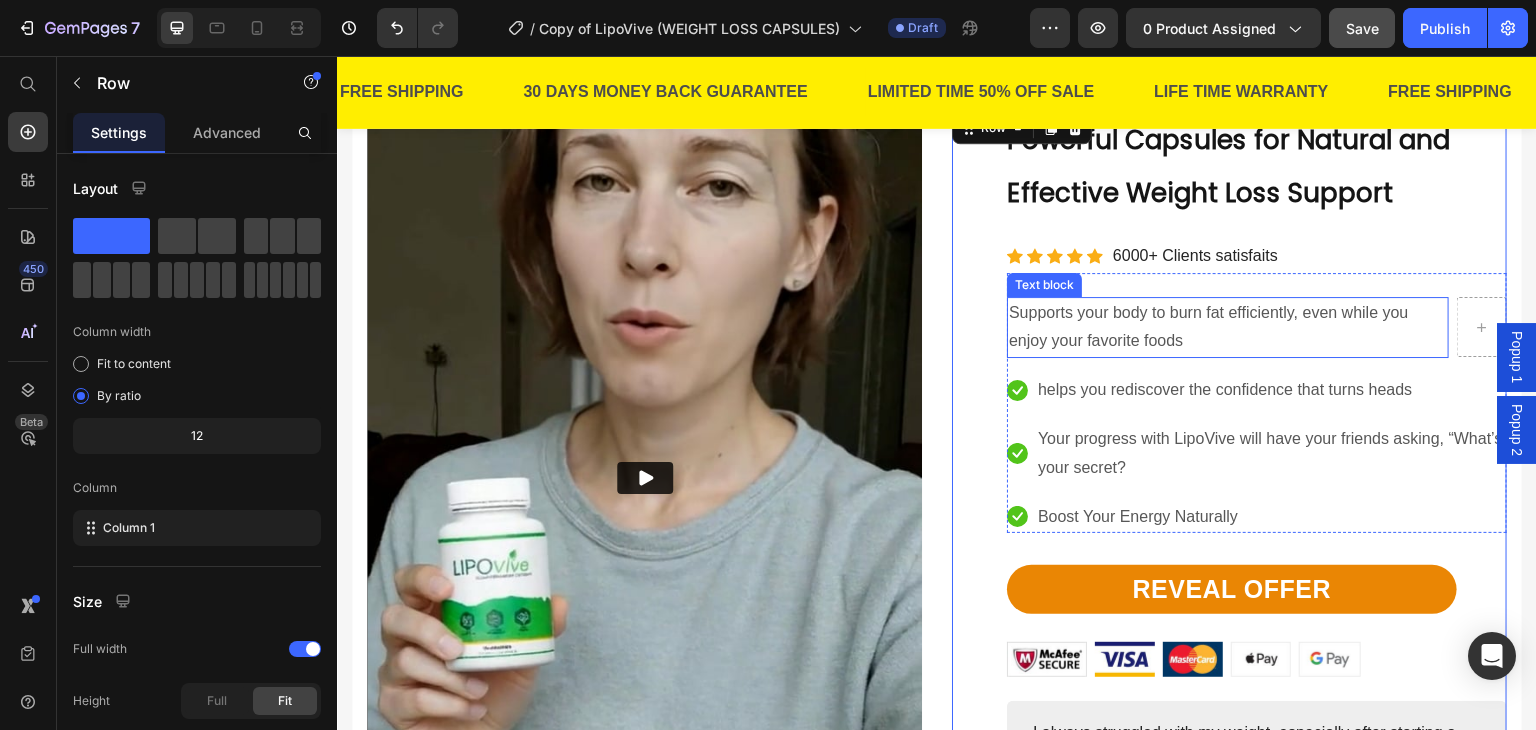 click on "Supports your body to burn fat efficiently, even while you enjoy your favorite foods" at bounding box center (1228, 328) 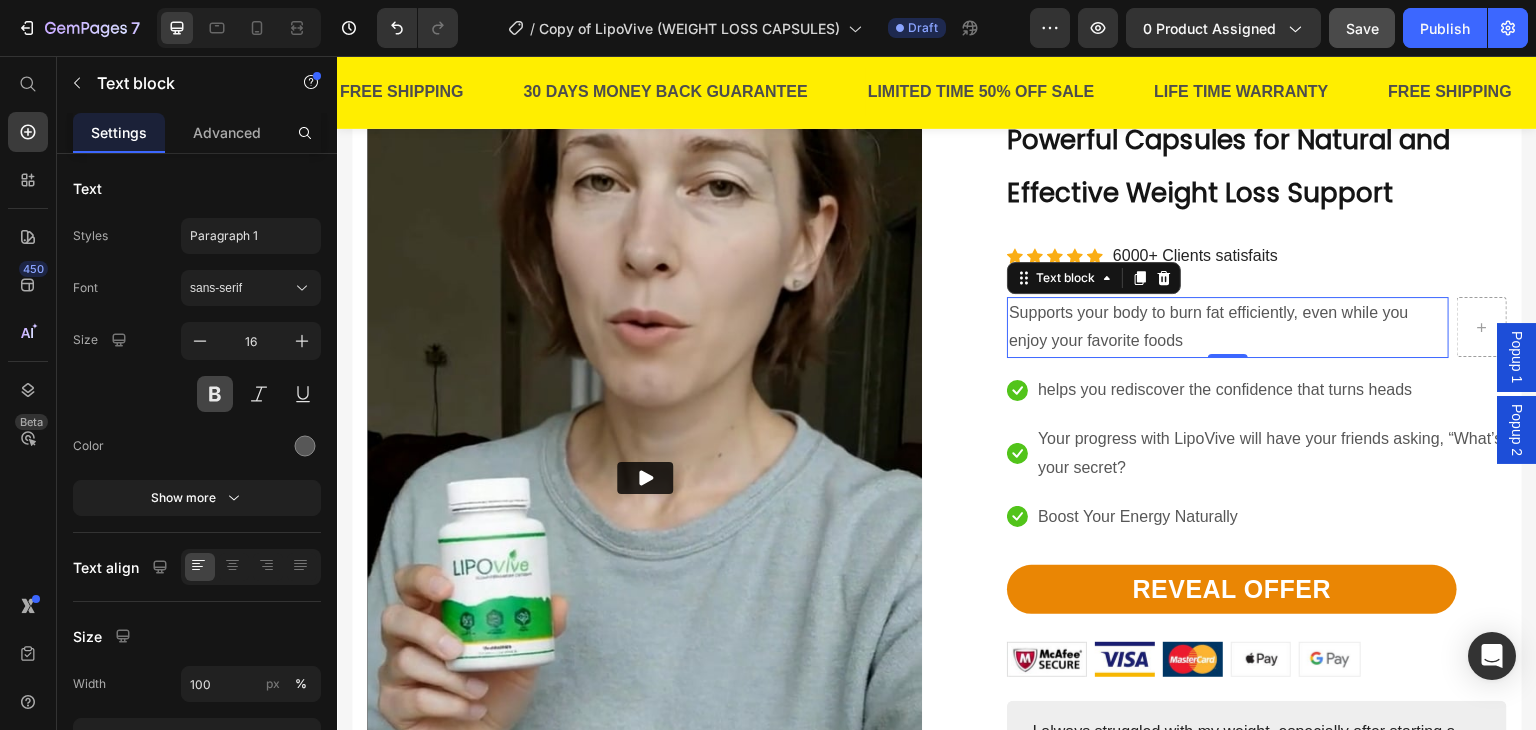 click at bounding box center [215, 394] 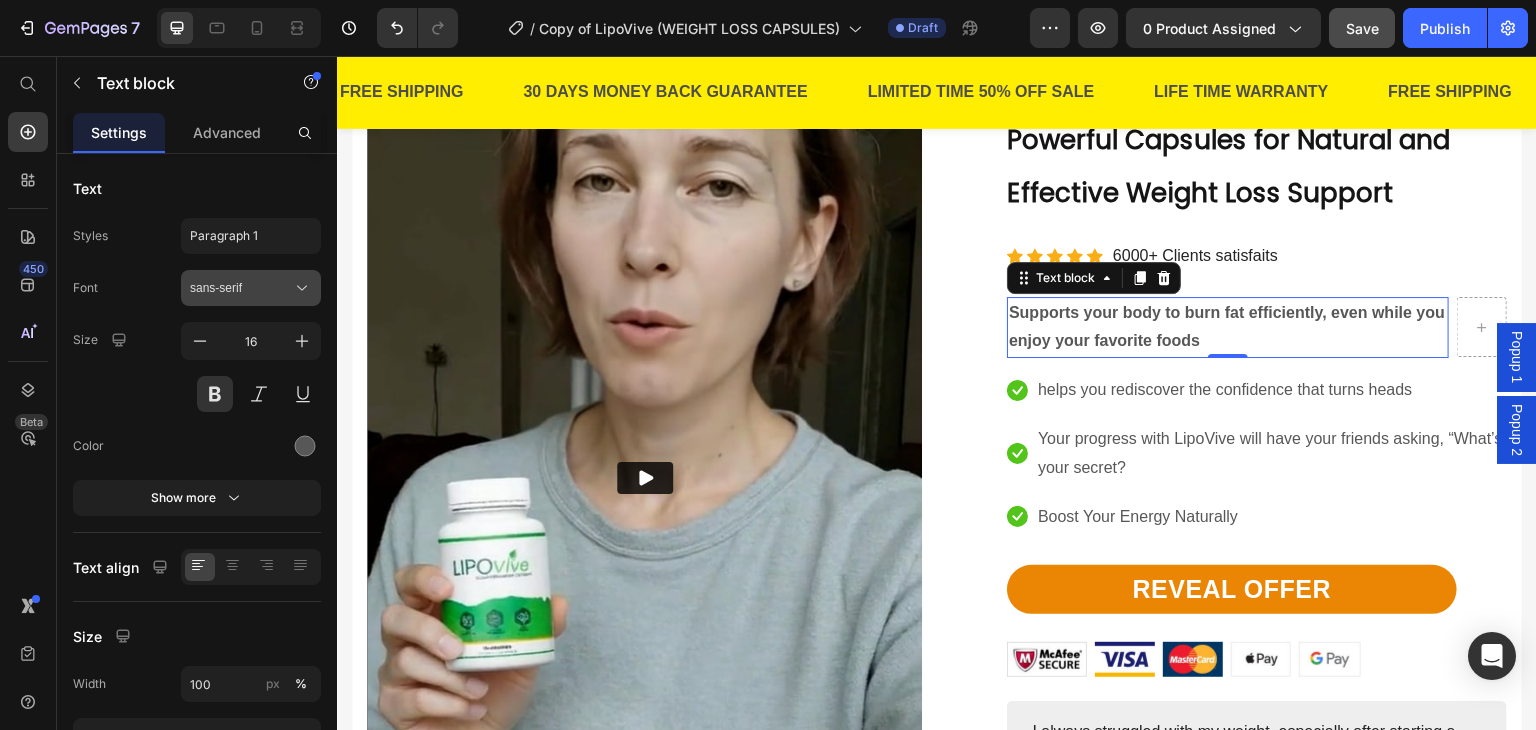 click on "sans-serif" at bounding box center (241, 288) 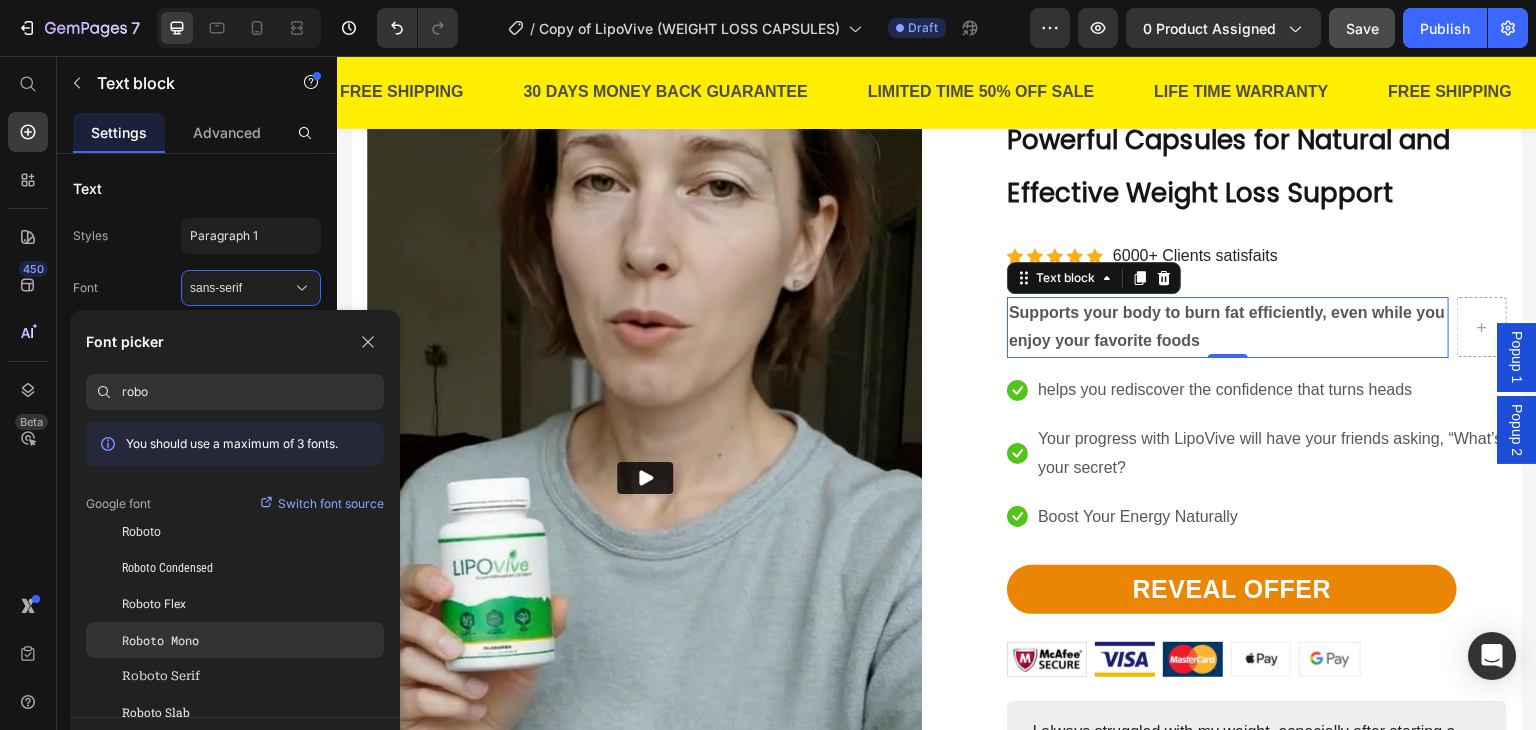 type on "robo" 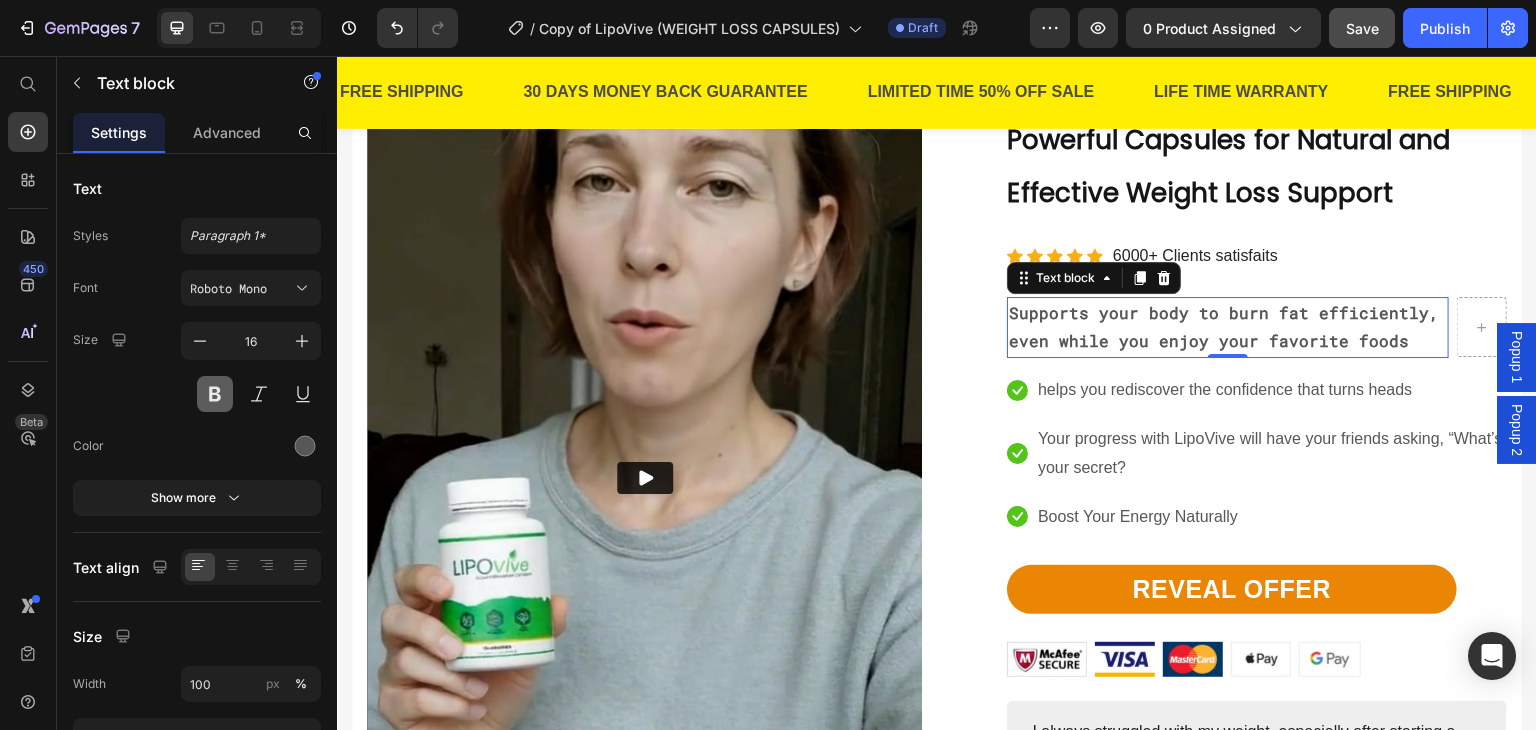click at bounding box center [215, 394] 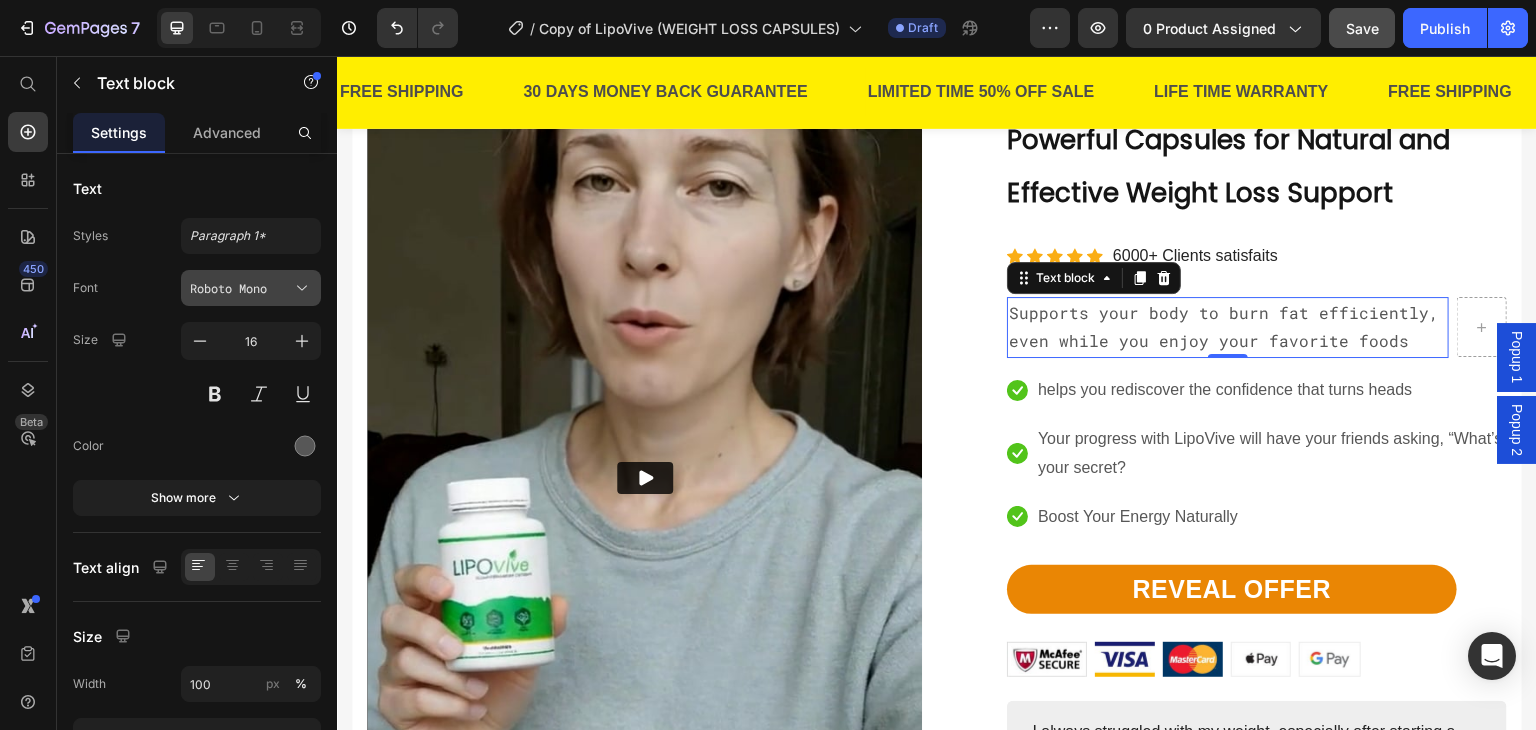 click on "Roboto Mono" at bounding box center [251, 288] 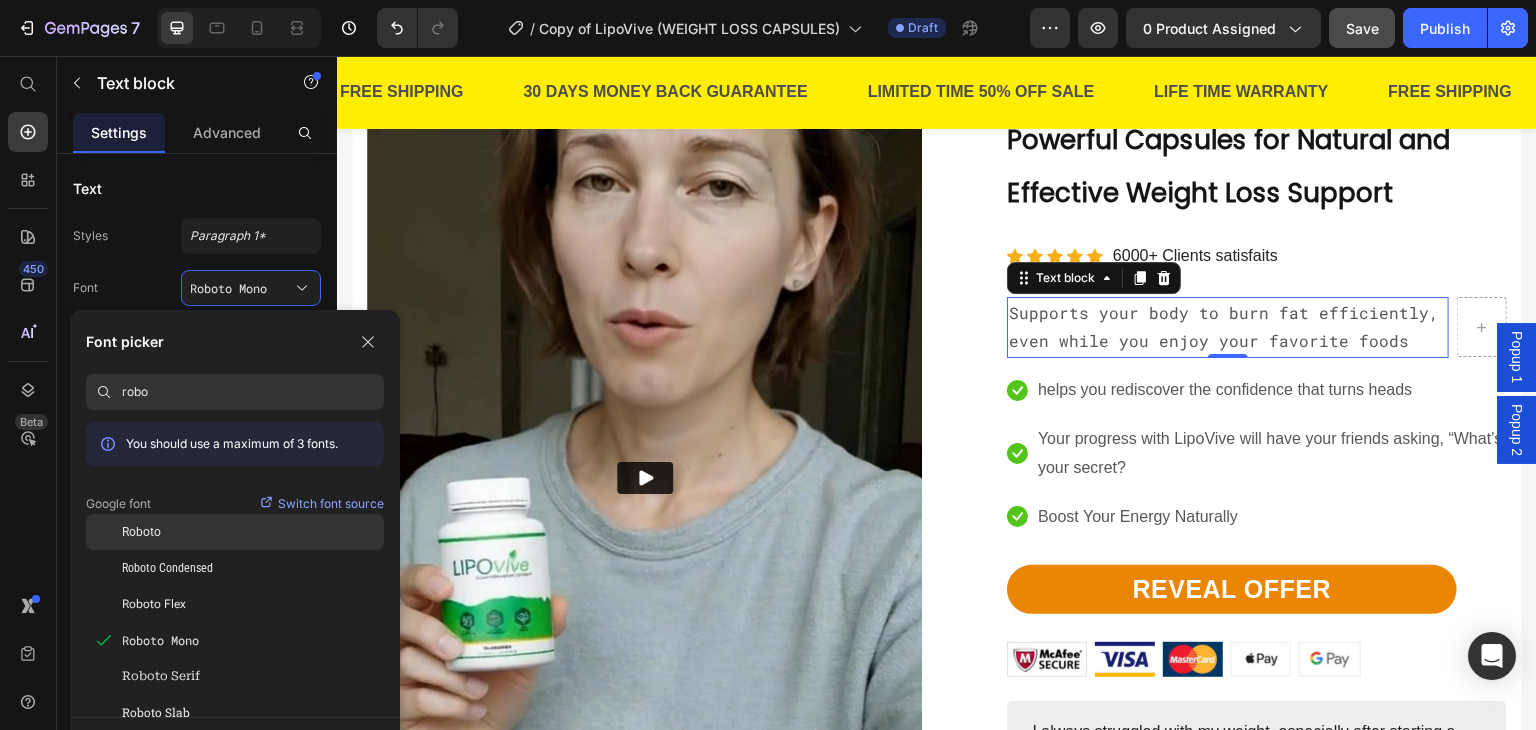 click on "Roboto" 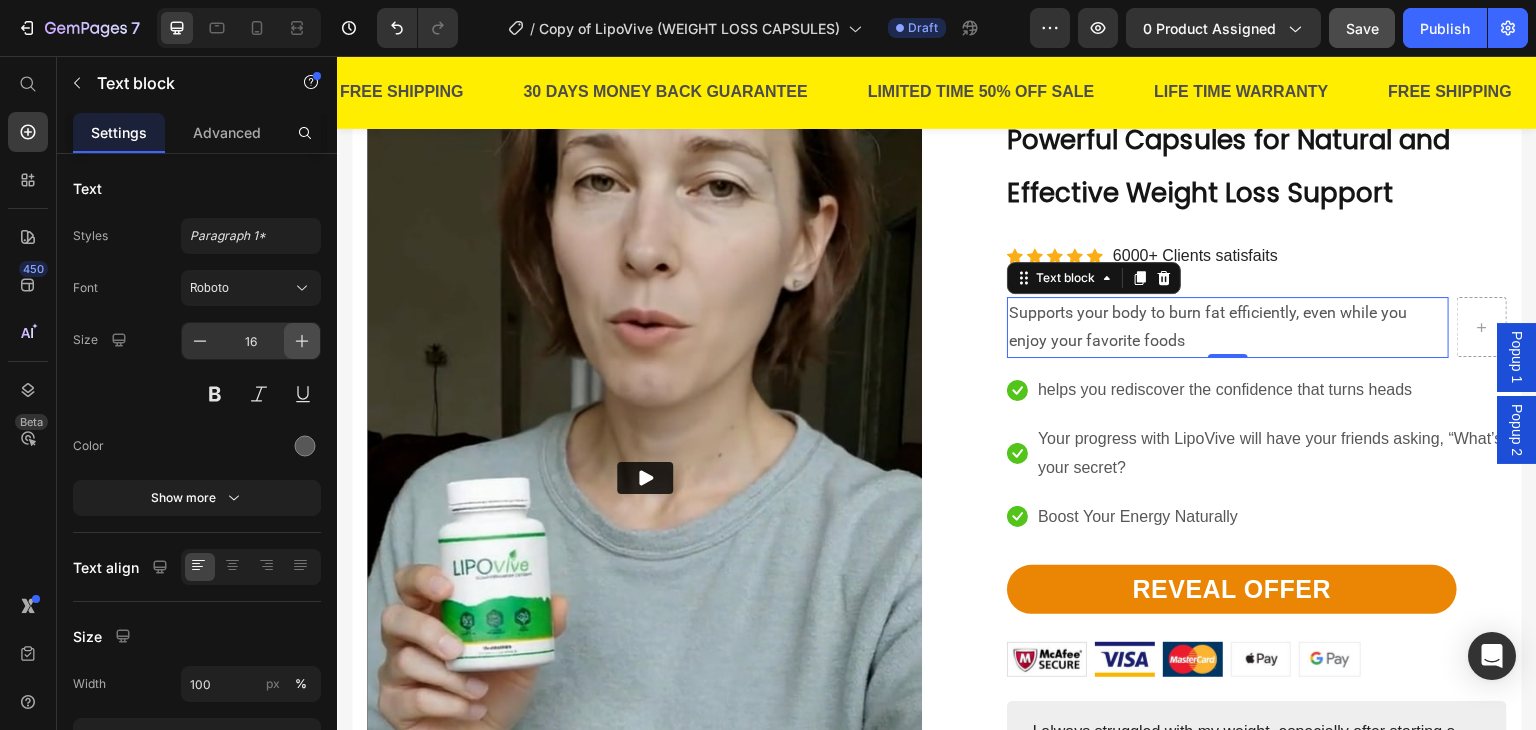 click 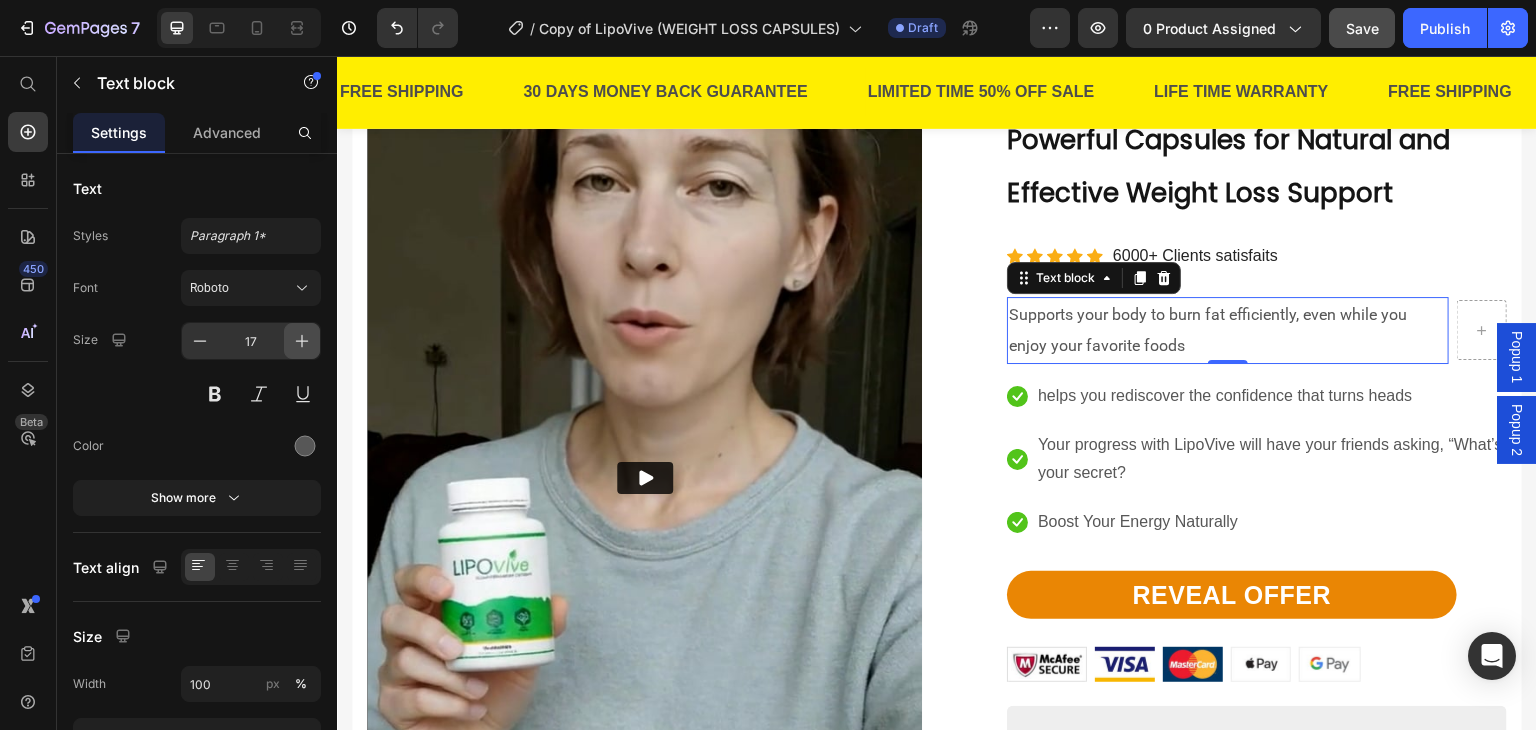 click 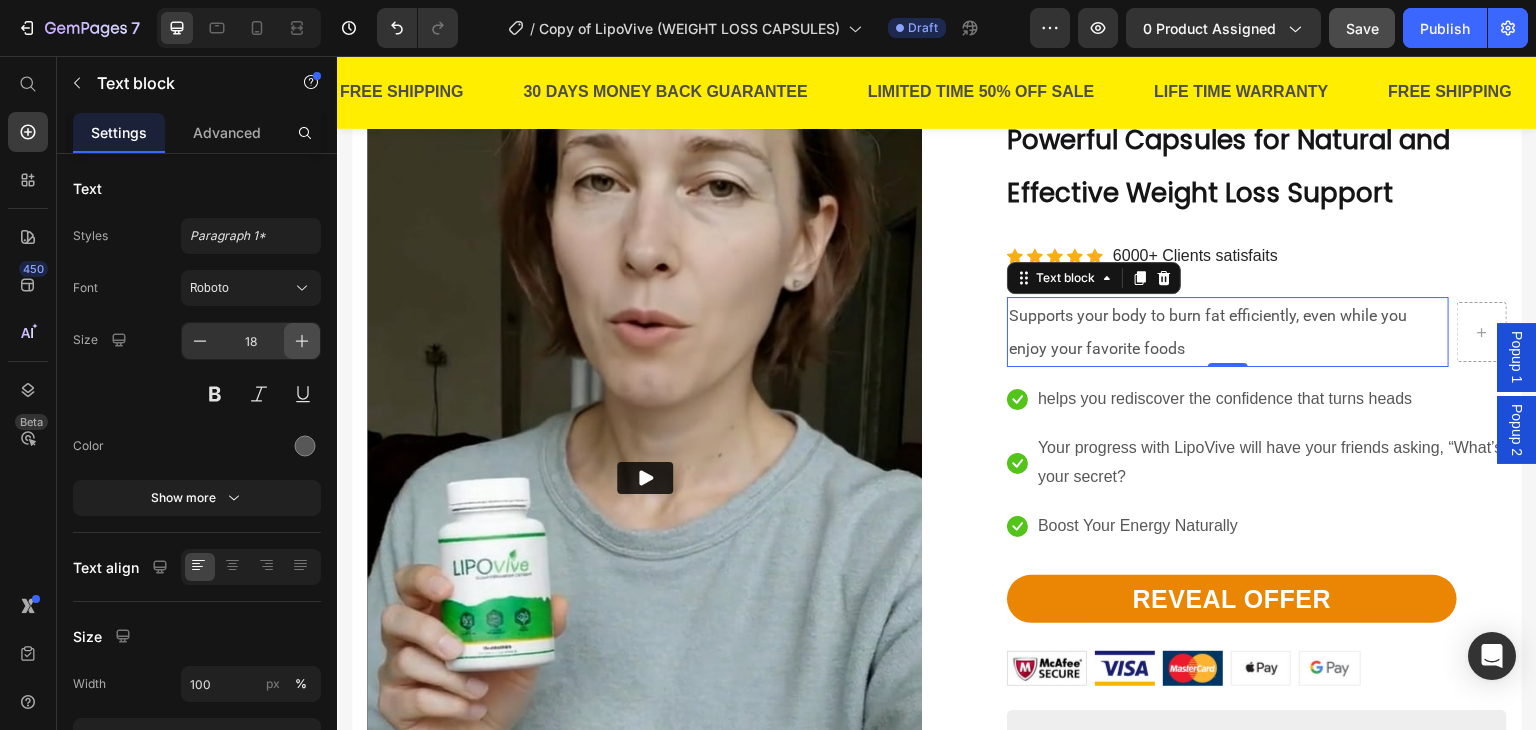 click 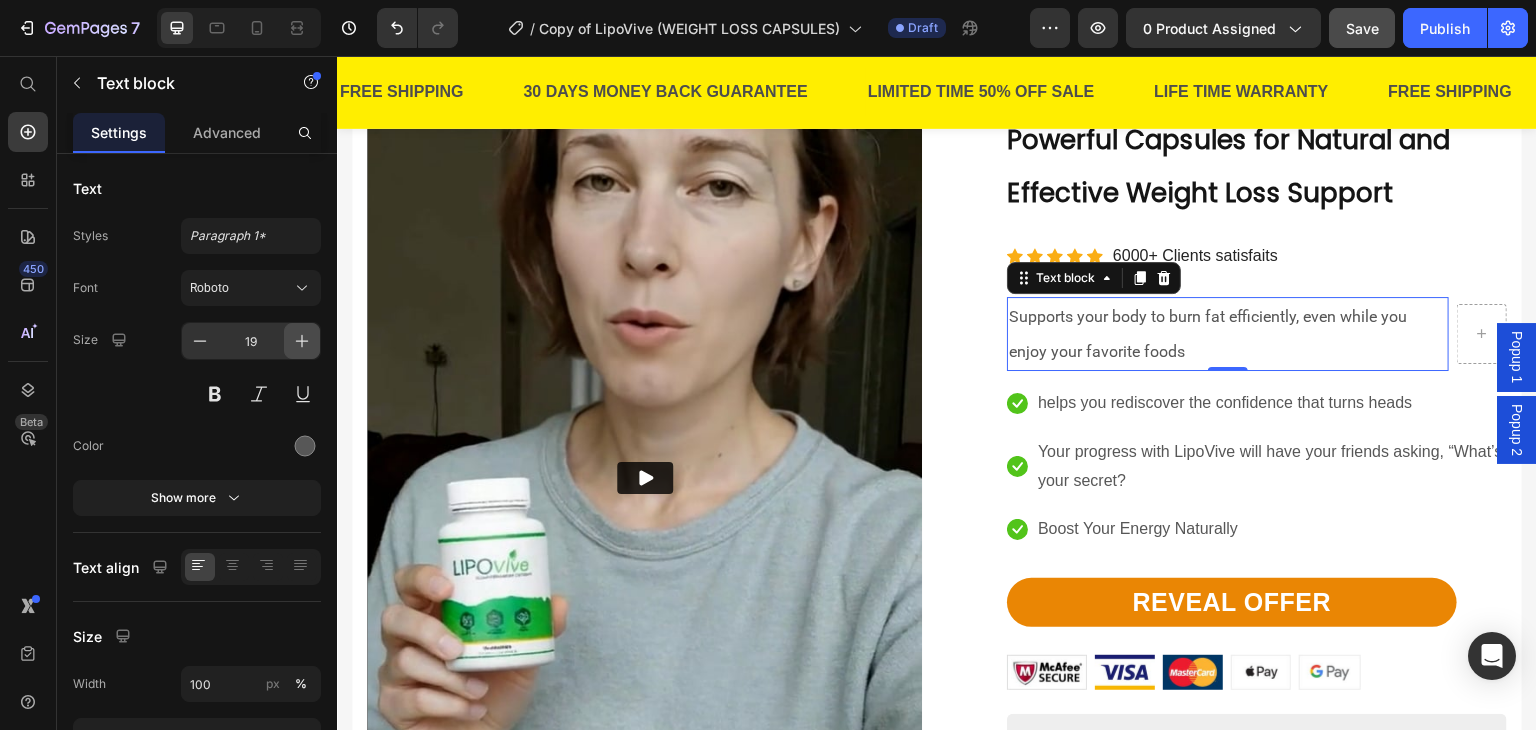 click 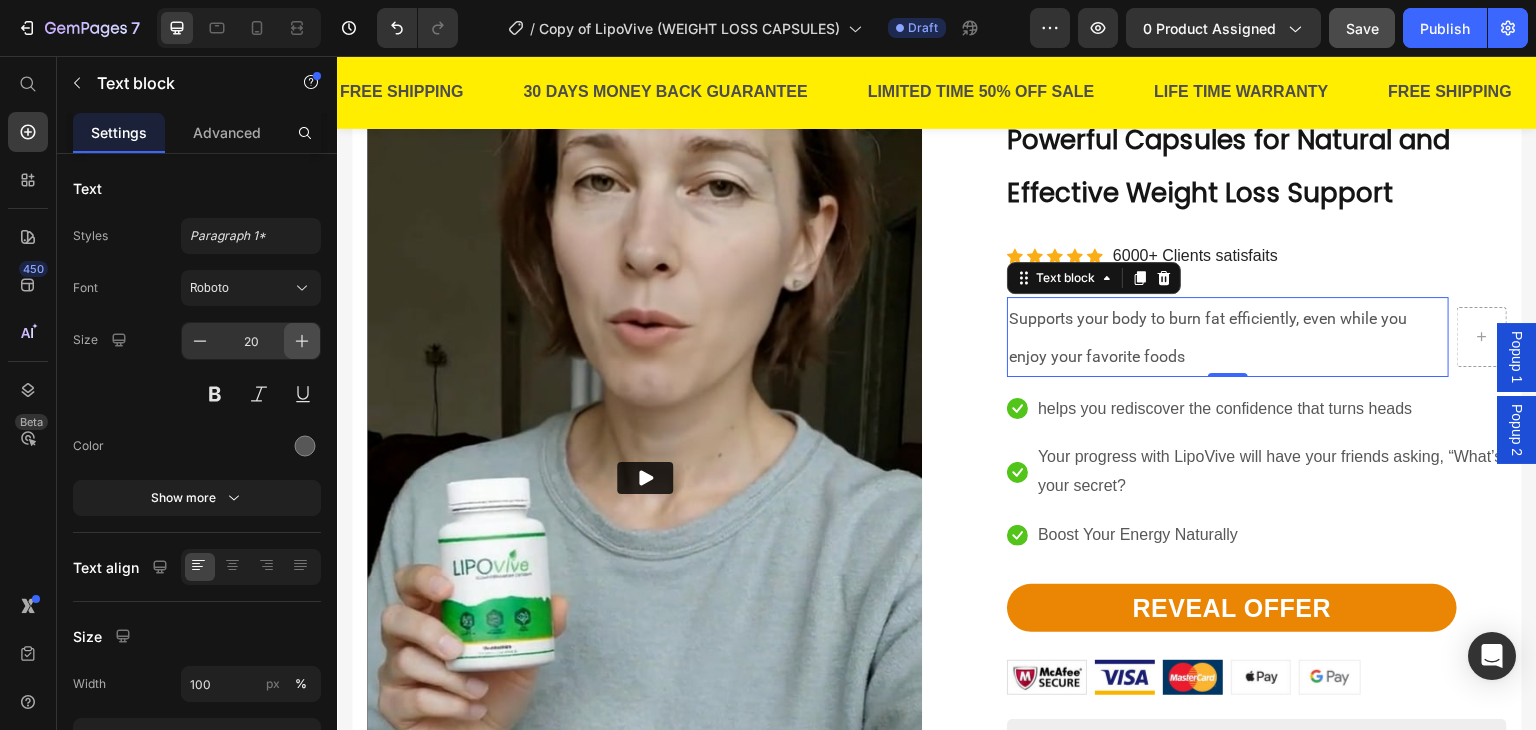 click 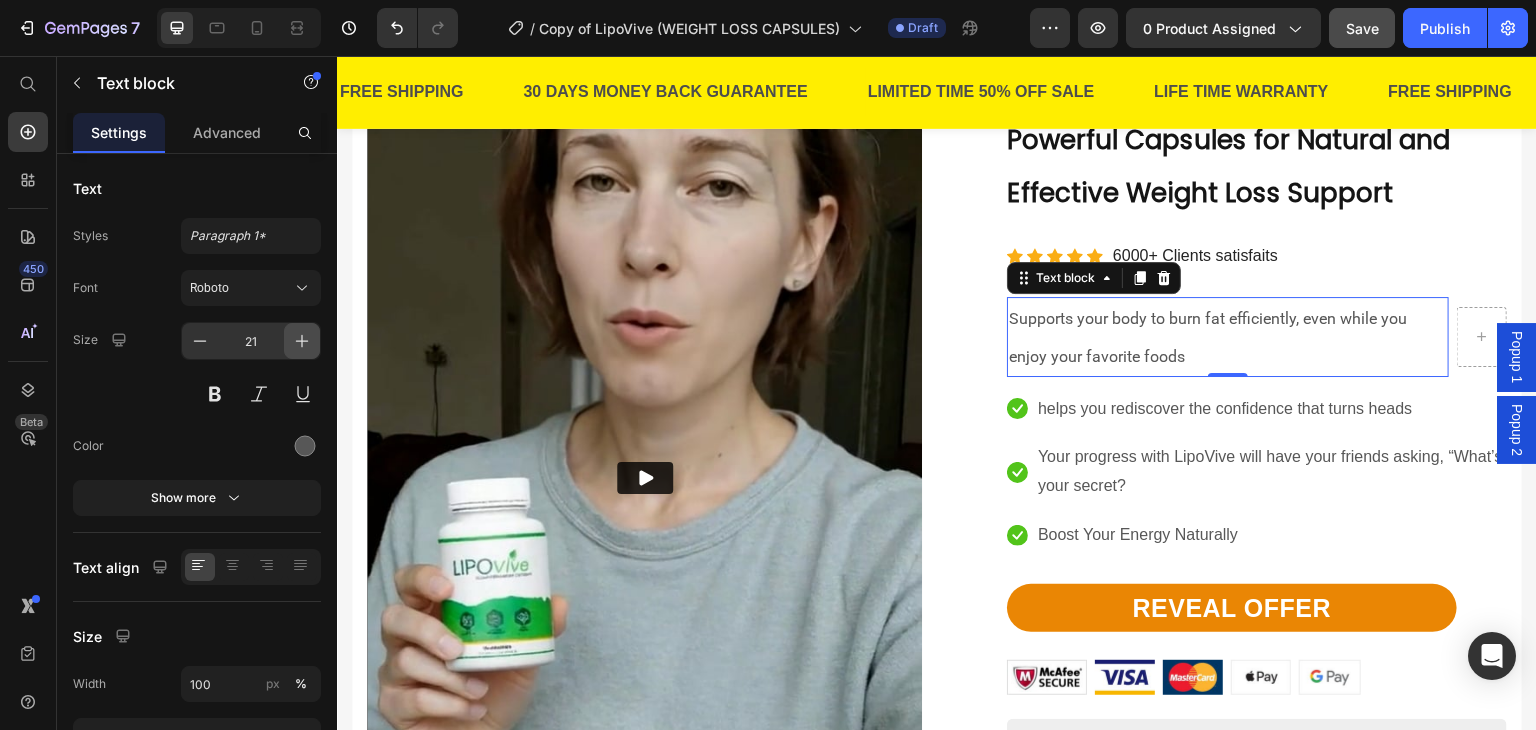 click 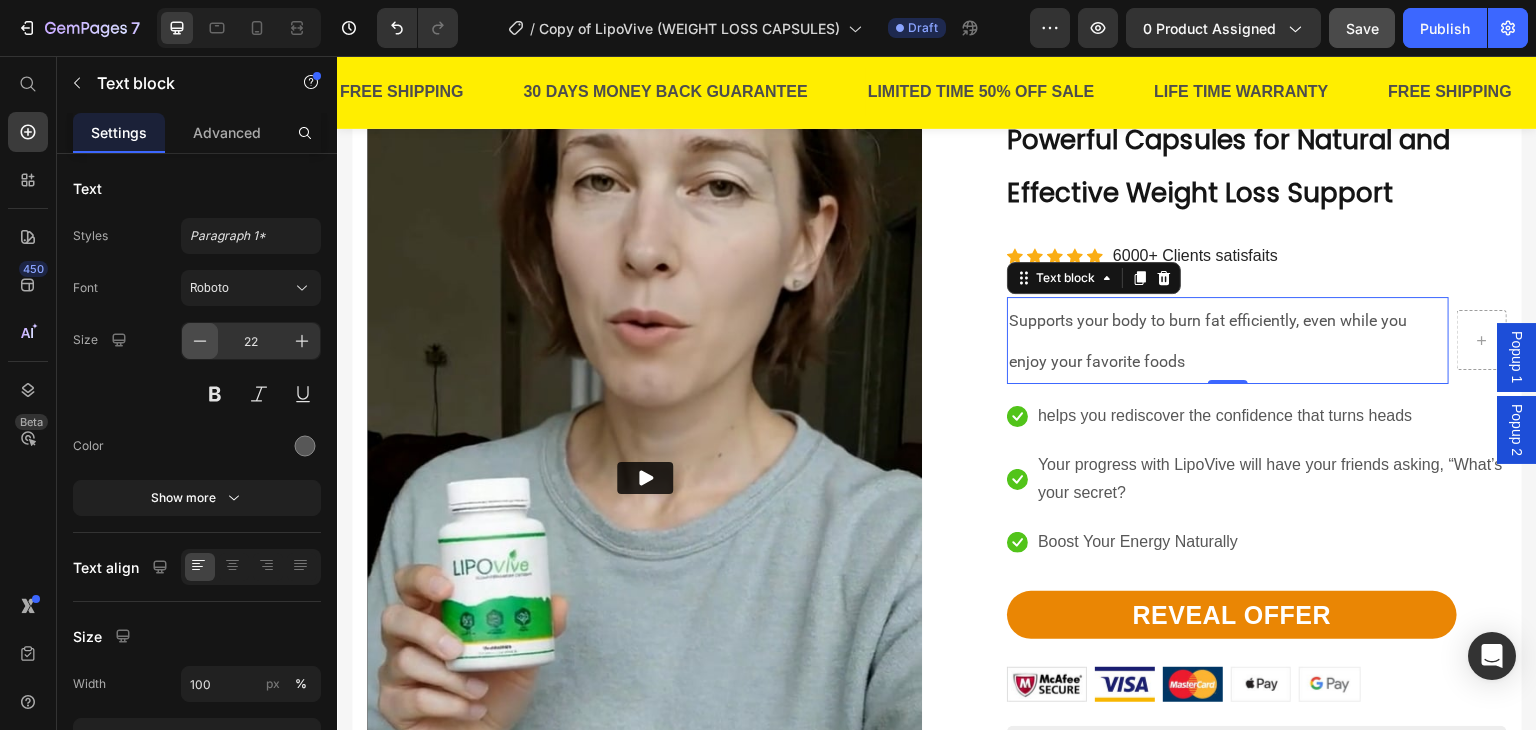 click 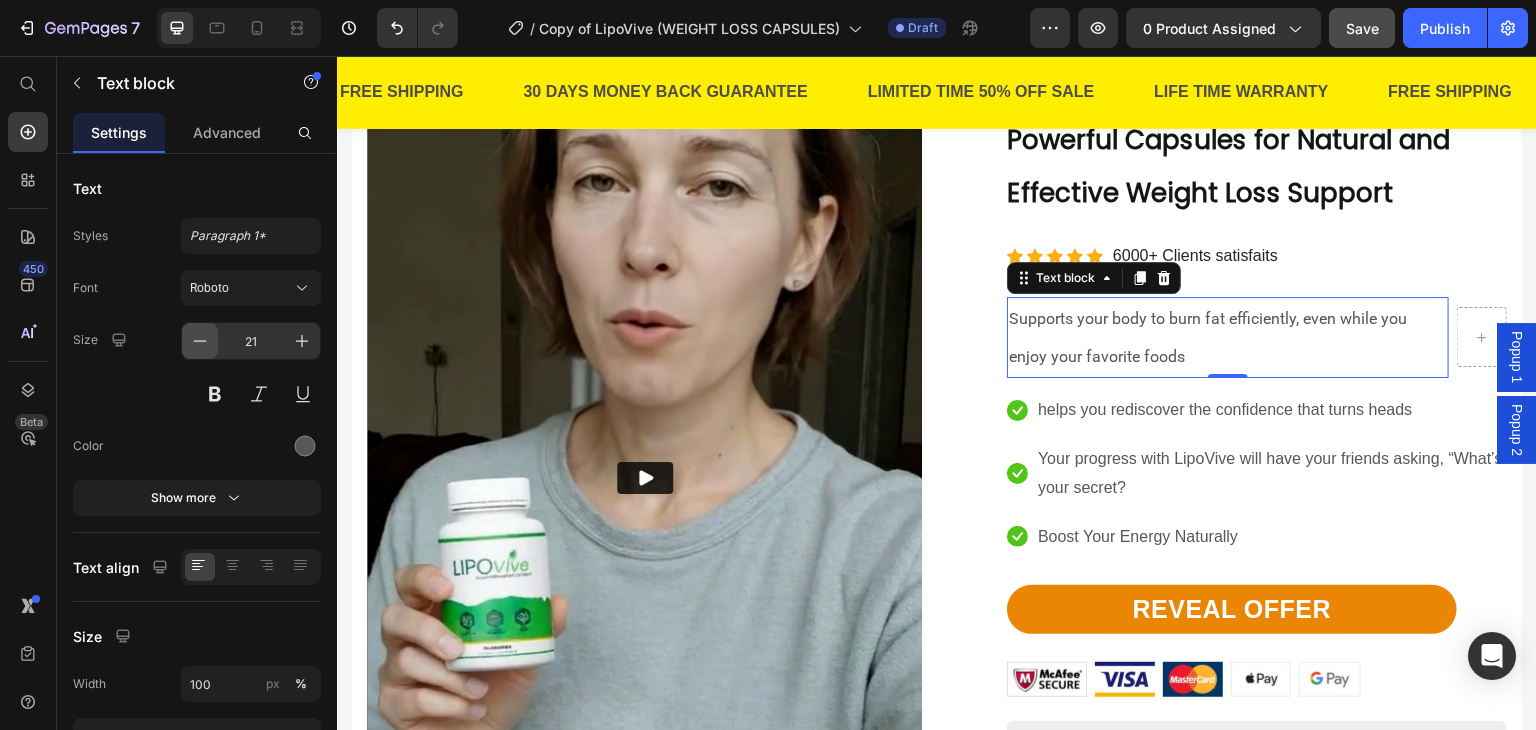 click 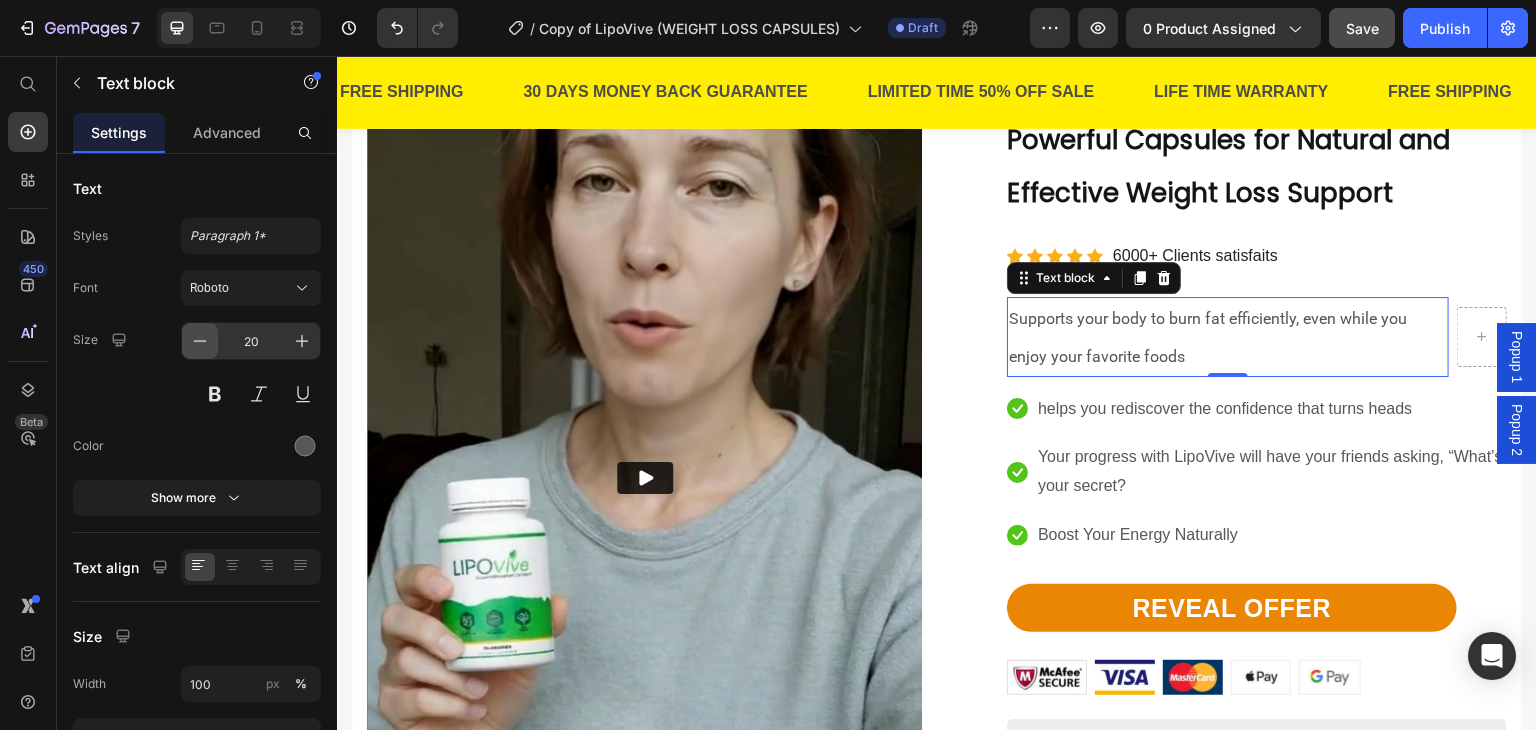 click 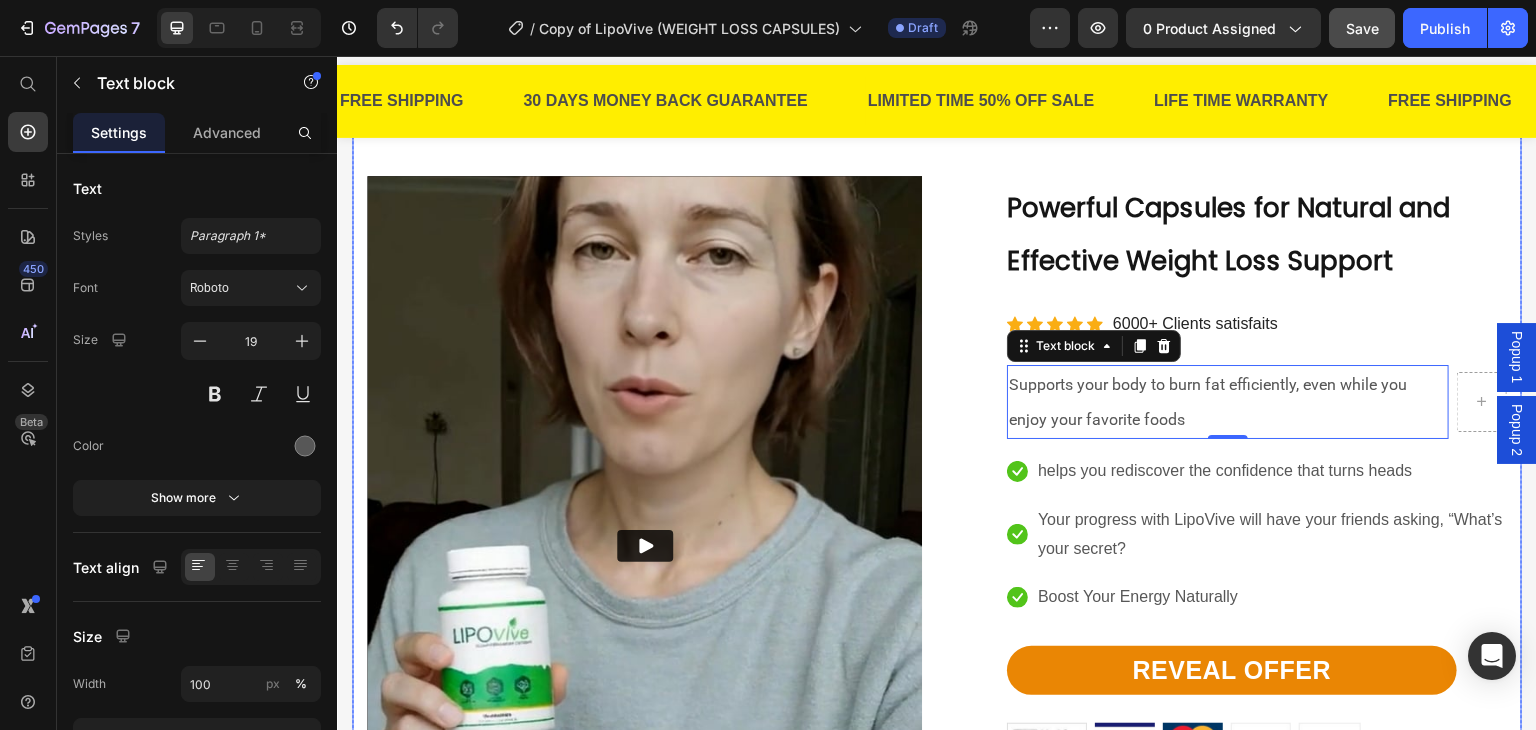scroll, scrollTop: 0, scrollLeft: 0, axis: both 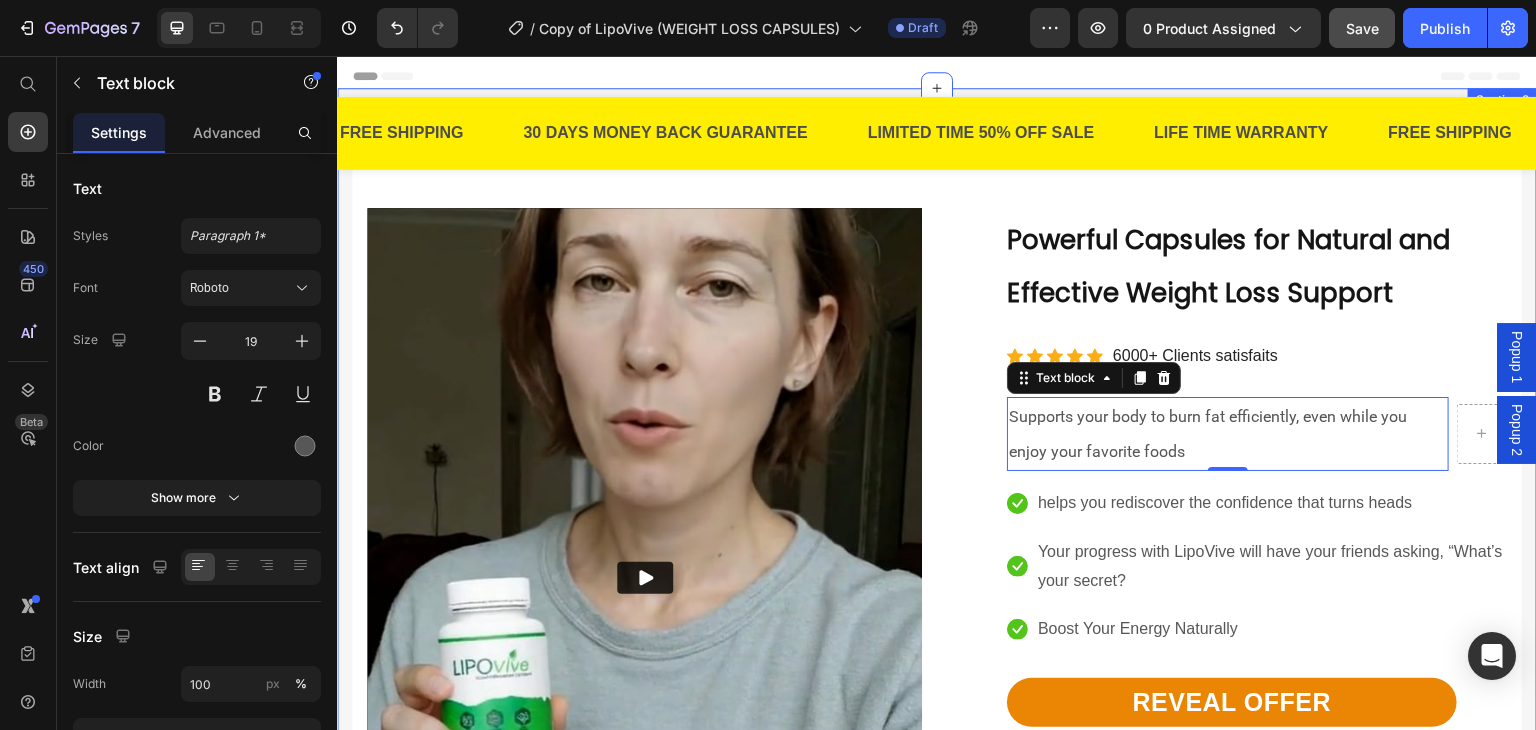 click on "Video Image Free US Shipping Heading On oders over $70 Text block Row Image Money-back guarantee Heading 30- day refund or replacement Text block Row Row Row Powerful Capsules for Natural and Effective Weight Loss Support Heading                Icon                Icon                Icon                Icon                Icon Icon List Hoz 6000+ Clients satisfaits Text block Row REVEAL OFFER Button Supports your body to burn fat efficiently, even while you enjoy your favorite foods Text block   0
Icon helps you rediscover the confidence that turns heads Text block
Icon Your progress with LipoVive will have your friends asking, “What’s your secret? Text block
Icon Boost Your Energy Naturally Text block Icon List REVEAL OFFER Button Image Image Image Image Image Row Text block                Icon                Icon                Icon                Icon                Icon Icon List [PERSON_NAME] Text block Row Row Row Product Row Row Heading" at bounding box center [937, 1260] 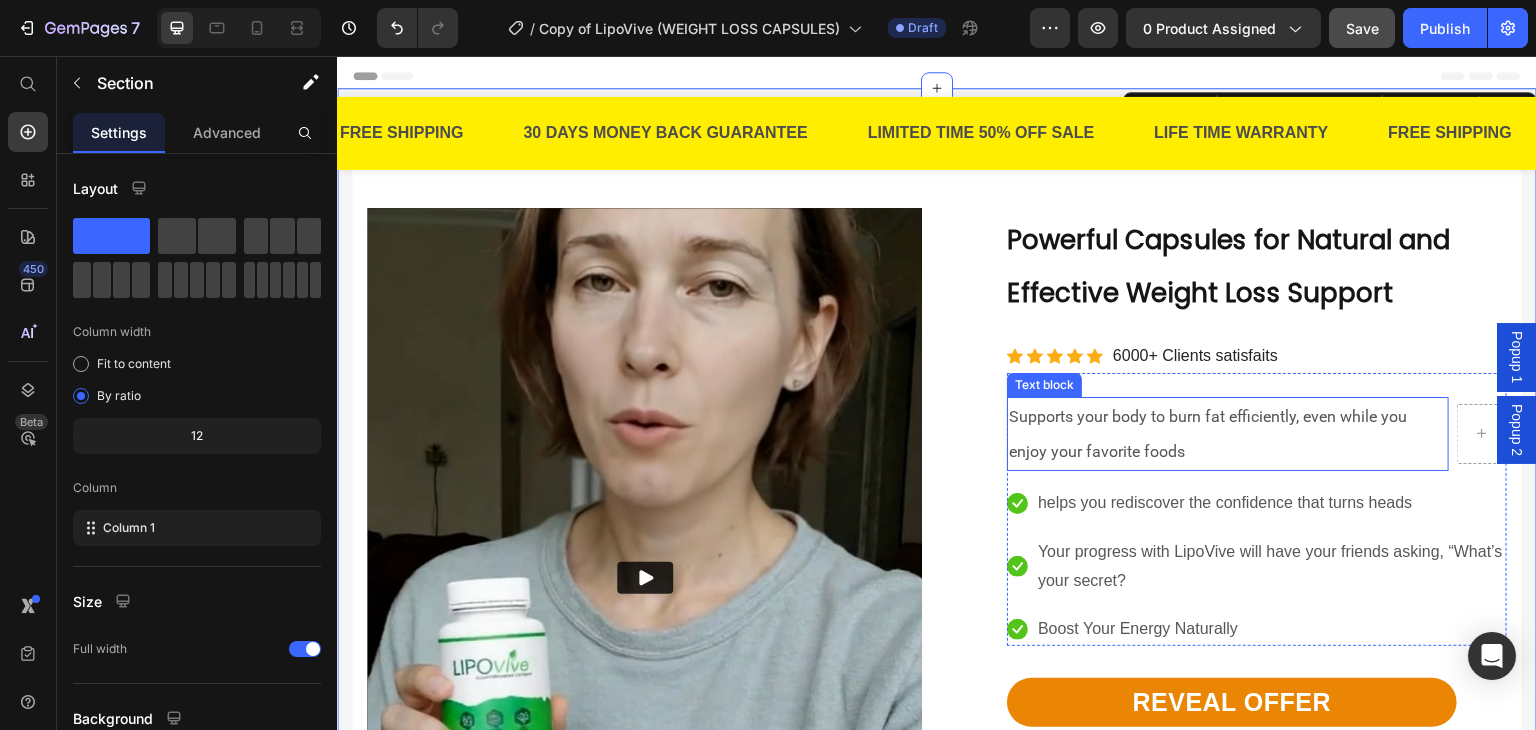 click on "Supports your body to burn fat efficiently, even while you enjoy your favorite foods" at bounding box center (1208, 434) 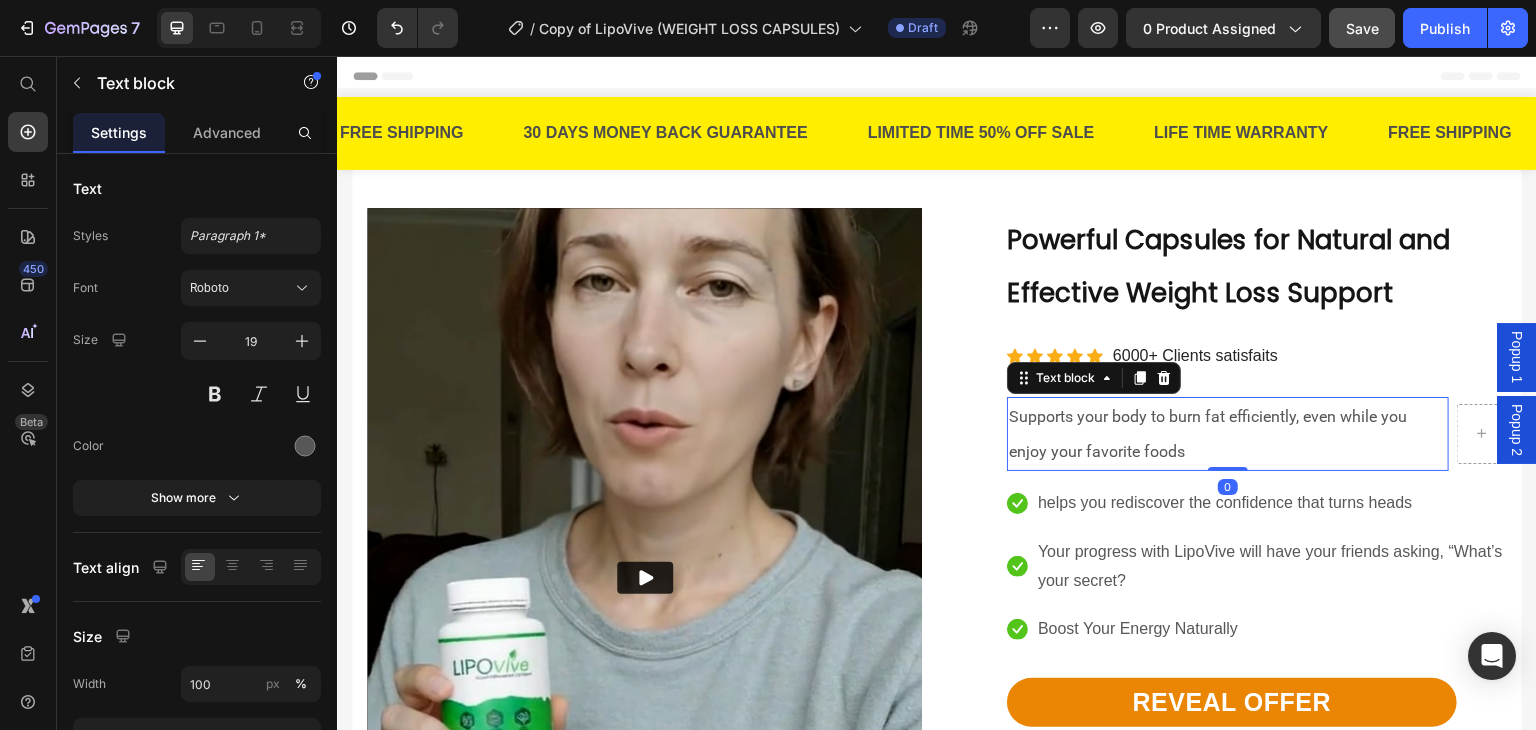 click on "Supports your body to burn fat efficiently, even while you enjoy your favorite foods" at bounding box center (1208, 434) 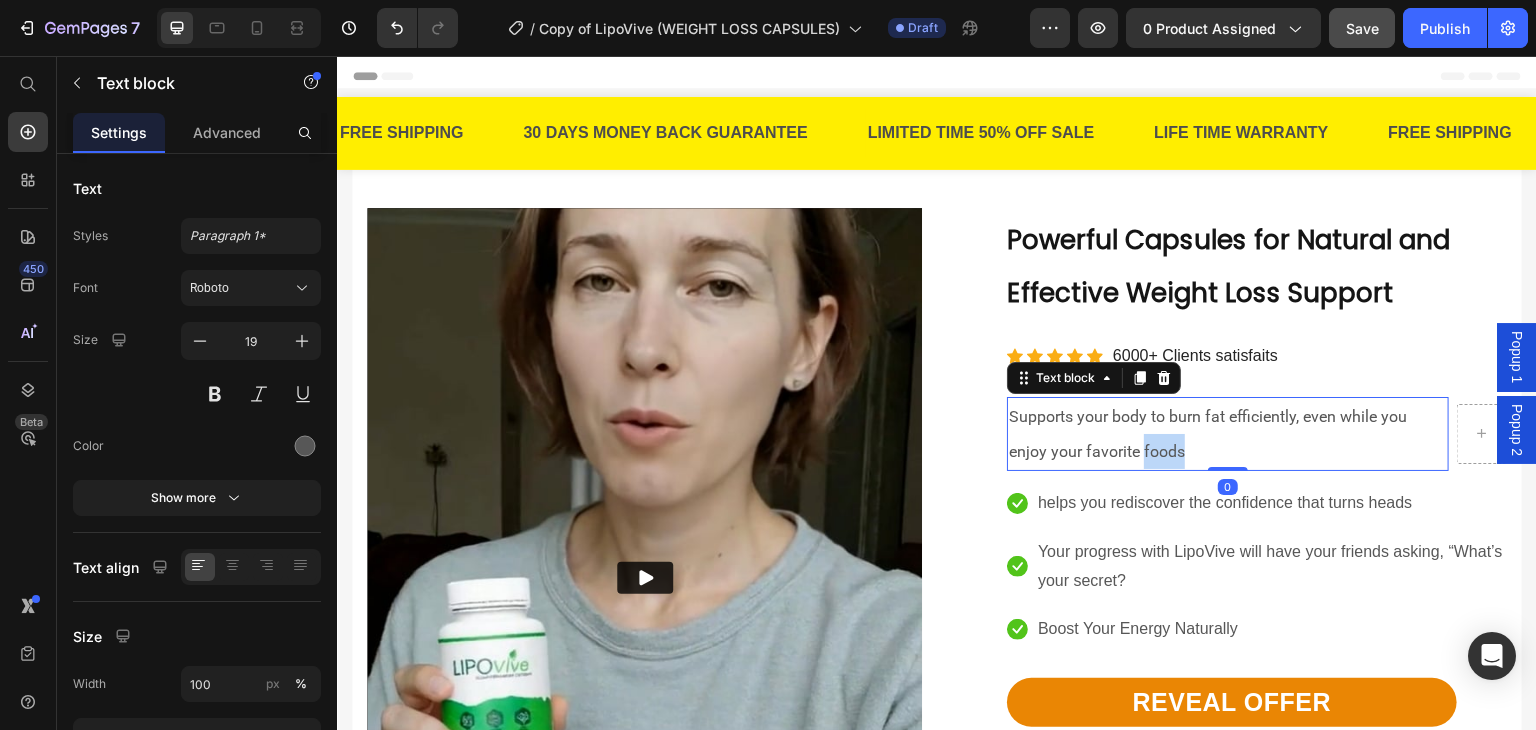 click on "Supports your body to burn fat efficiently, even while you enjoy your favorite foods" at bounding box center (1208, 434) 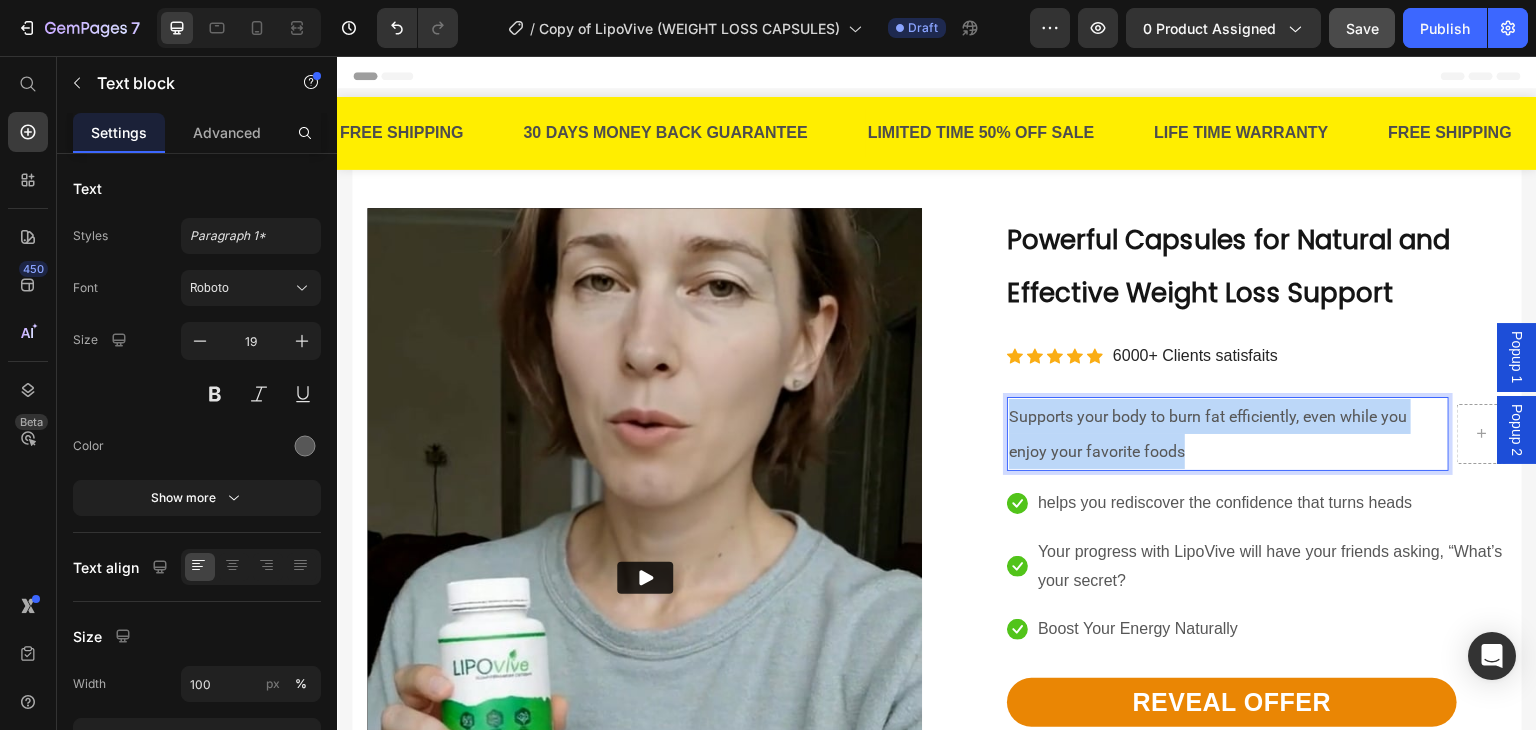 click on "Supports your body to burn fat efficiently, even while you enjoy your favorite foods" at bounding box center [1208, 434] 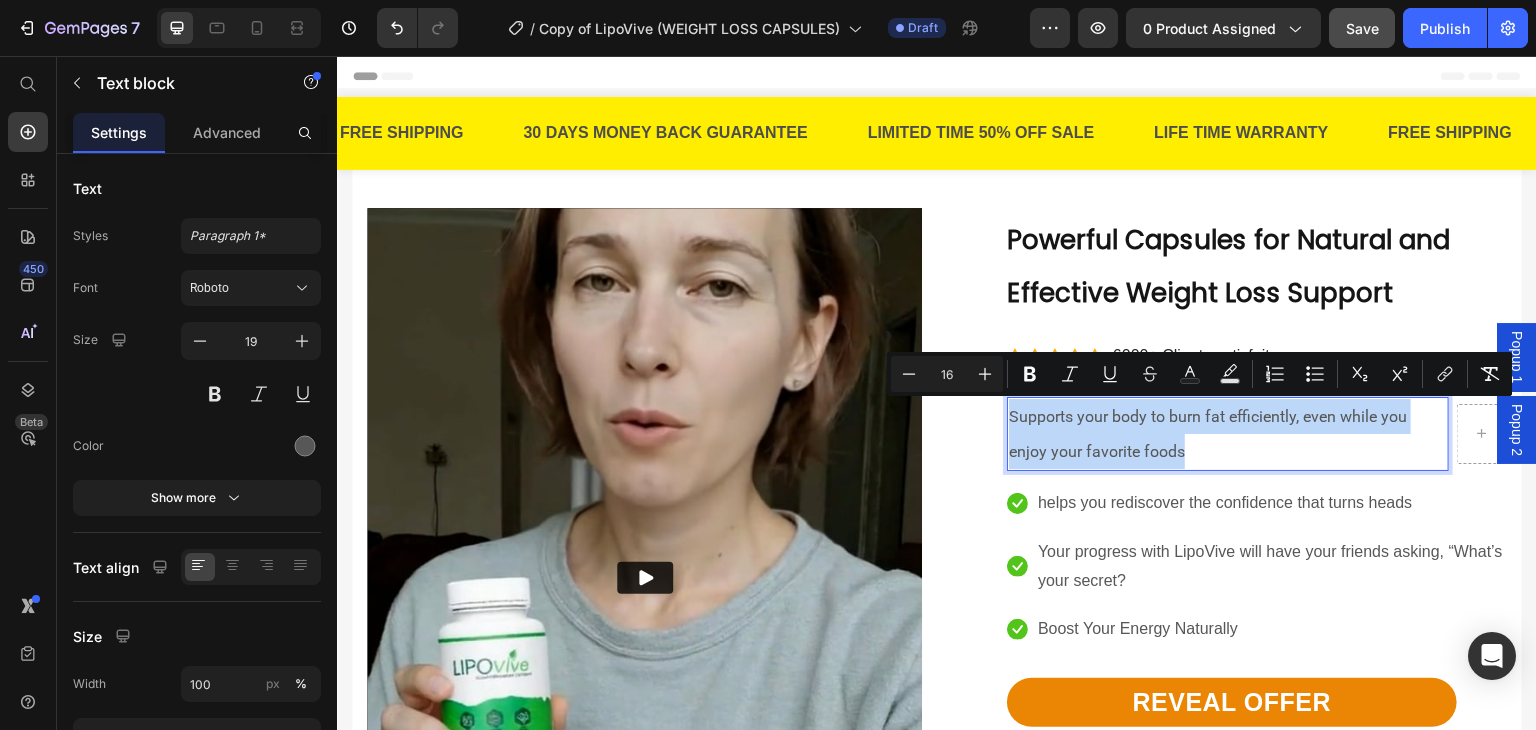 copy on "Supports your body to burn fat efficiently, even while you enjoy your favorite foods" 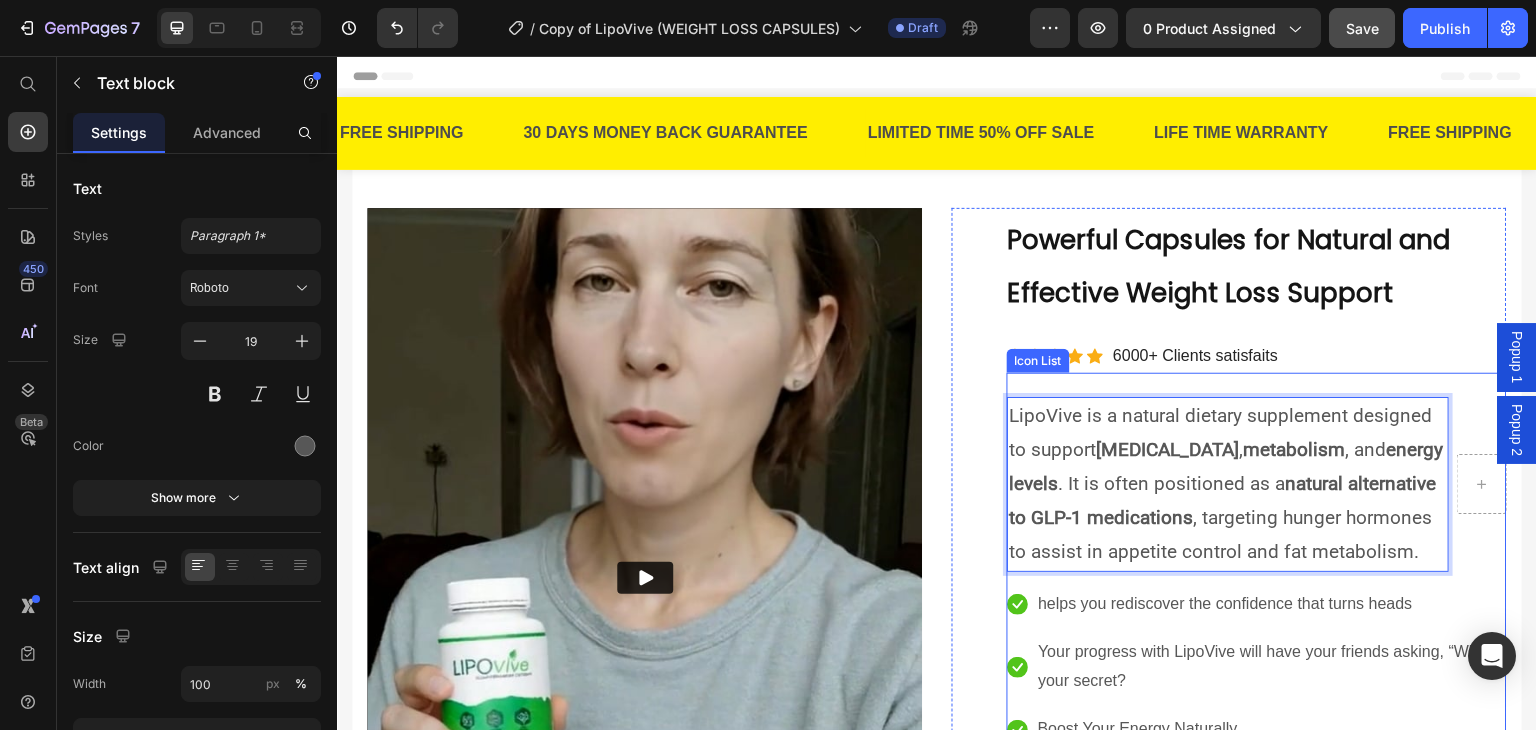 click on "Icon                Icon                Icon                Icon                Icon Icon List Hoz 6000+ Clients satisfaits Text block Row" at bounding box center (1257, 356) 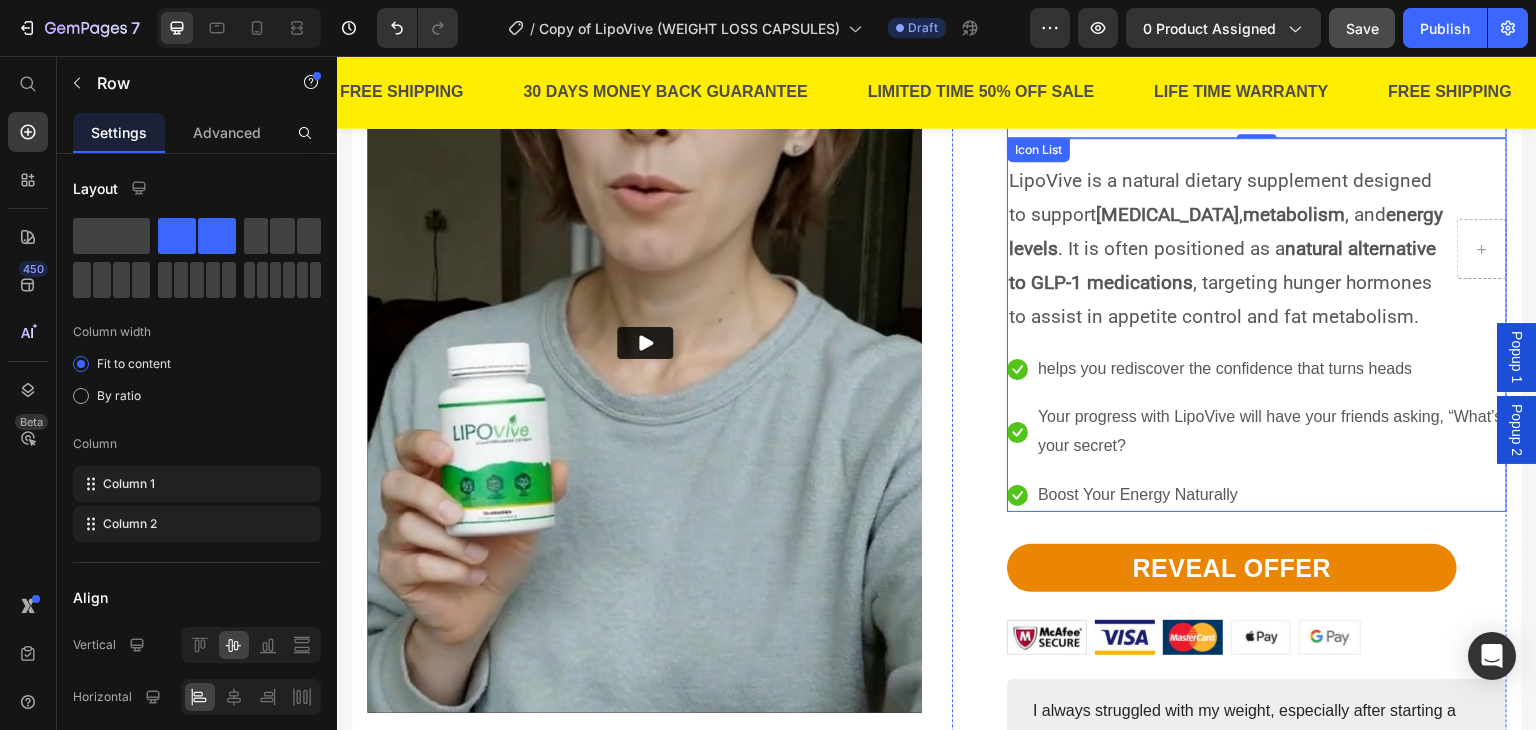 scroll, scrollTop: 200, scrollLeft: 0, axis: vertical 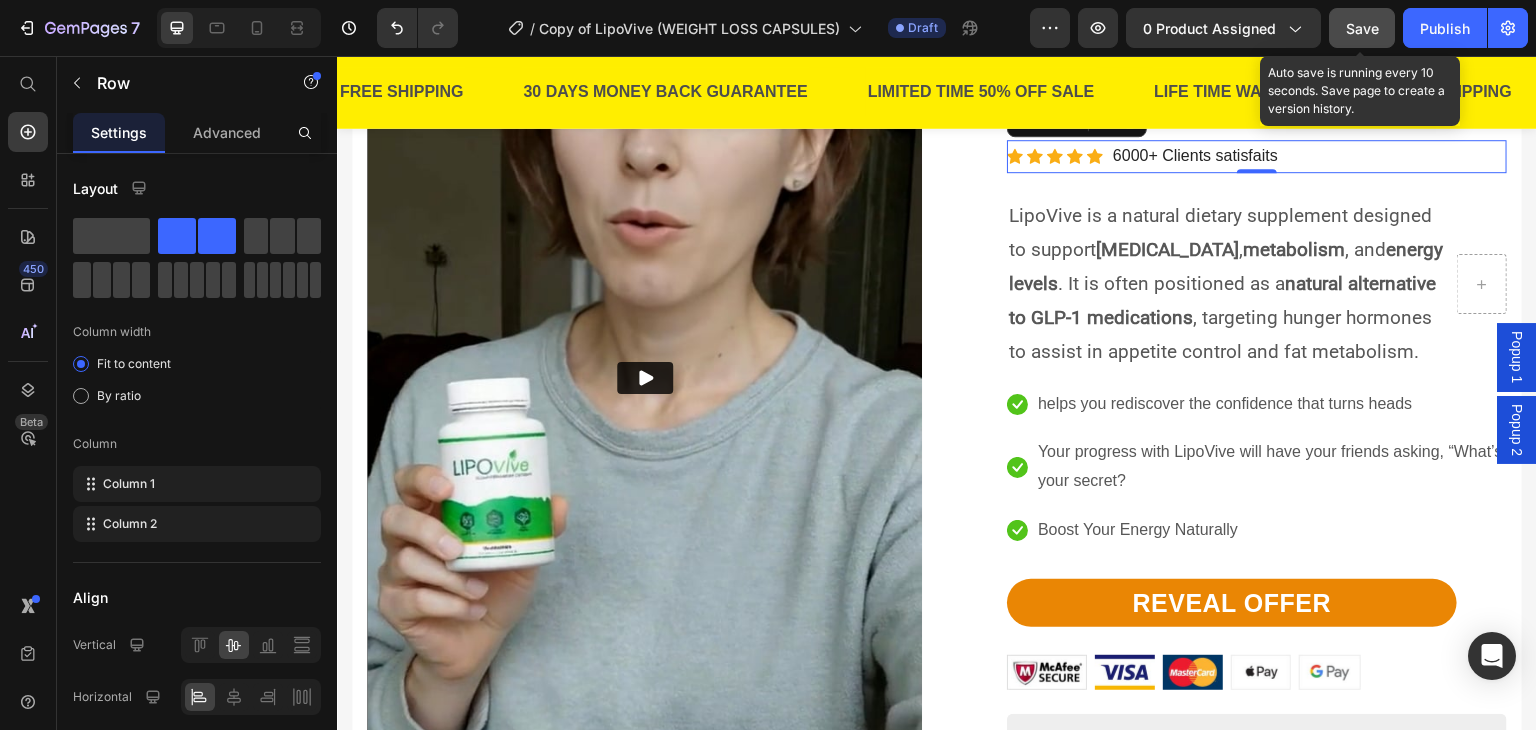 click on "Save" 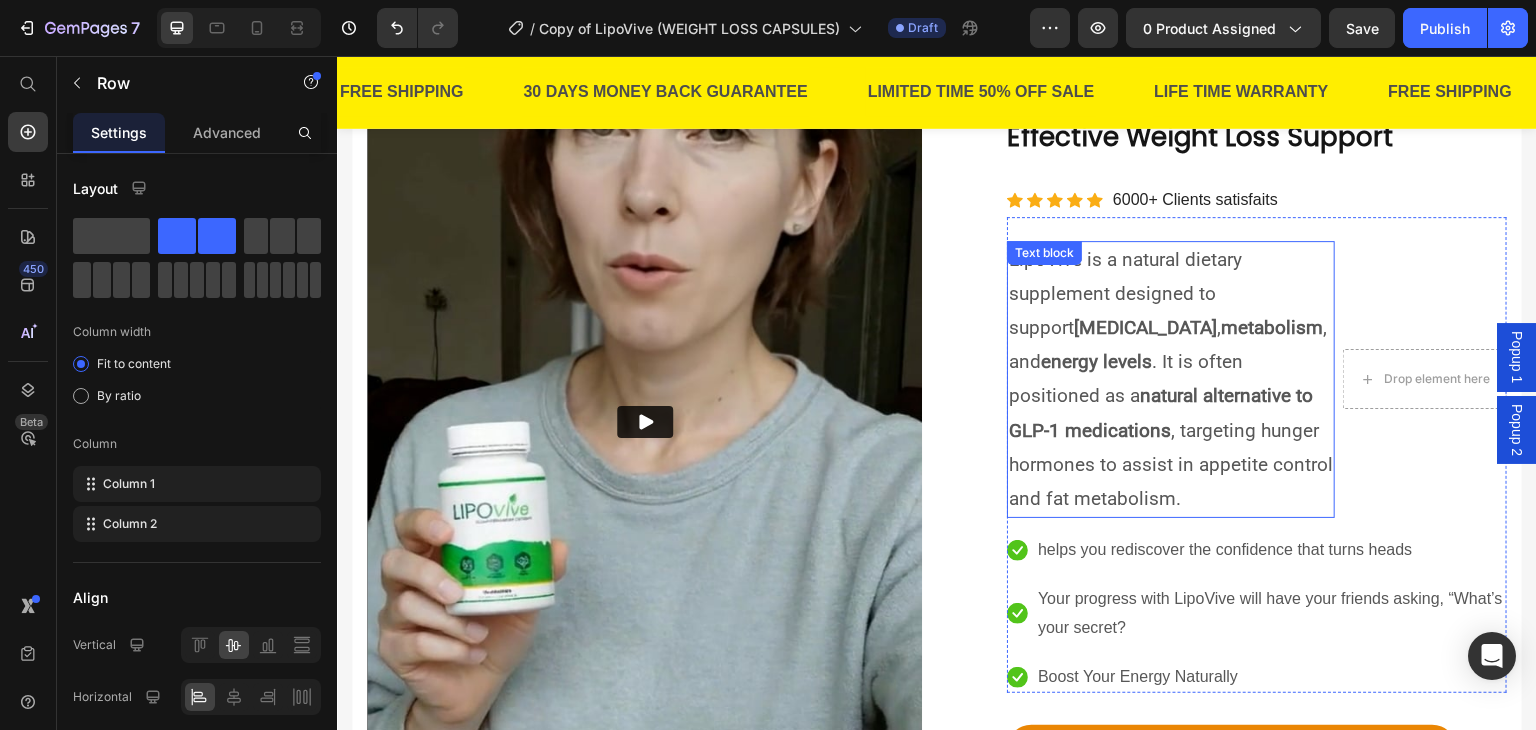 scroll, scrollTop: 0, scrollLeft: 0, axis: both 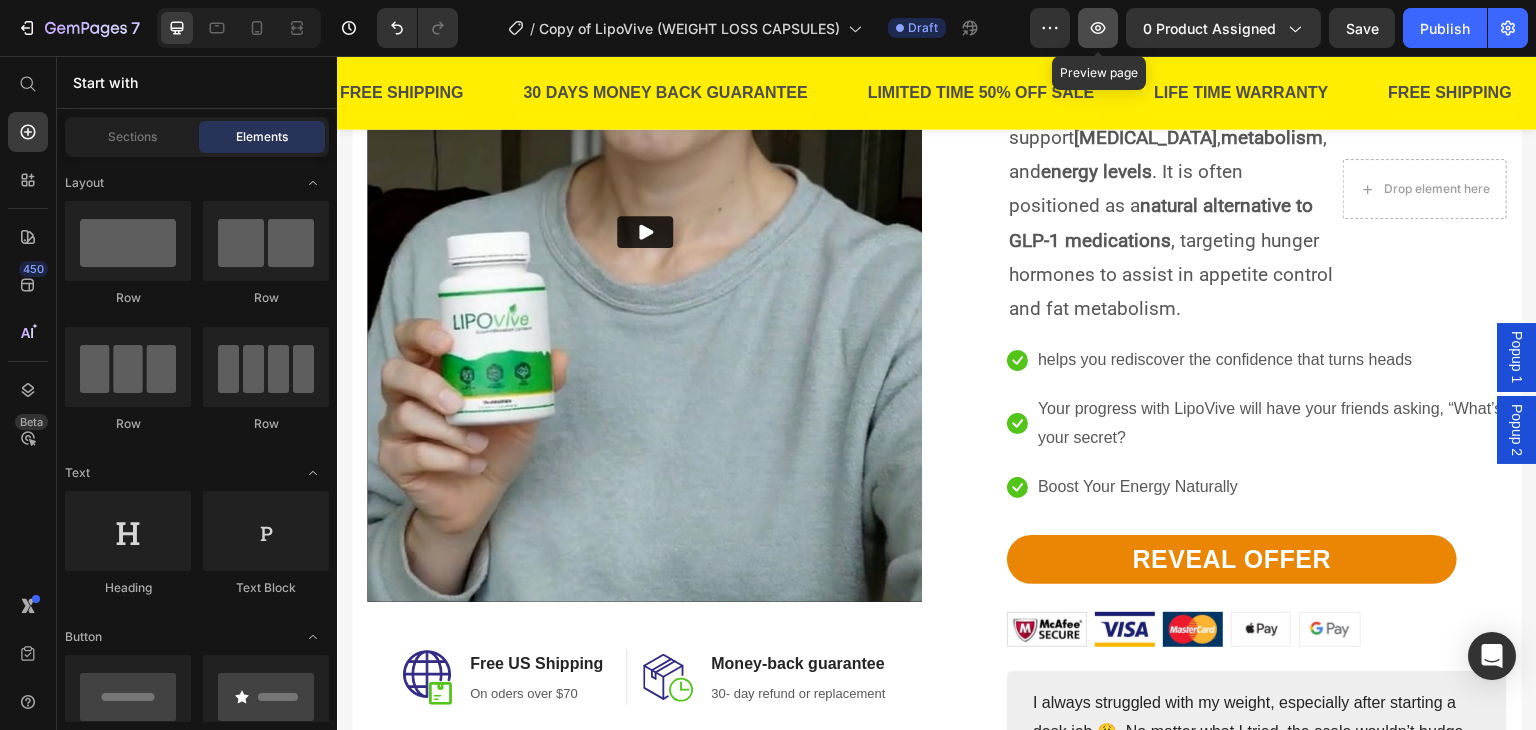 click 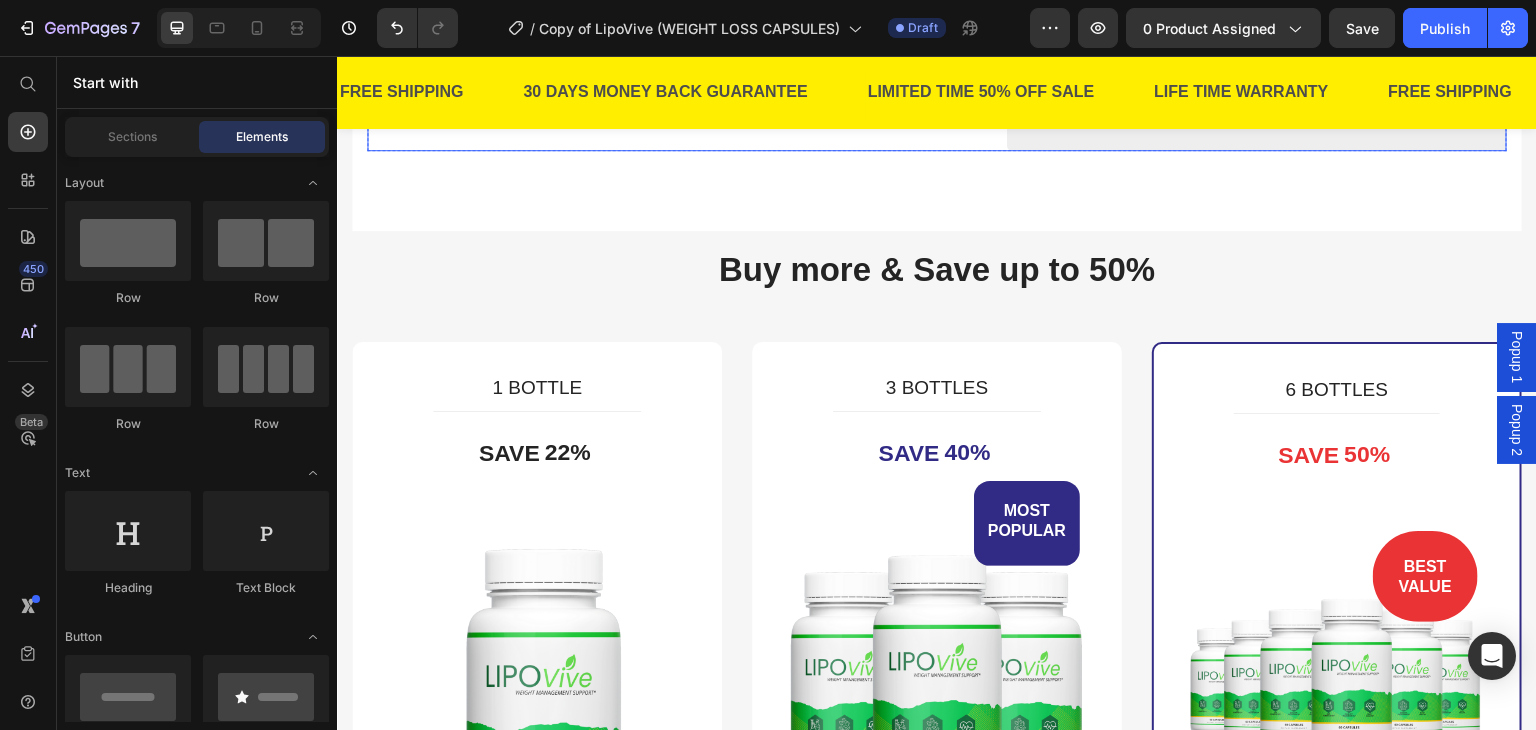 scroll, scrollTop: 946, scrollLeft: 0, axis: vertical 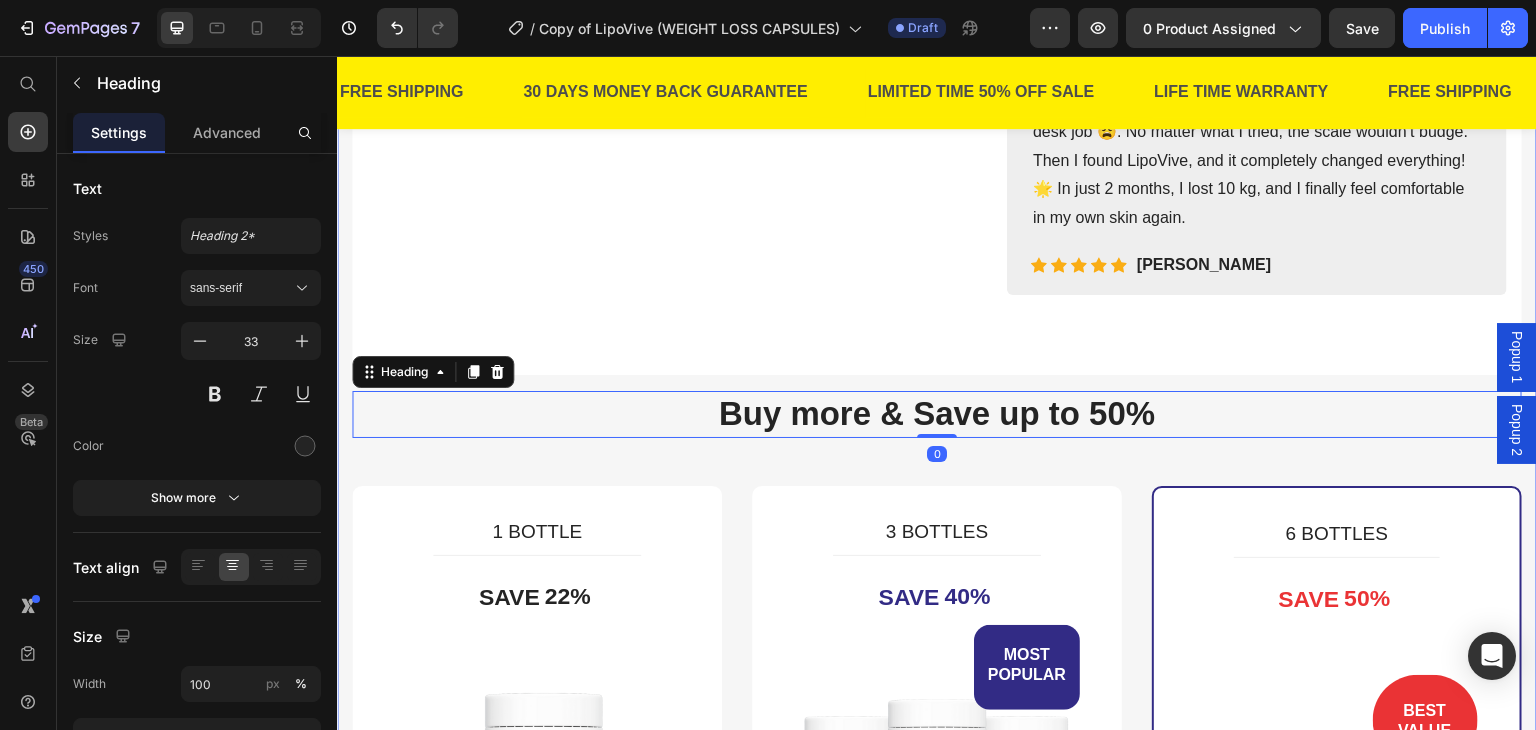click on "Video Image Free US Shipping Heading On oders over $70 Text block Row Image Money-back guarantee Heading 30- day refund or replacement Text block Row Row Row Powerful Capsules for Natural and Effective Weight Loss Support Heading                Icon                Icon                Icon                Icon                Icon Icon List Hoz 6000+ Clients satisfaits Text block Row REVEAL OFFER Button LipoVive is a natural dietary supplement designed to support  [MEDICAL_DATA] ,  metabolism , and  energy levels . It is often positioned as a  natural alternative to GLP-1 medications , targeting hunger hormones to assist in appetite control and fat metabolism. Text block
Drop element here
Icon helps you rediscover the confidence that turns heads Text block
Icon Your progress with LipoVive will have your friends asking, “What’s your secret? Text block
Icon Boost Your Energy Naturally Text block Icon List REVEAL OFFER Button Image Image Image" at bounding box center [937, 409] 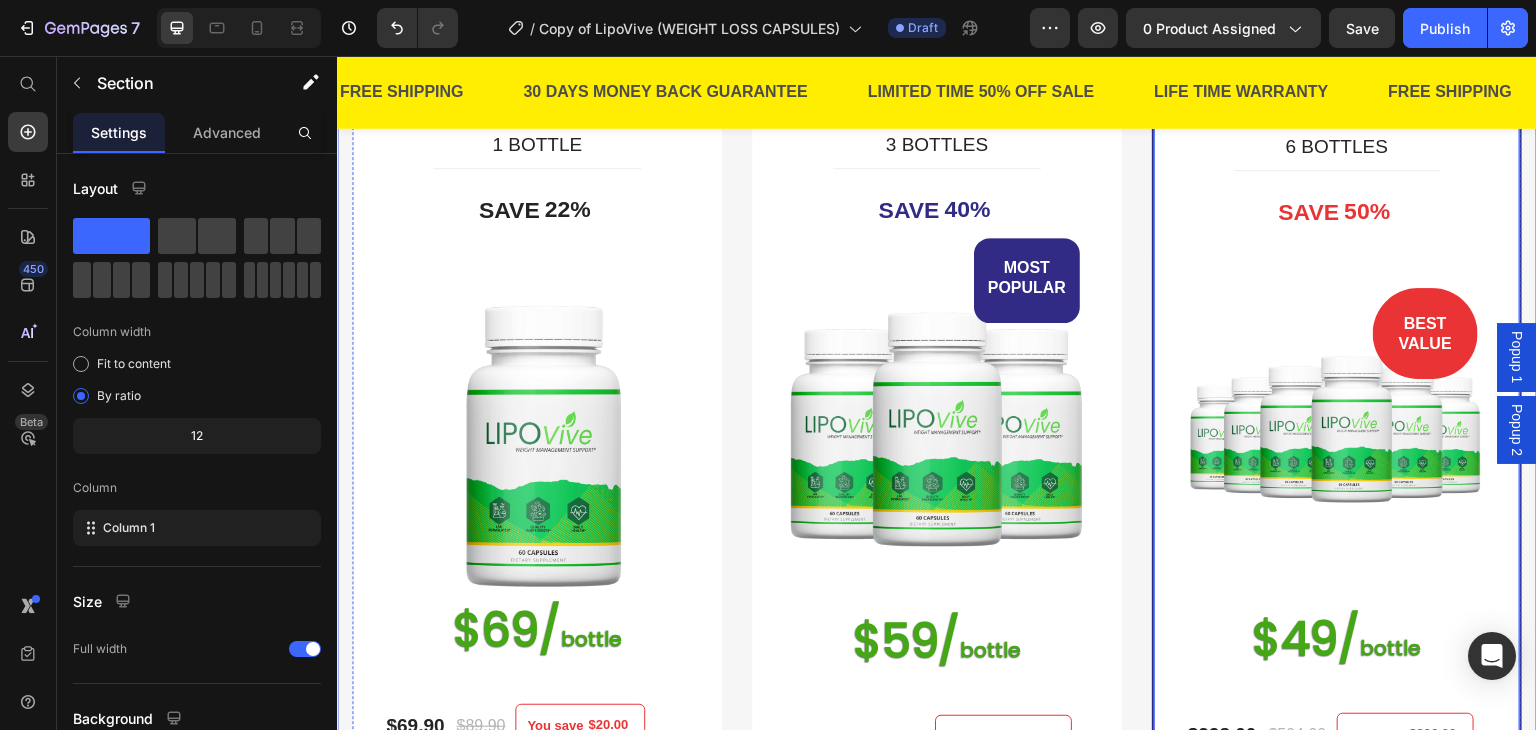 scroll, scrollTop: 1346, scrollLeft: 0, axis: vertical 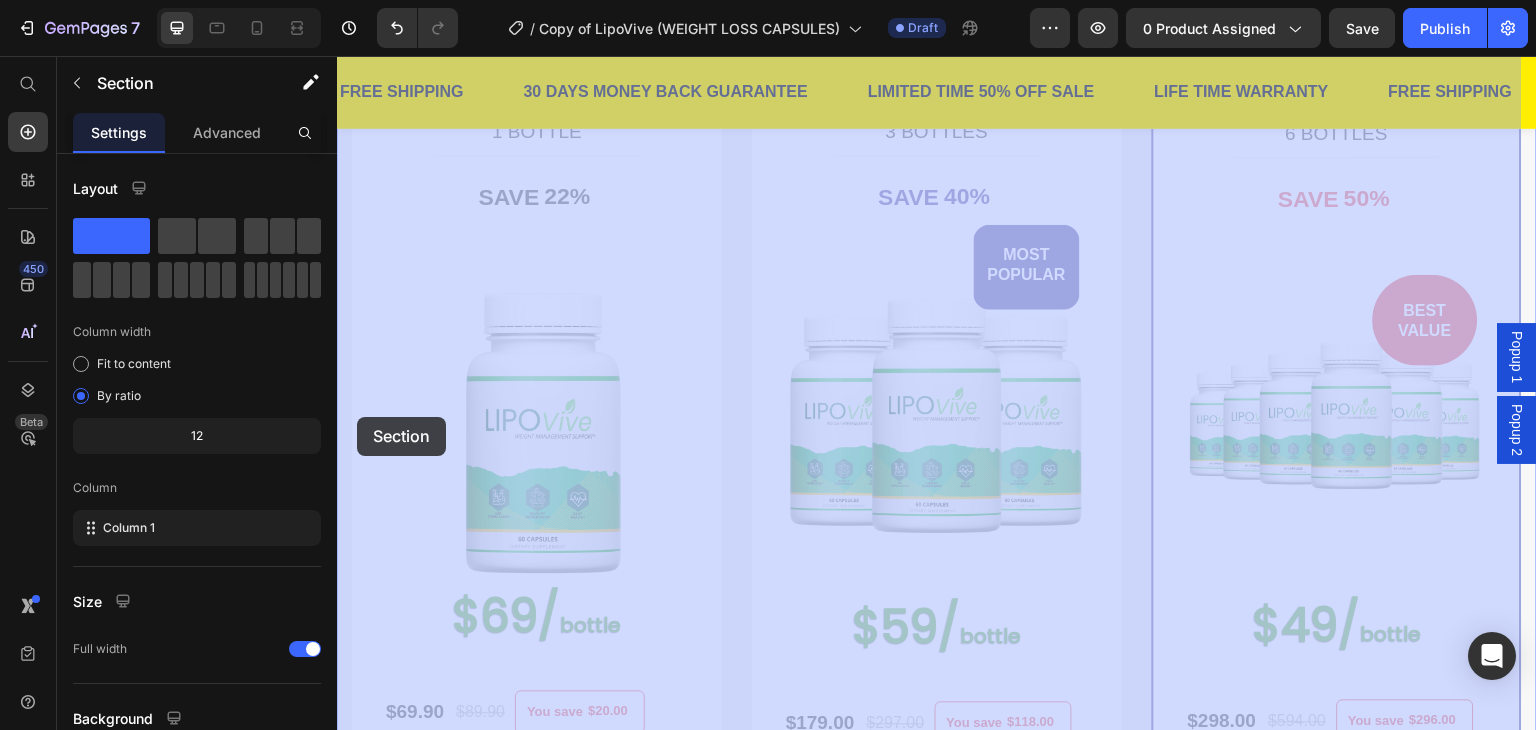 drag, startPoint x: 345, startPoint y: 474, endPoint x: 376, endPoint y: 411, distance: 70.21396 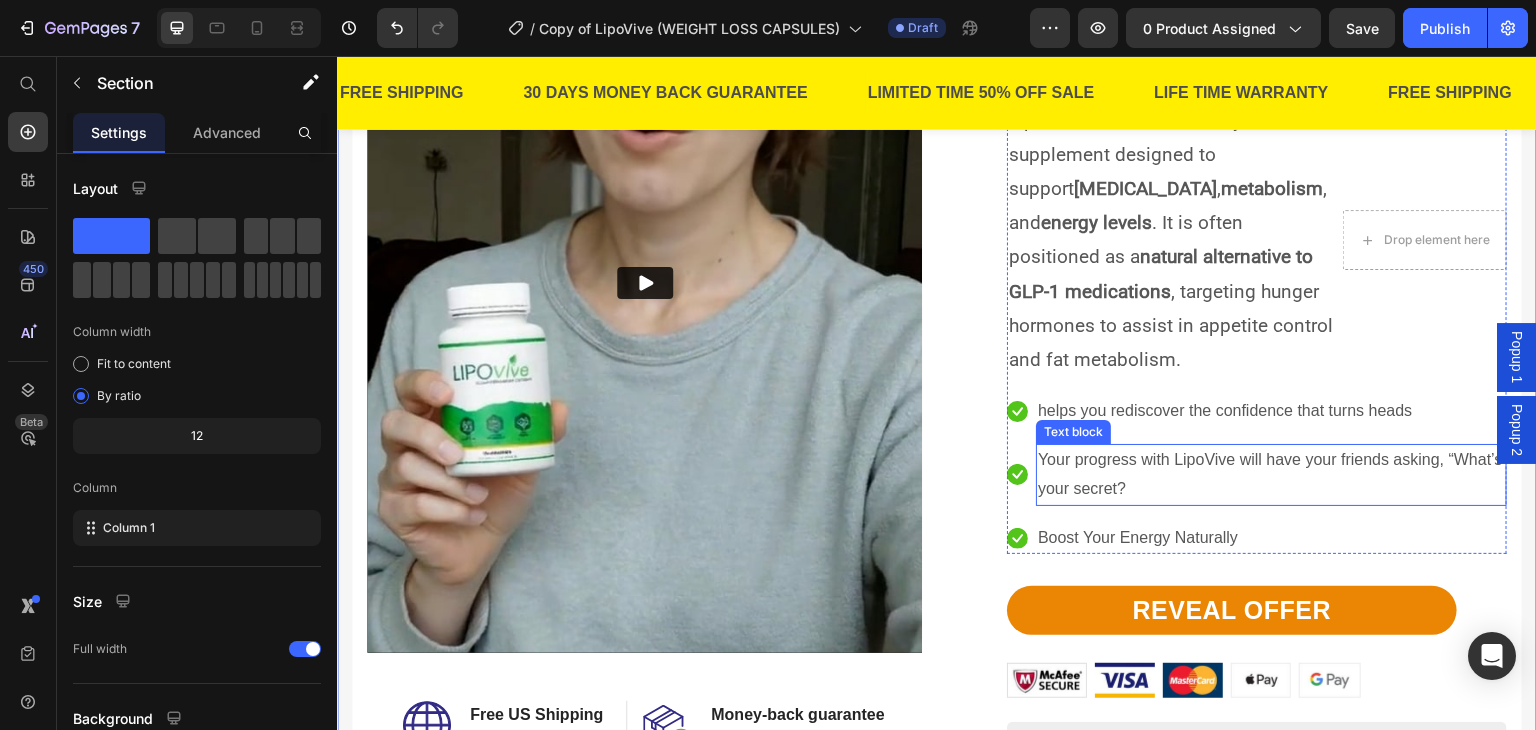 scroll, scrollTop: 200, scrollLeft: 0, axis: vertical 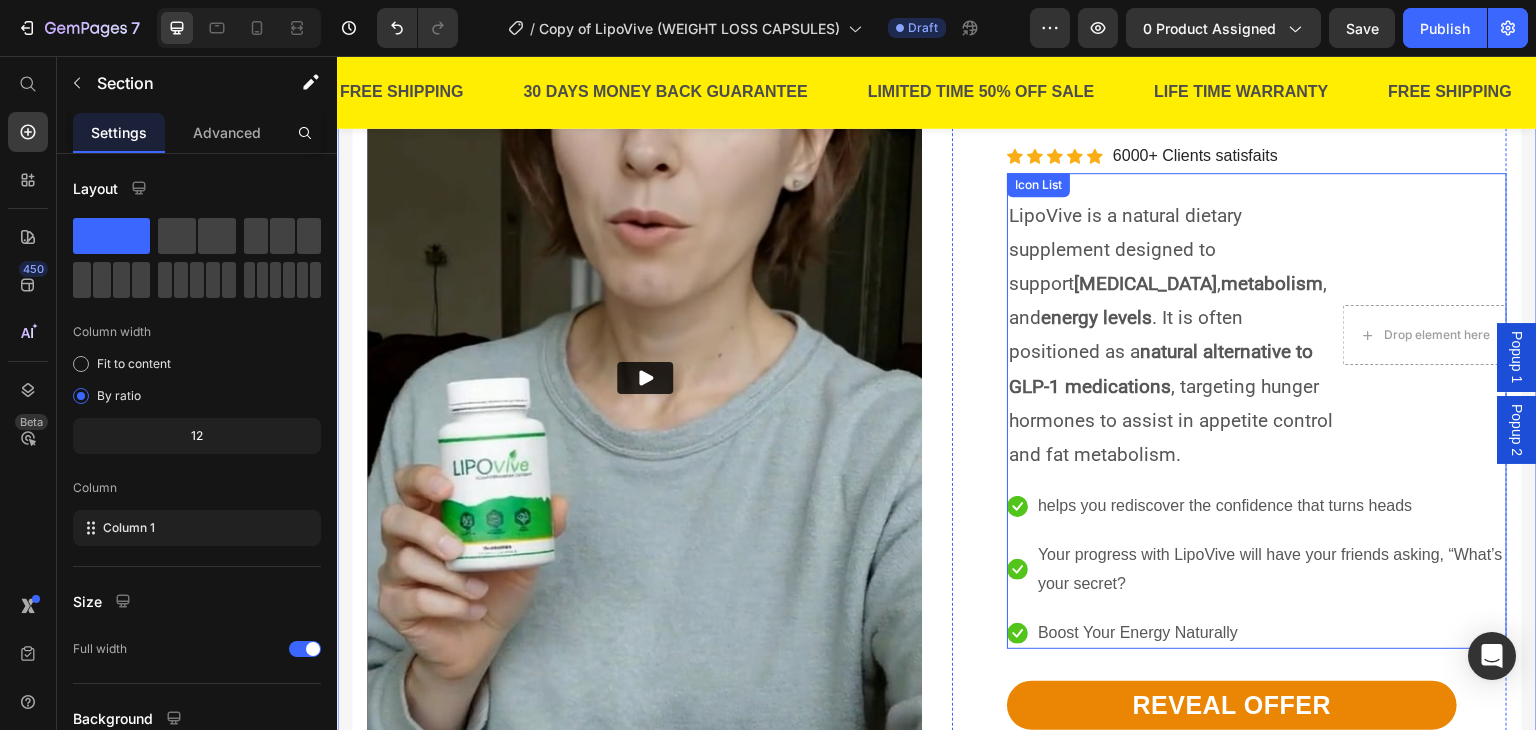 click on "Drop element here" at bounding box center (1425, 335) 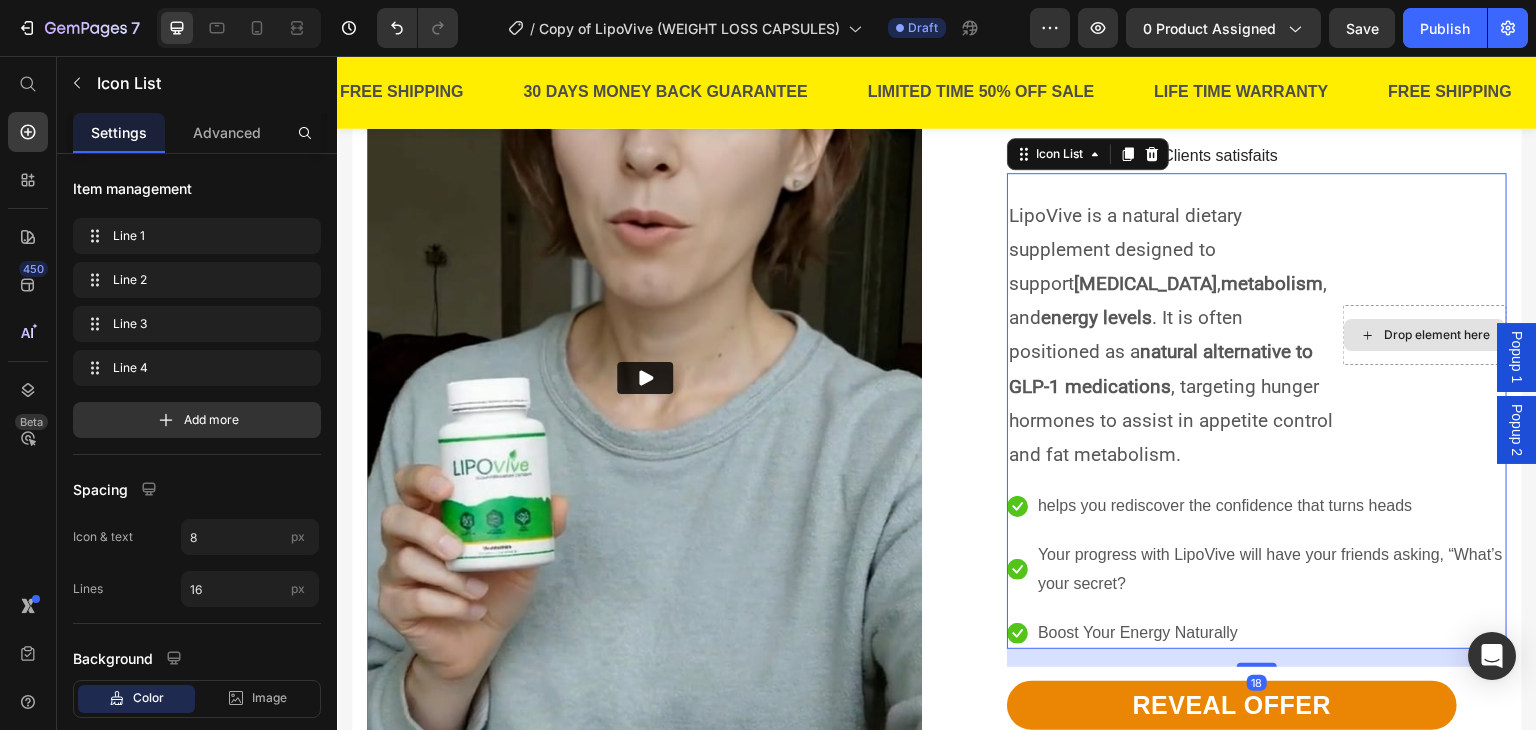 click on "Drop element here" at bounding box center (1425, 335) 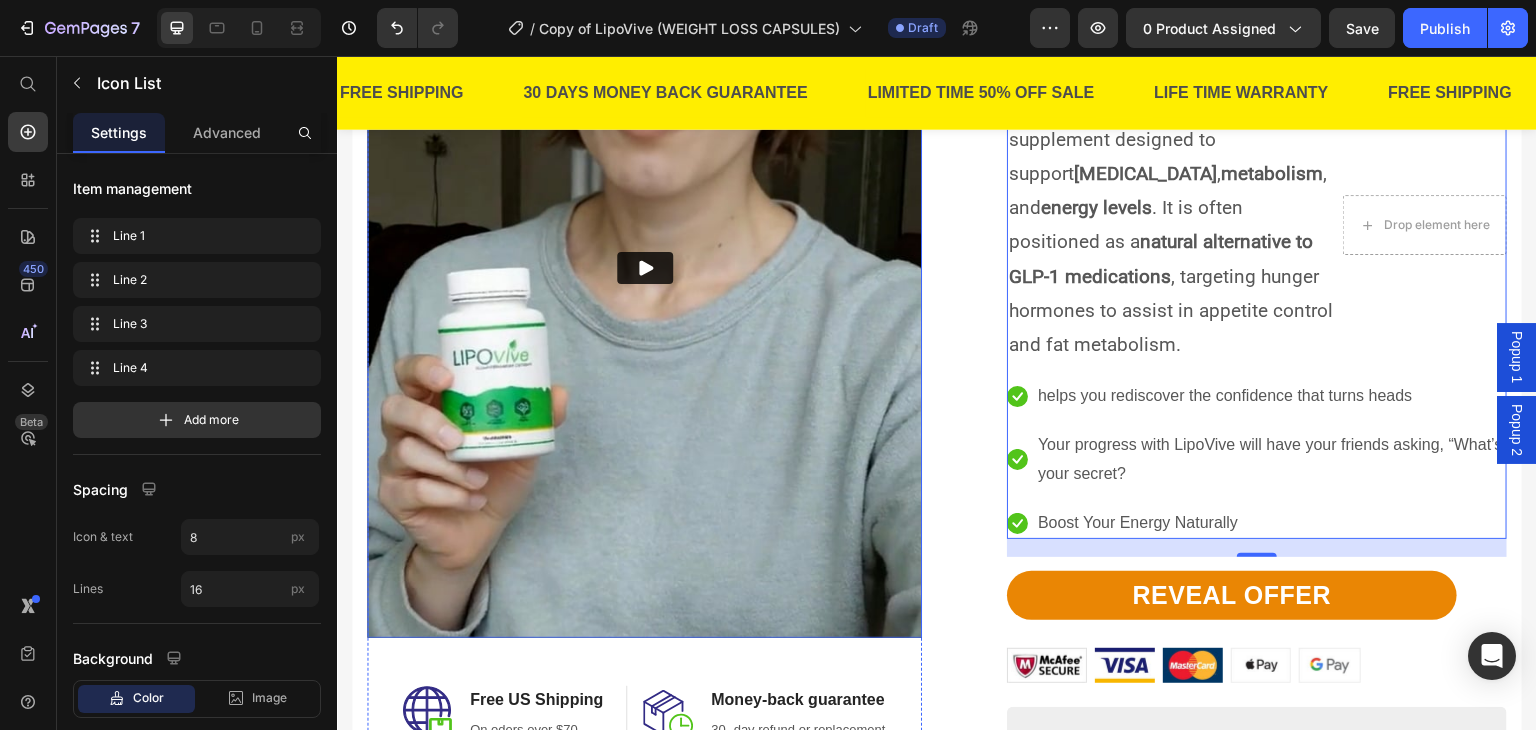 scroll, scrollTop: 300, scrollLeft: 0, axis: vertical 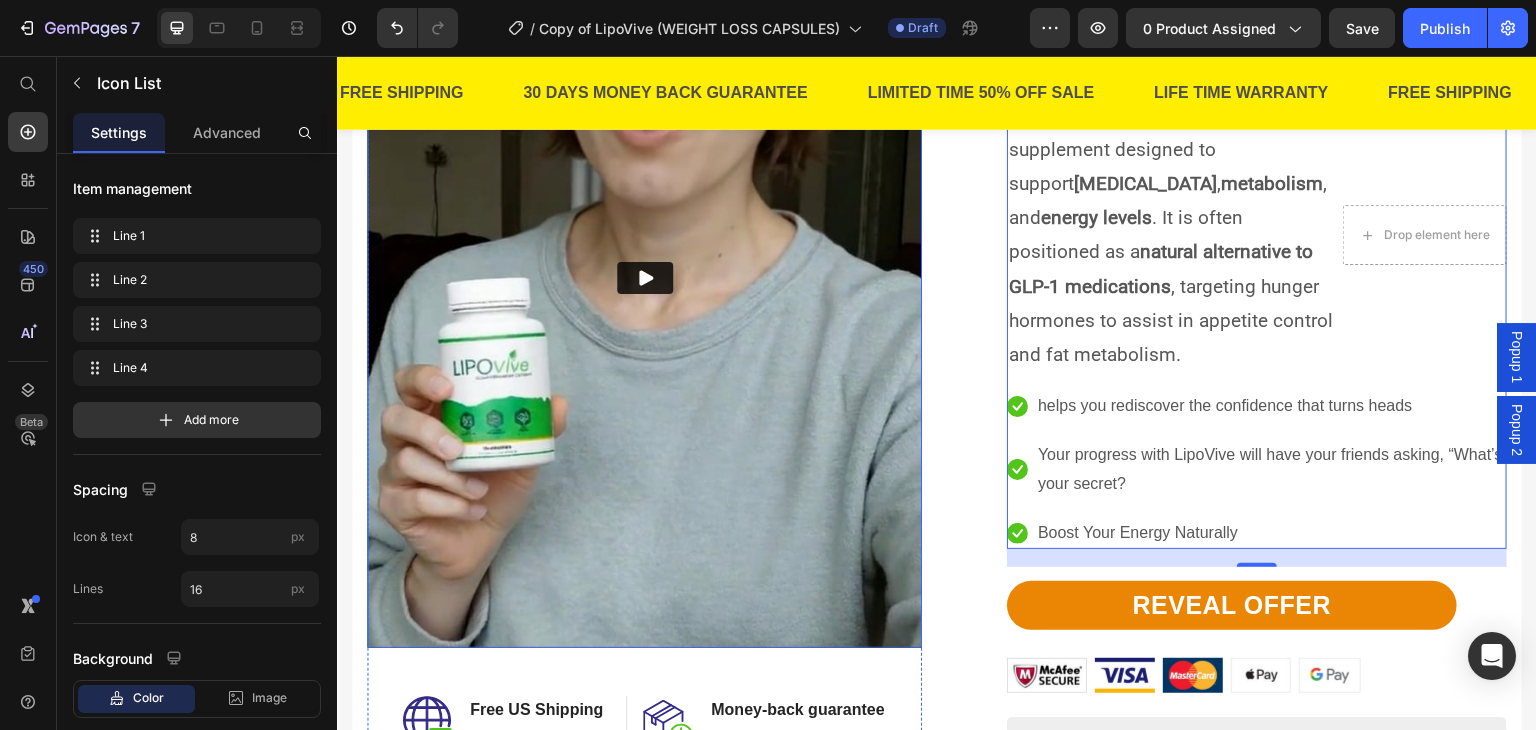click 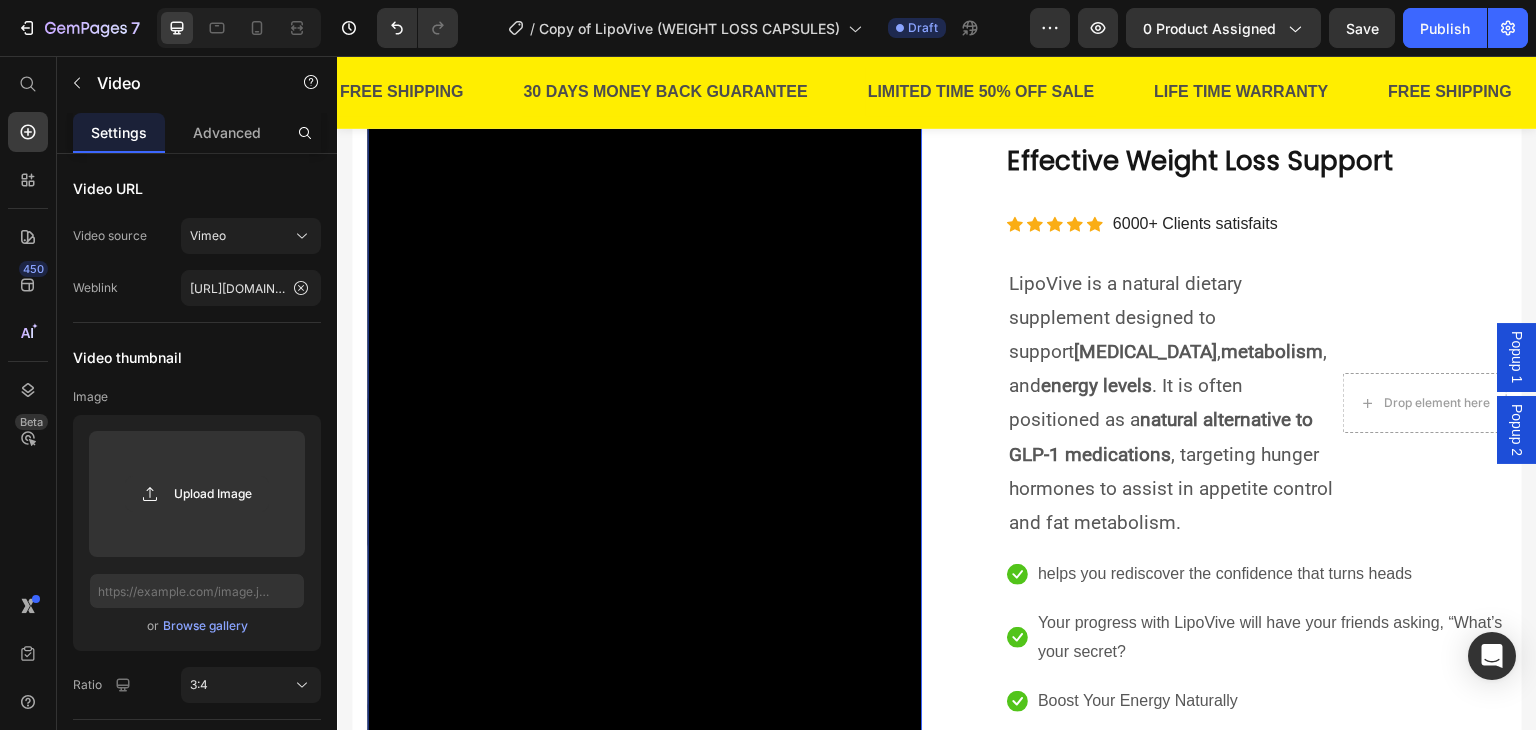 scroll, scrollTop: 0, scrollLeft: 0, axis: both 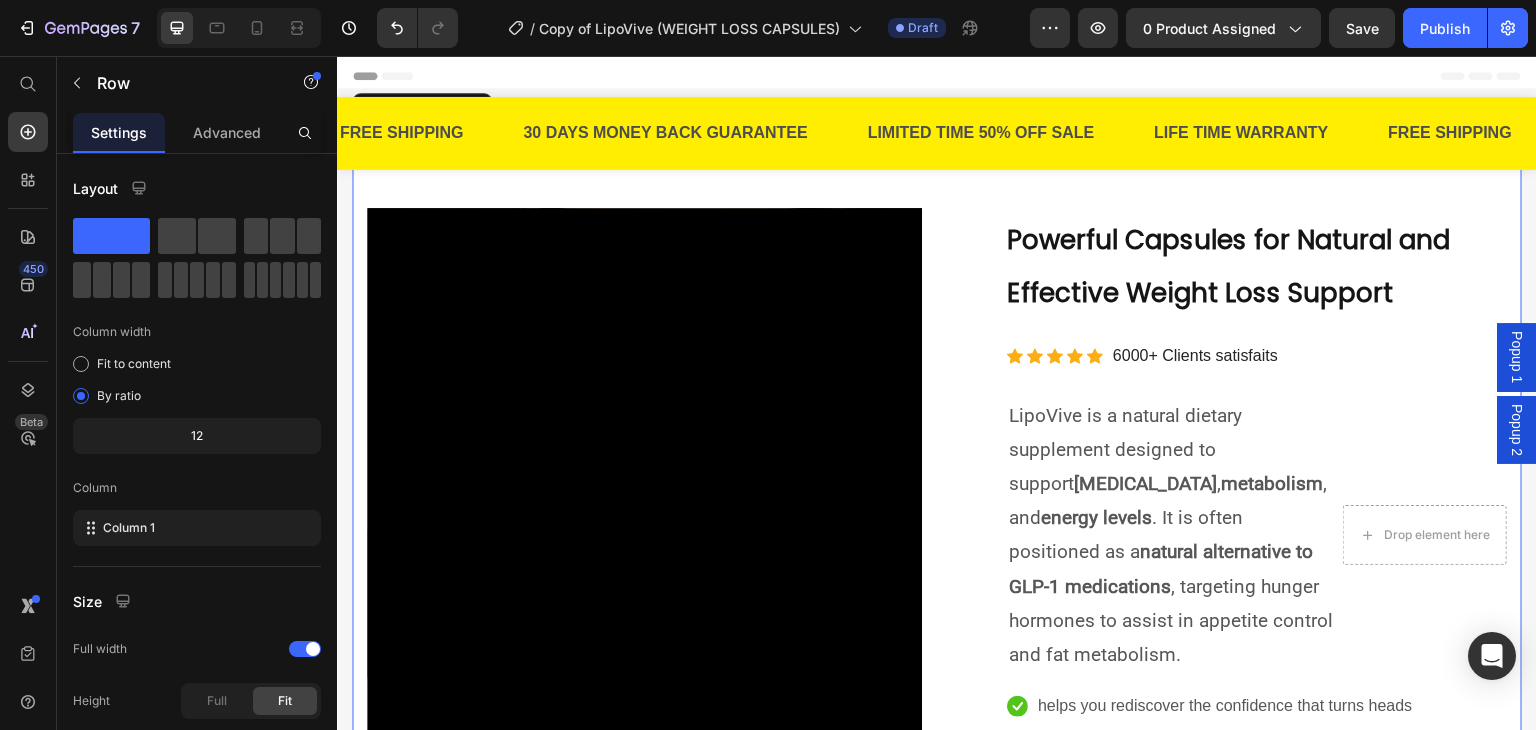 click on "Video Image Free US Shipping Heading On oders over $70 Text block Row Image Money-back guarantee Heading 30- day refund or replacement Text block Row Row Row Powerful Capsules for Natural and Effective Weight Loss Support Heading                Icon                Icon                Icon                Icon                Icon Icon List Hoz 6000+ Clients satisfaits Text block Row REVEAL OFFER Button LipoVive is a natural dietary supplement designed to support  [MEDICAL_DATA] ,  metabolism , and  energy levels . It is often positioned as a  natural alternative to GLP-1 medications , targeting hunger hormones to assist in appetite control and fat metabolism. Text block
Drop element here
Icon helps you rediscover the confidence that turns heads Text block
Icon Your progress with LipoVive will have your friends asking, “What’s your secret? Text block
Icon Boost Your Energy Naturally Text block Icon List REVEAL OFFER Button Image Image Image" at bounding box center (937, 724) 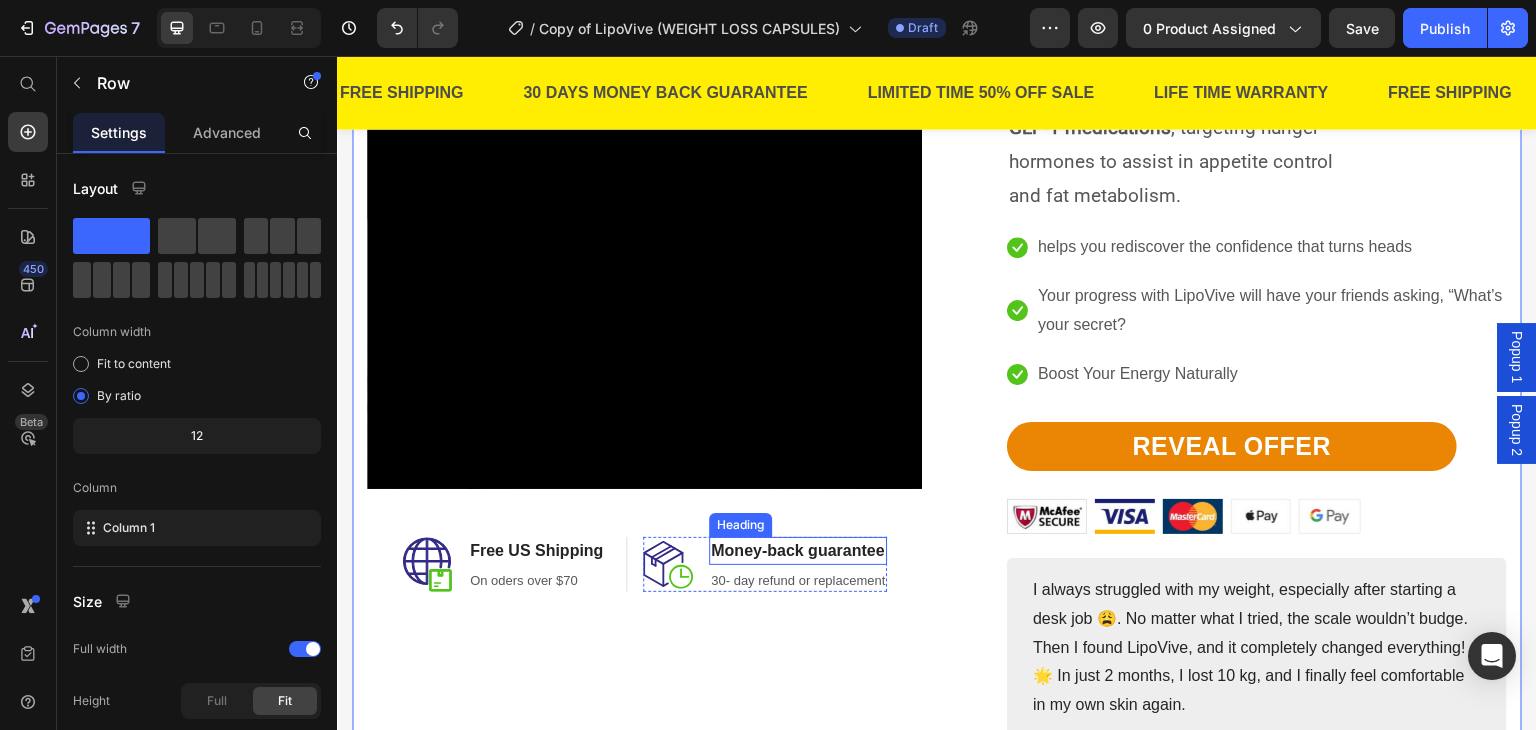 scroll, scrollTop: 600, scrollLeft: 0, axis: vertical 